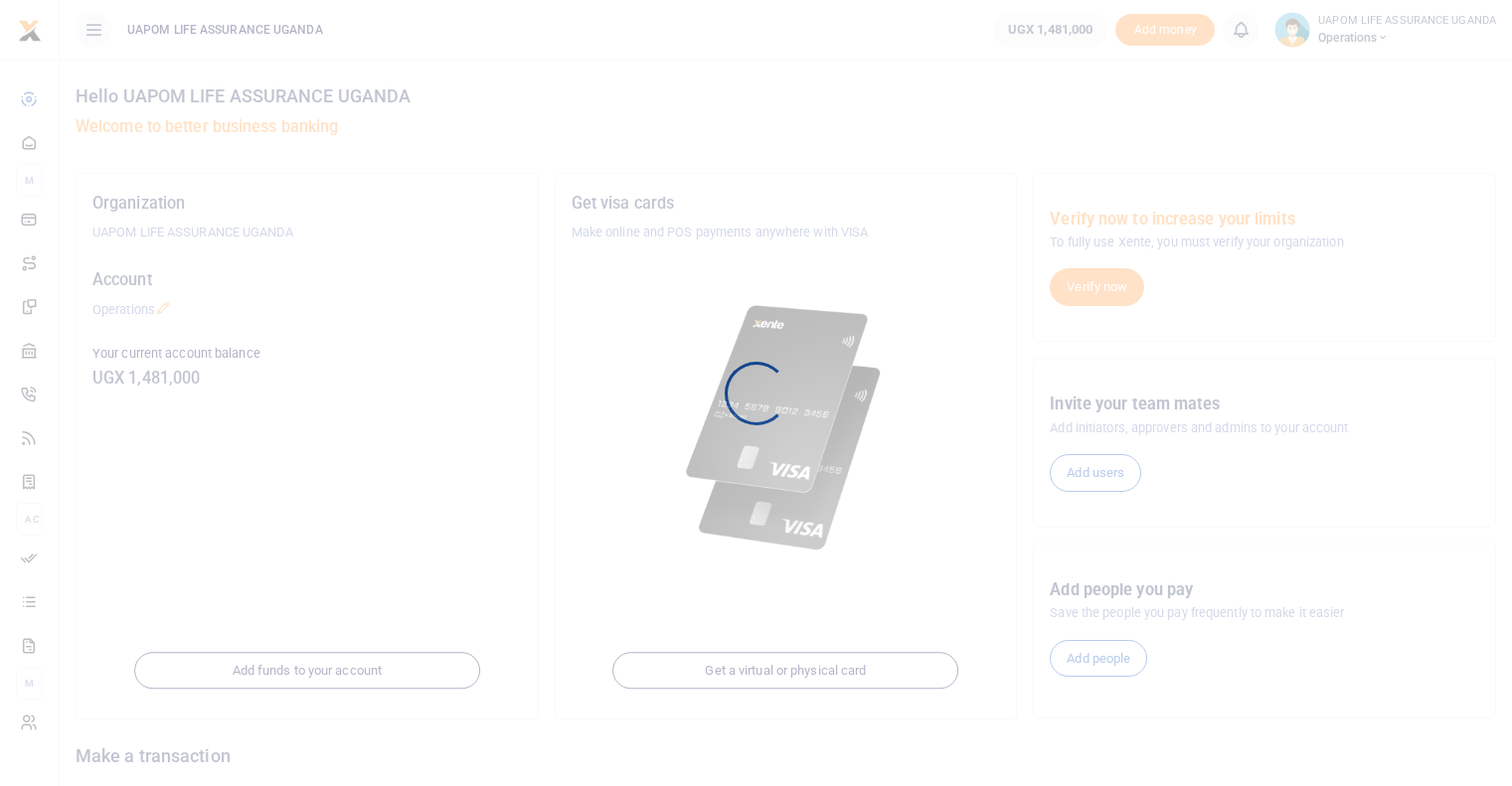 scroll, scrollTop: 0, scrollLeft: 0, axis: both 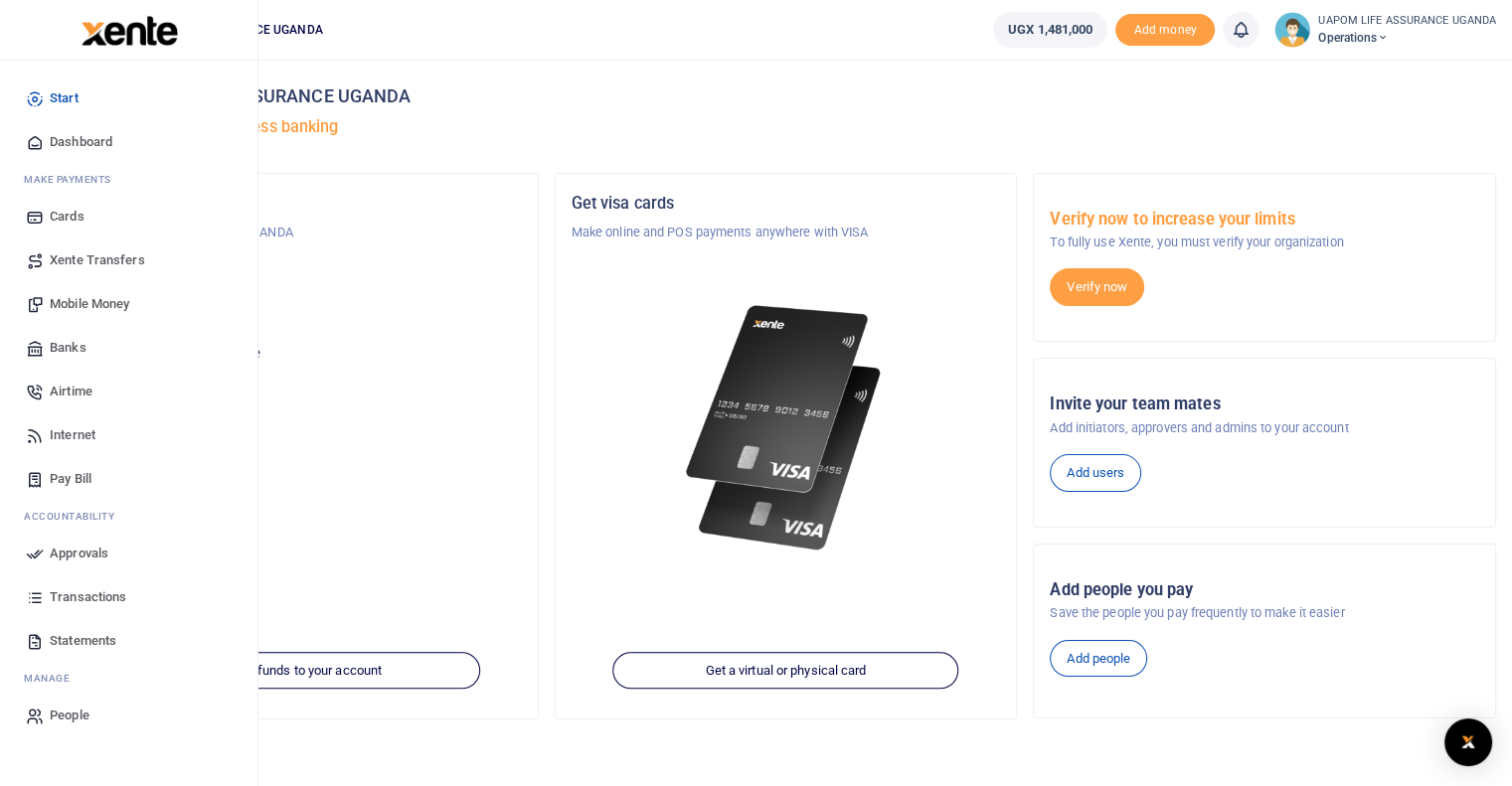 click on "Airtime" at bounding box center [71, 392] 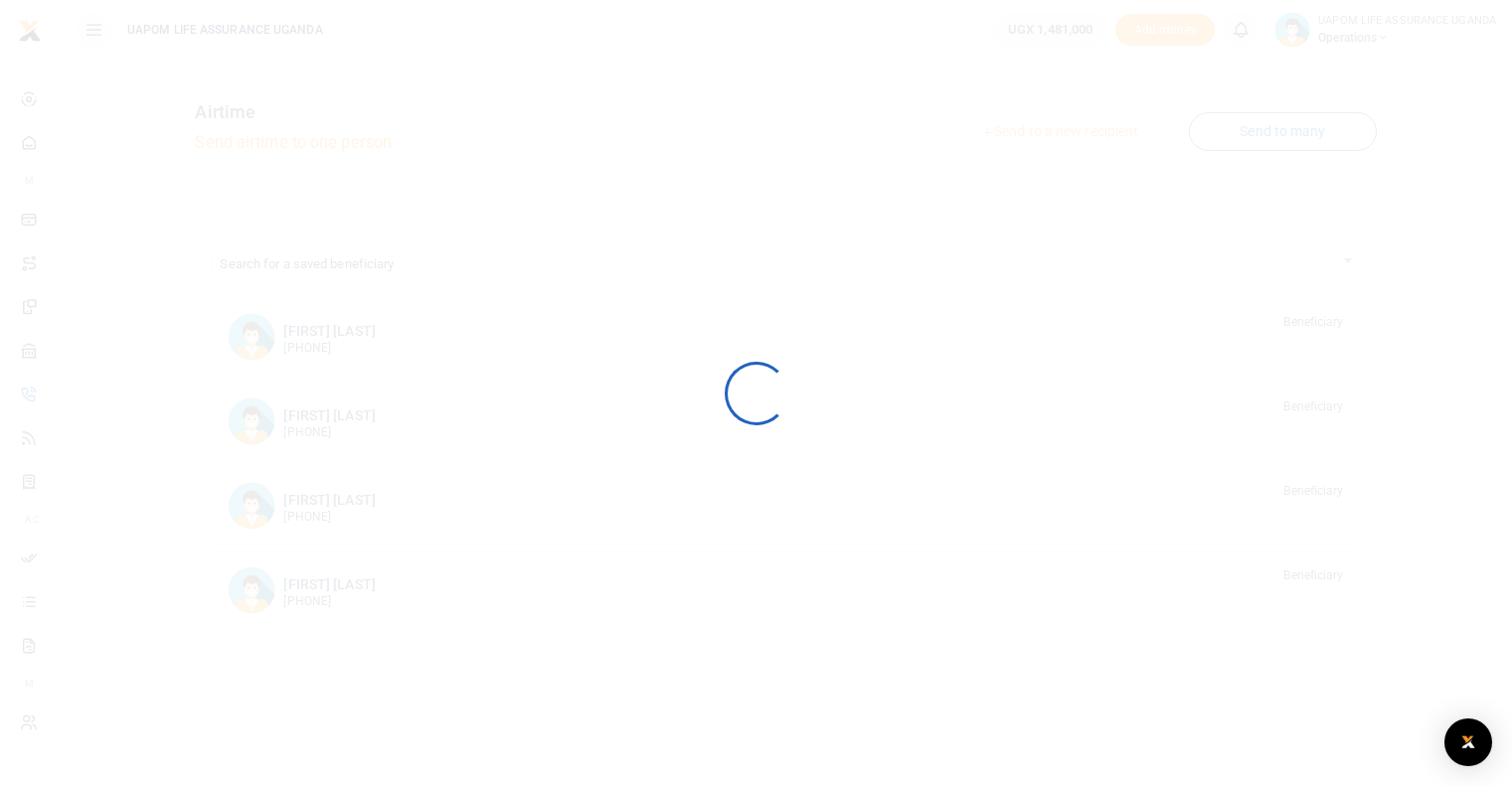 scroll, scrollTop: 0, scrollLeft: 0, axis: both 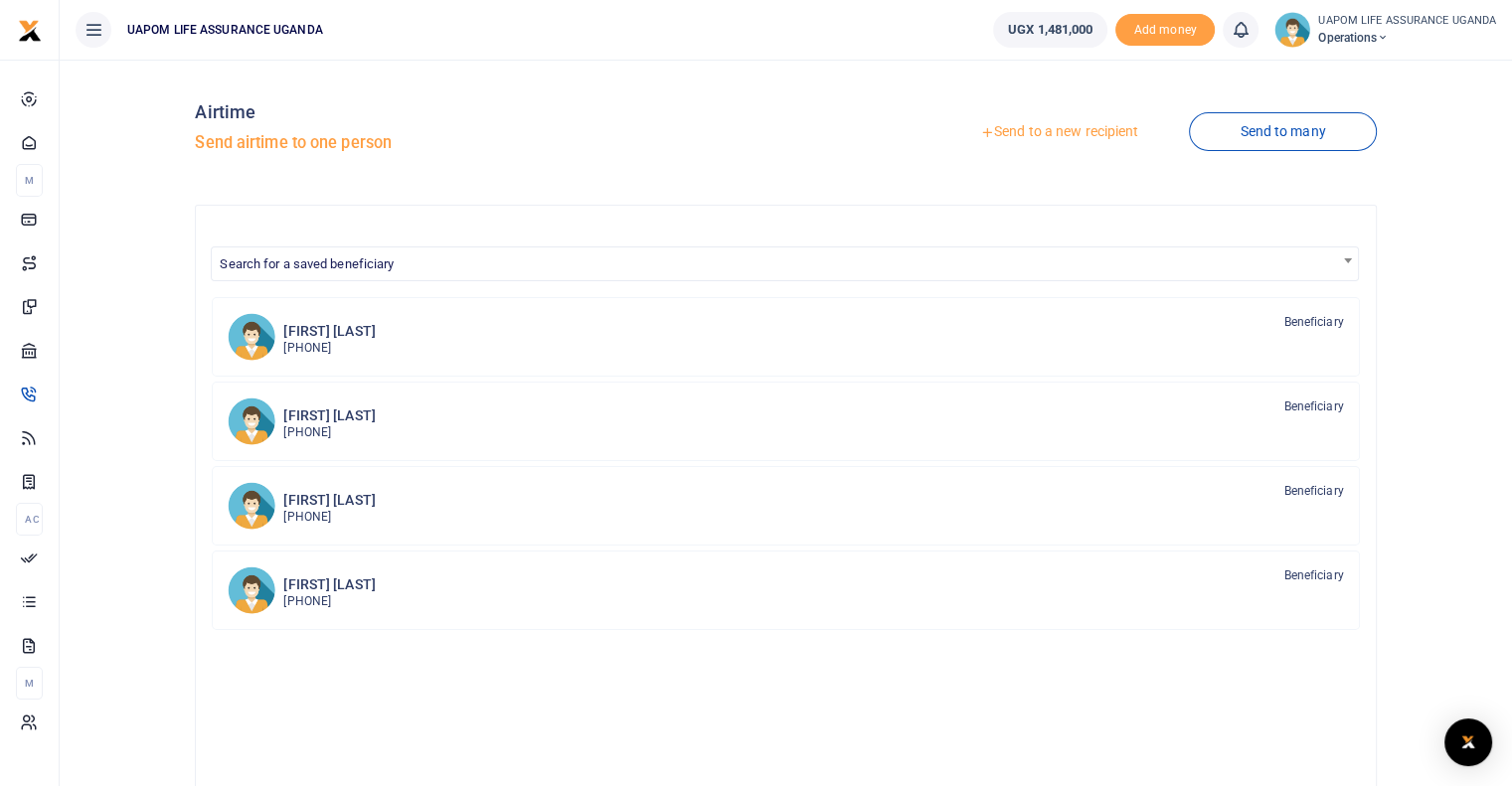 click on "Send to a new recipient" at bounding box center (1059, 132) 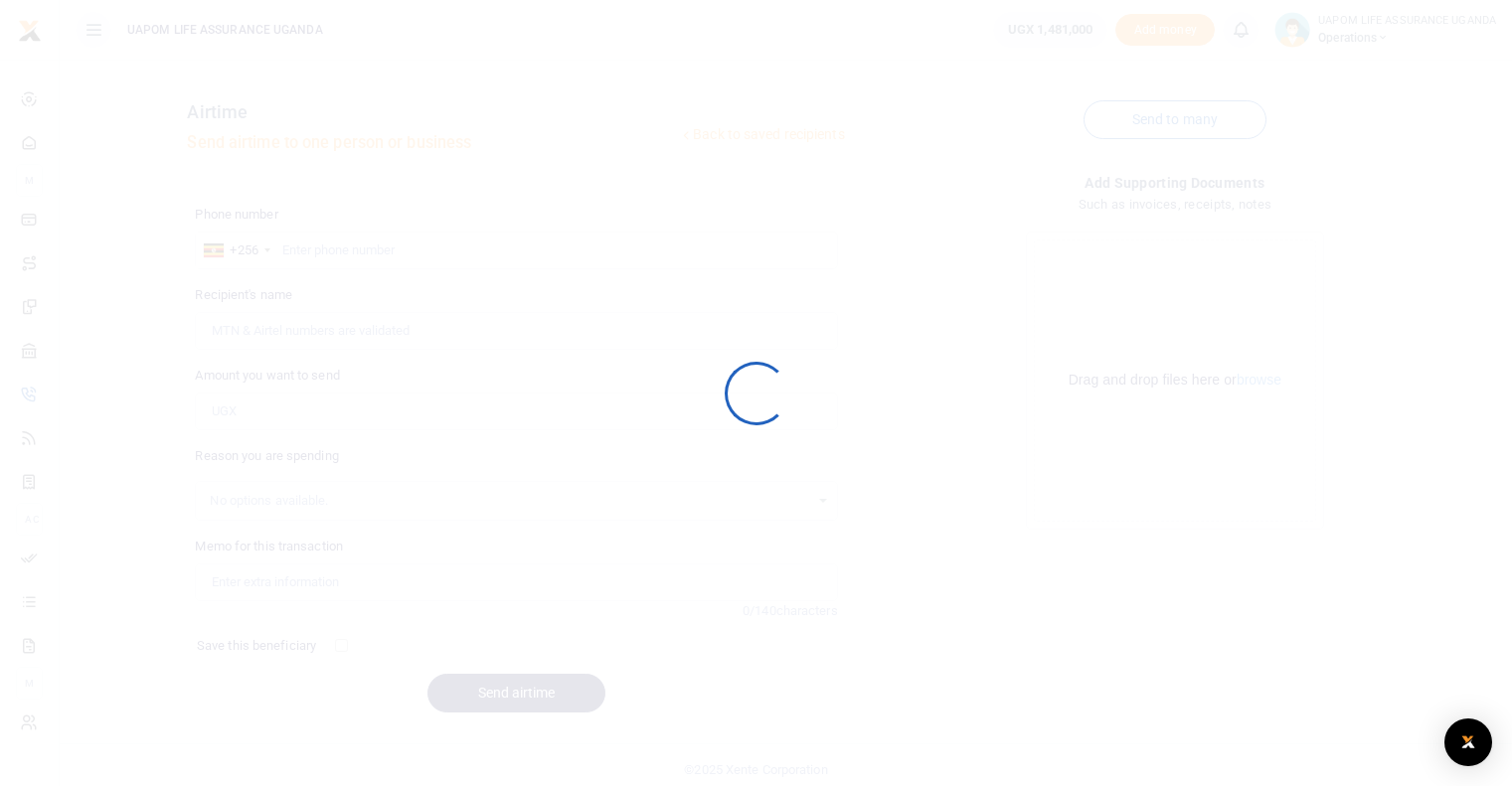 scroll, scrollTop: 0, scrollLeft: 0, axis: both 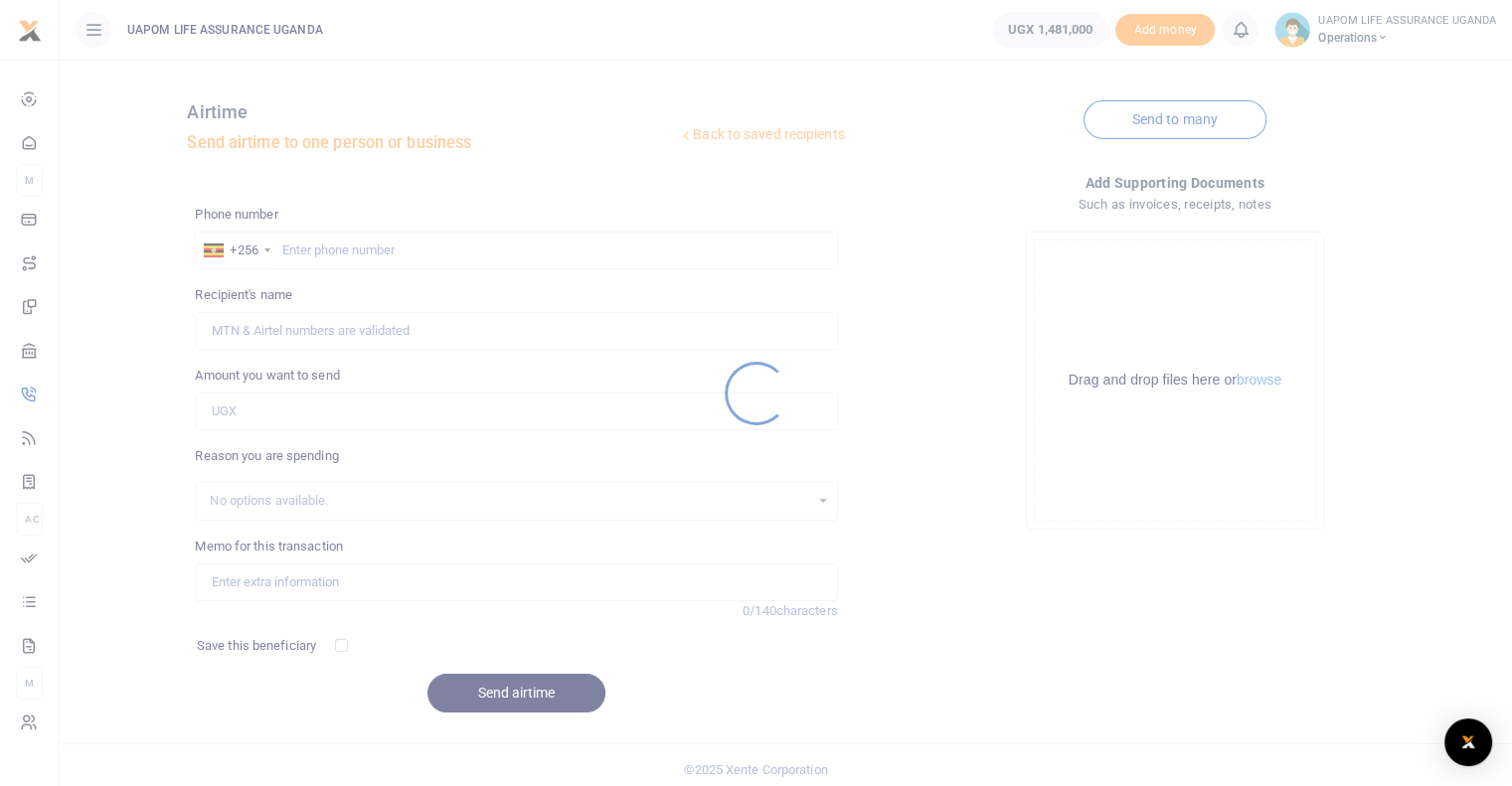 click at bounding box center [756, 393] 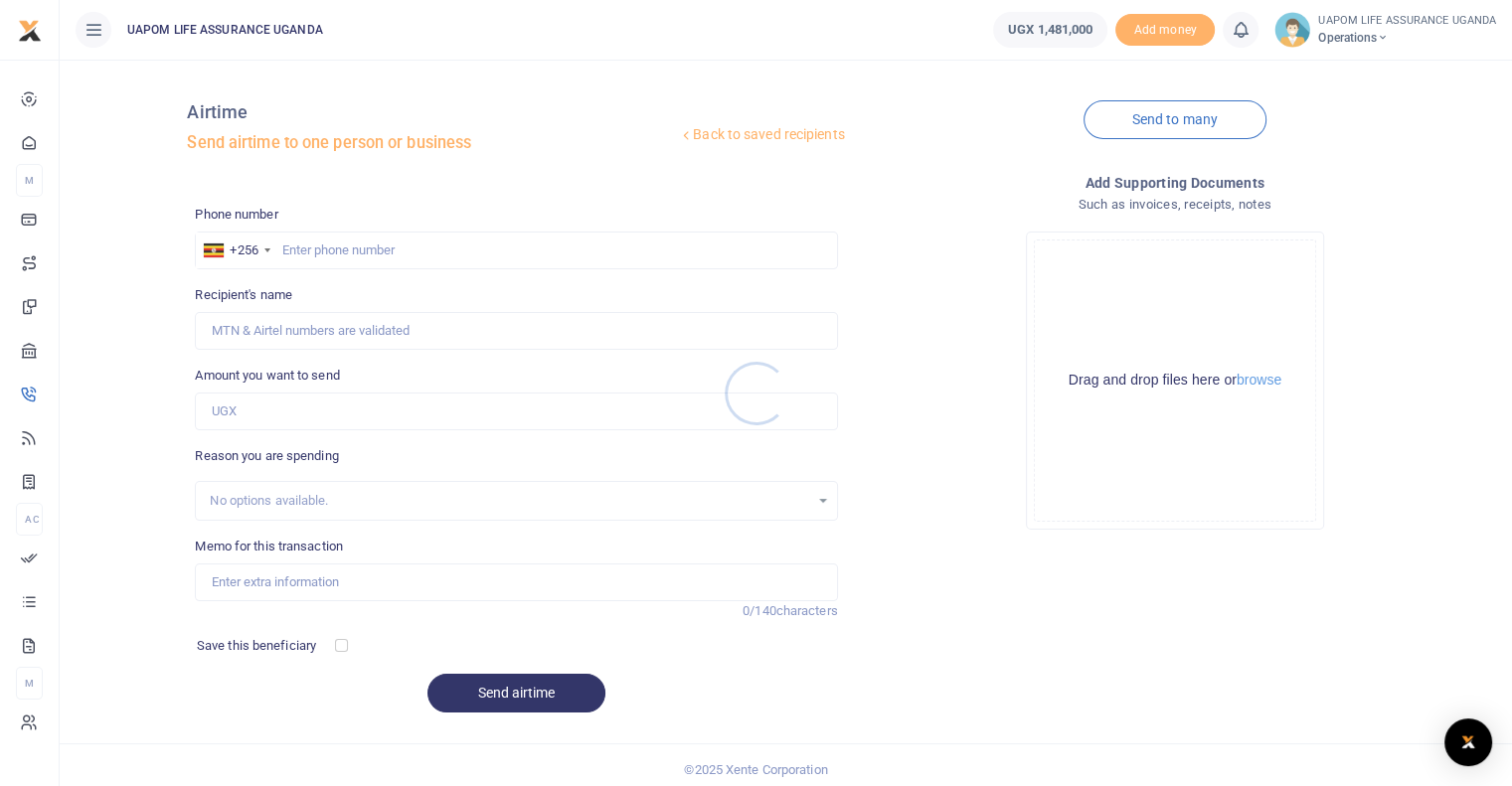 click at bounding box center [756, 393] 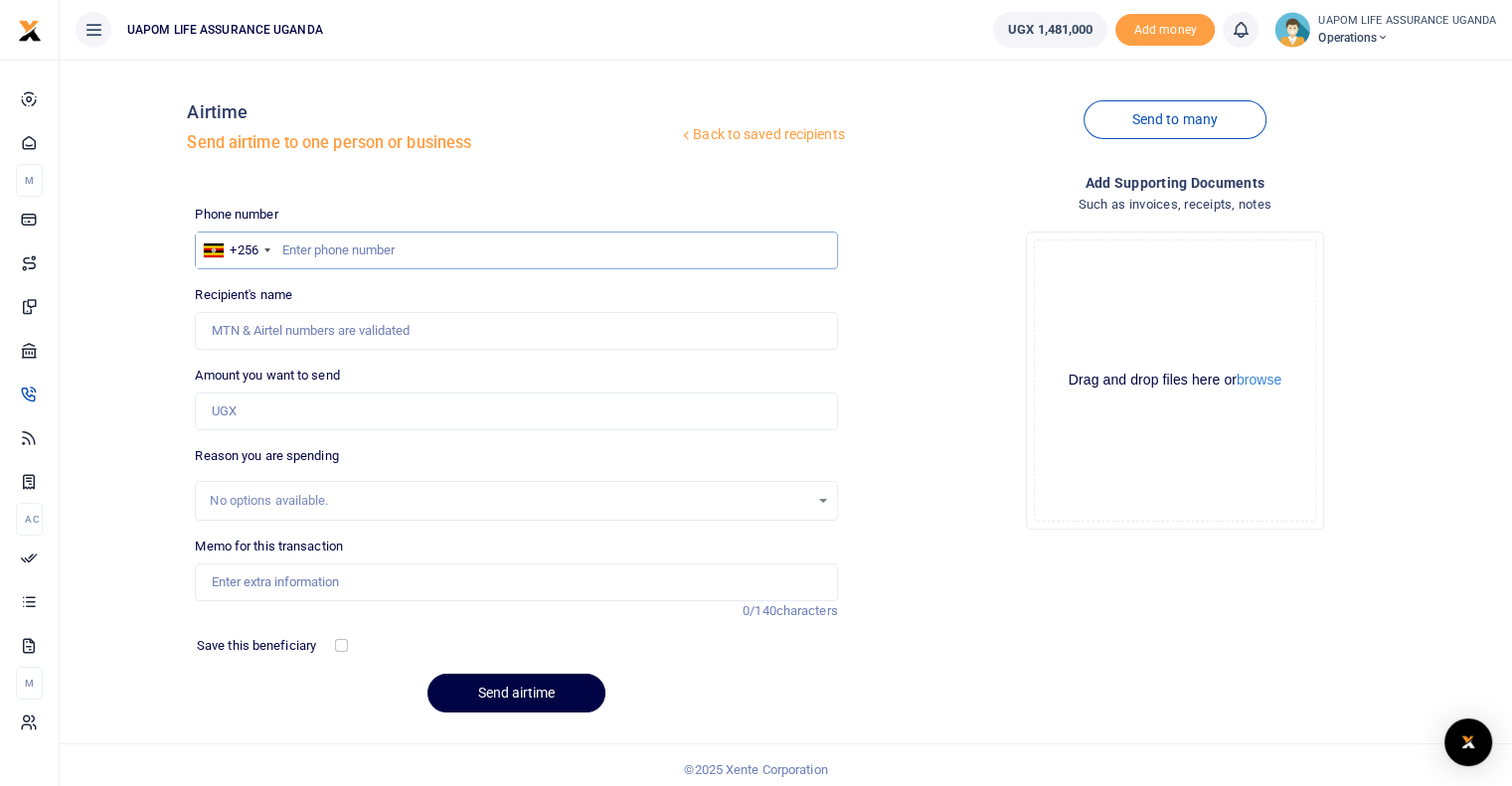 click at bounding box center [516, 250] 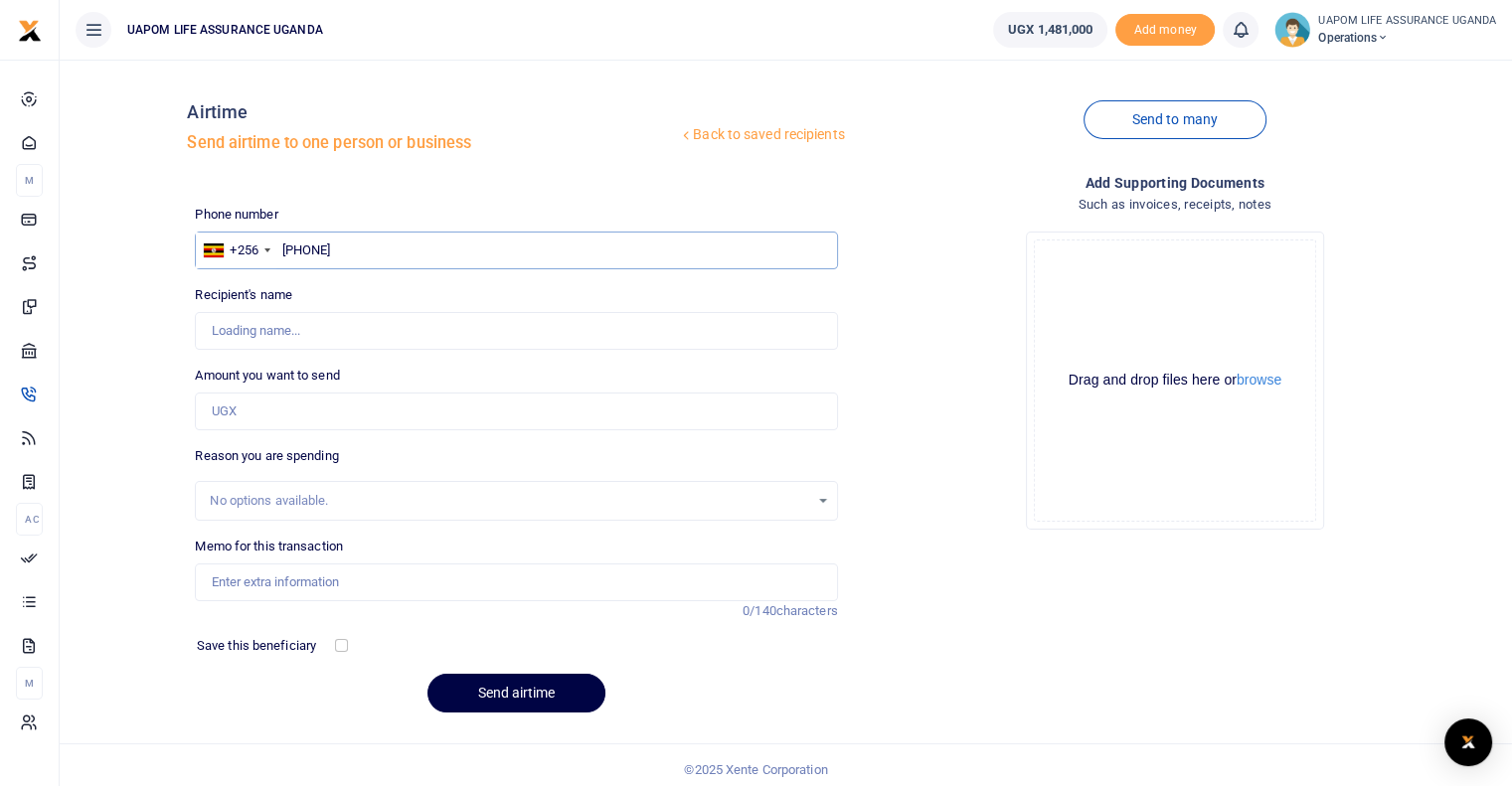 type on "753600440" 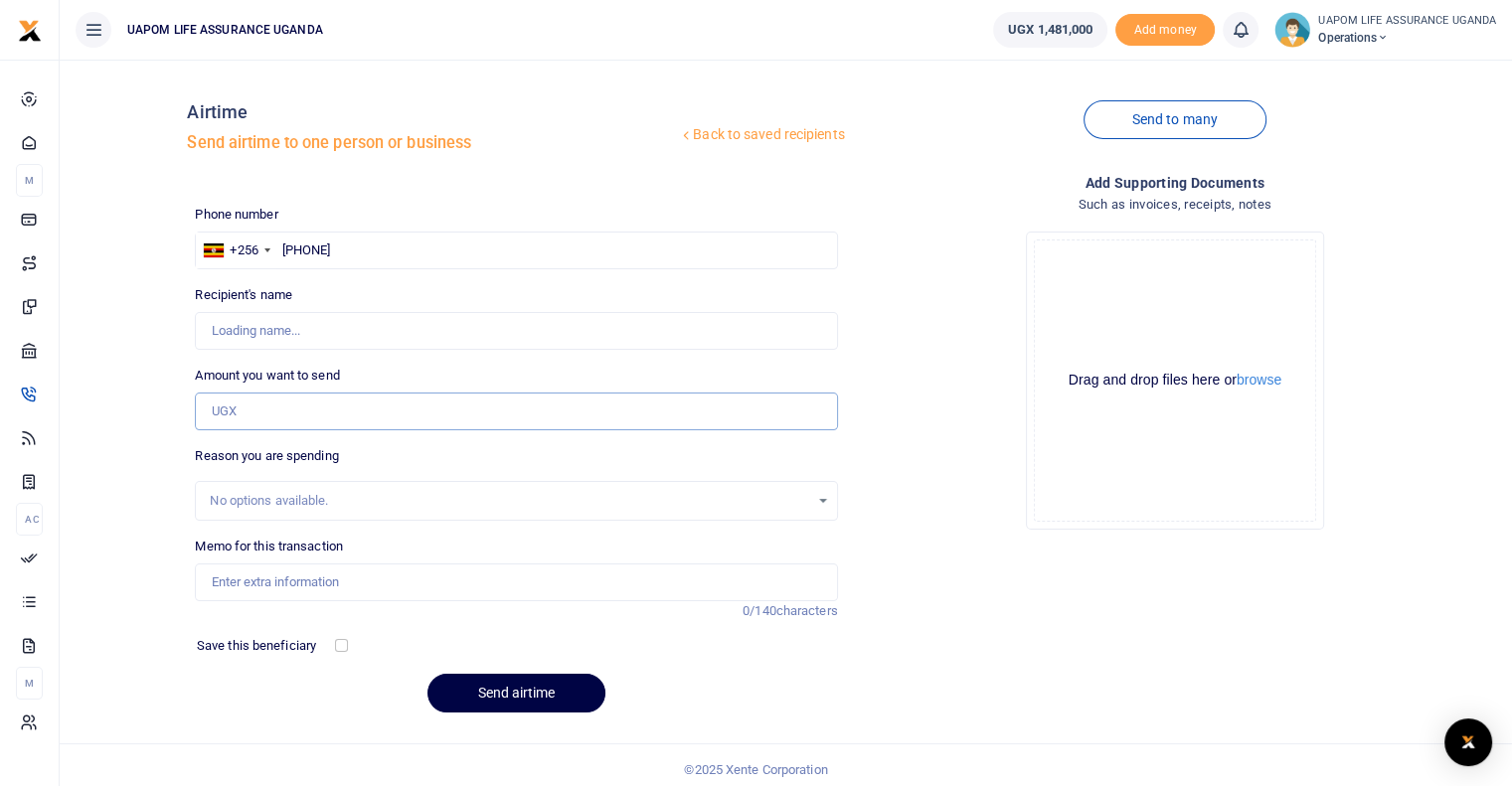 click on "Amount you want to send" at bounding box center (516, 411) 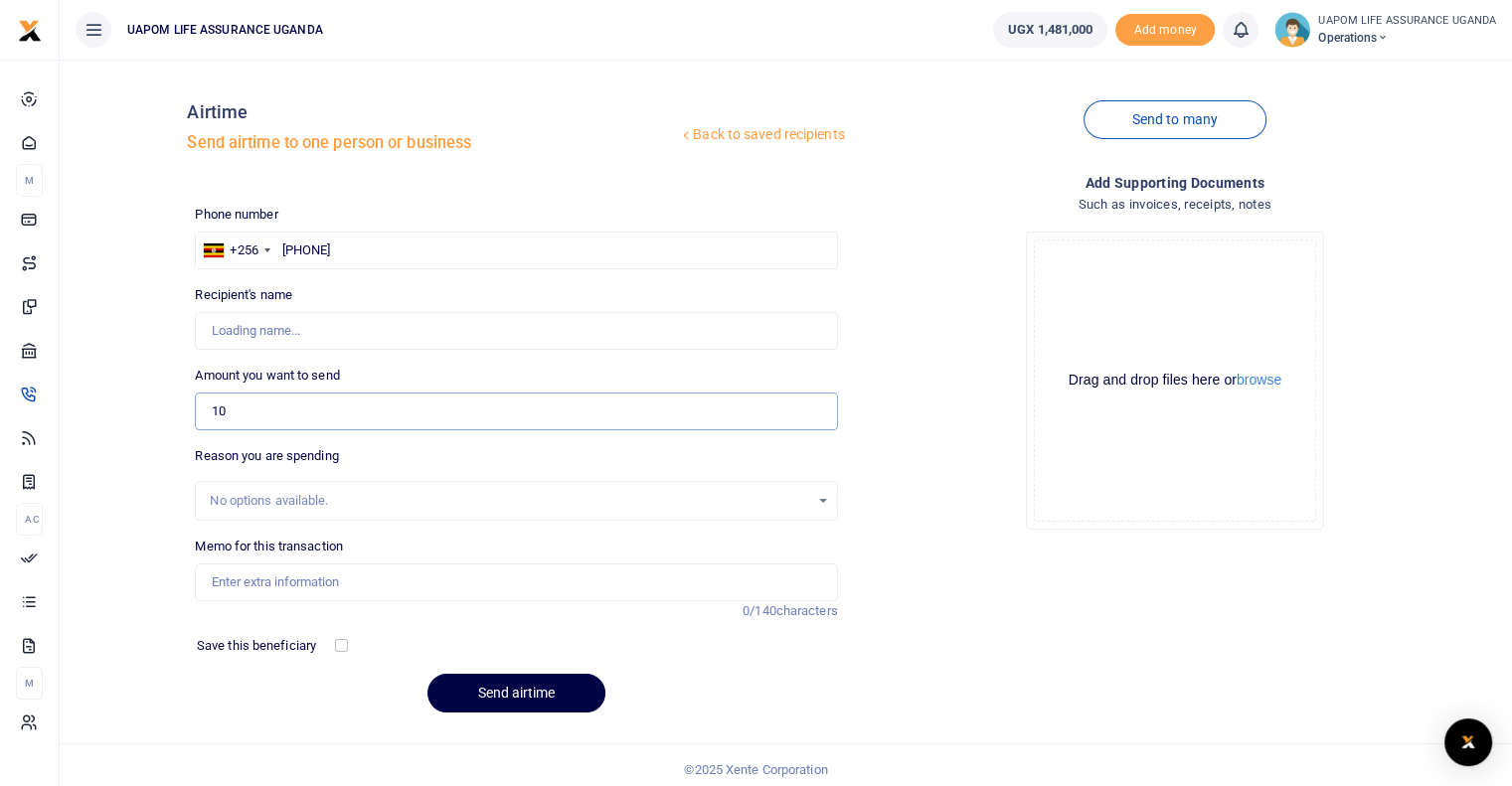 type on "100" 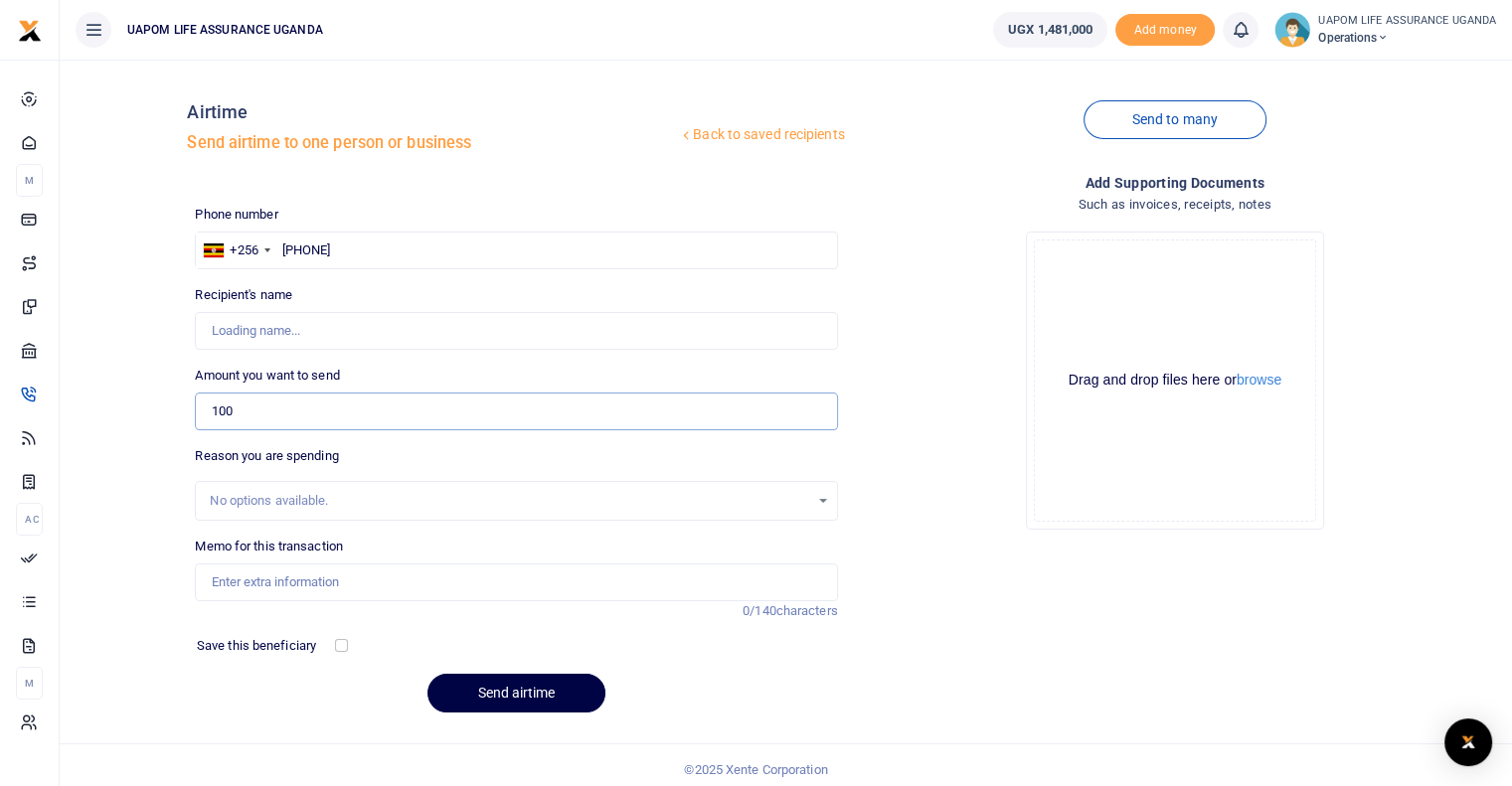 type on "Tonny Mudoola" 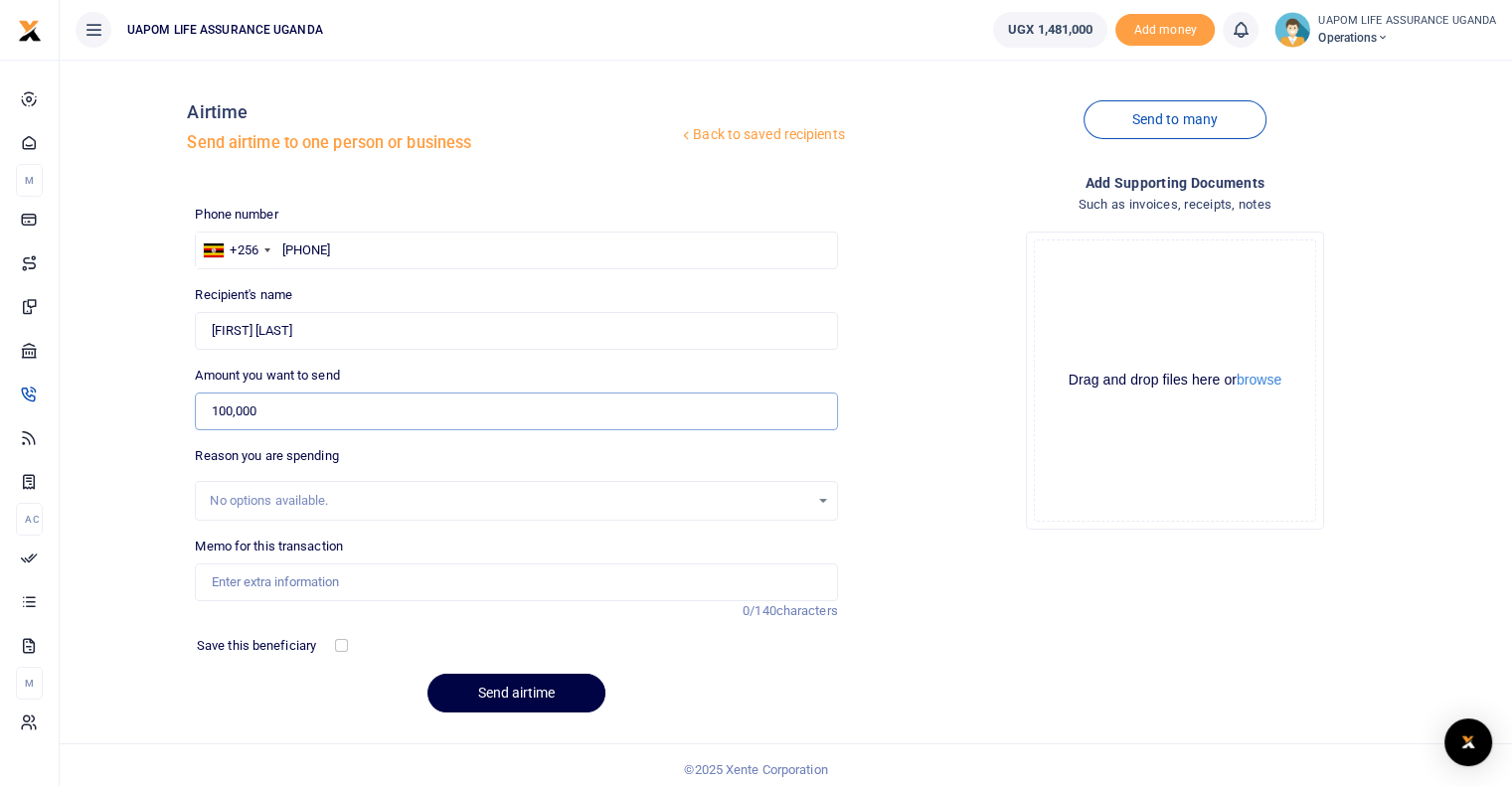 type on "100,000" 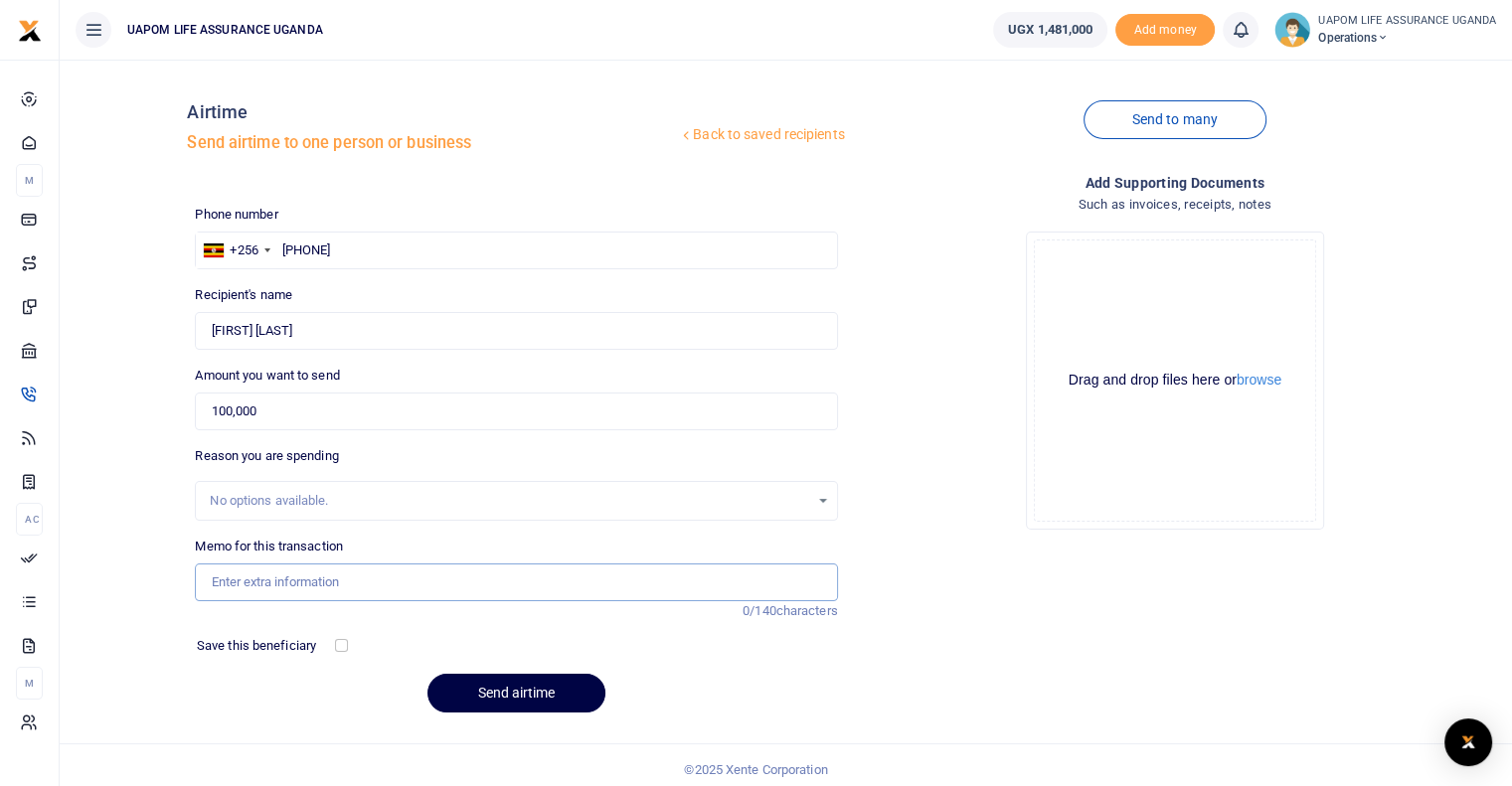 click on "Memo for this transaction" at bounding box center (516, 582) 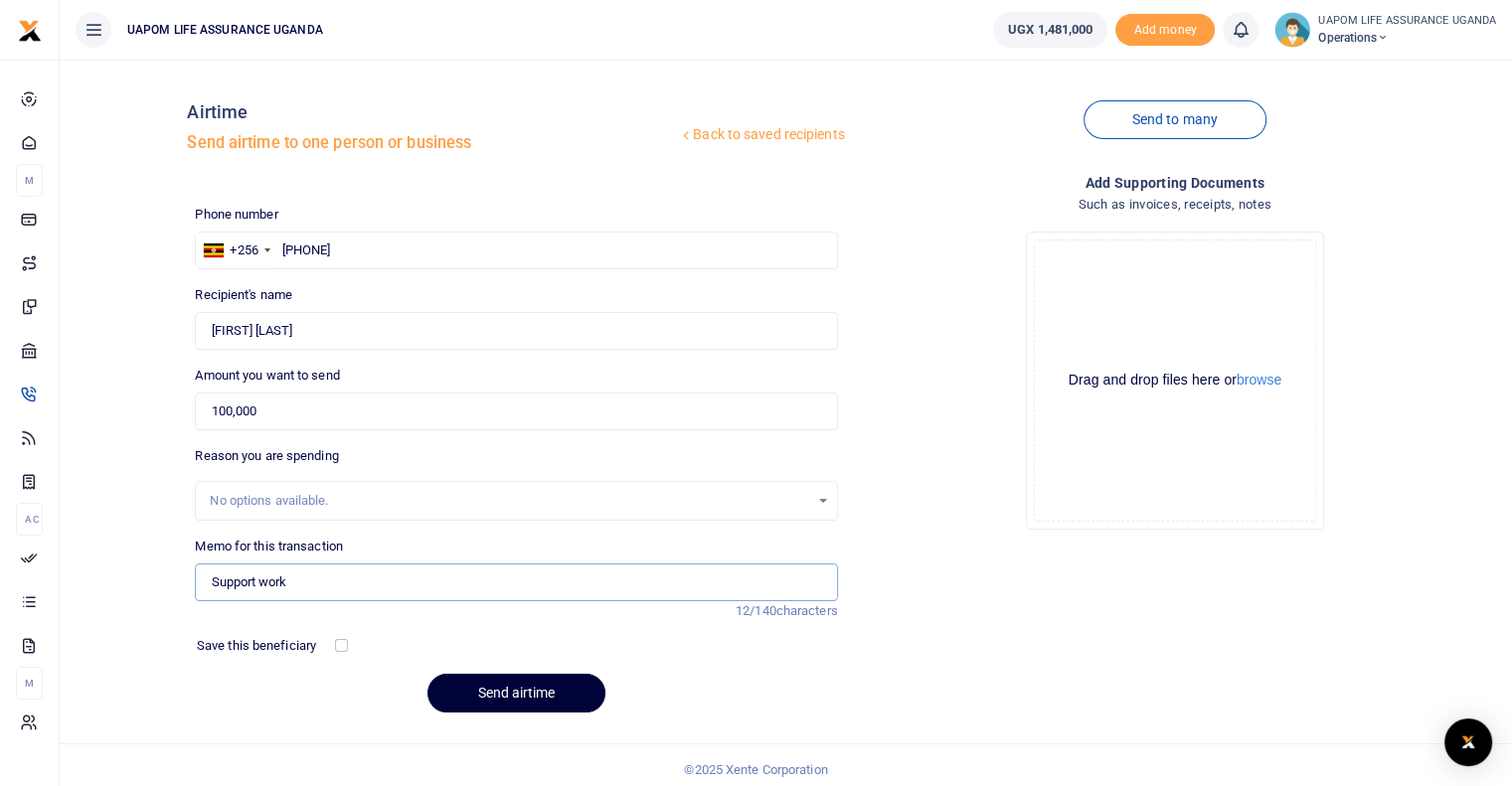 type on "Support work" 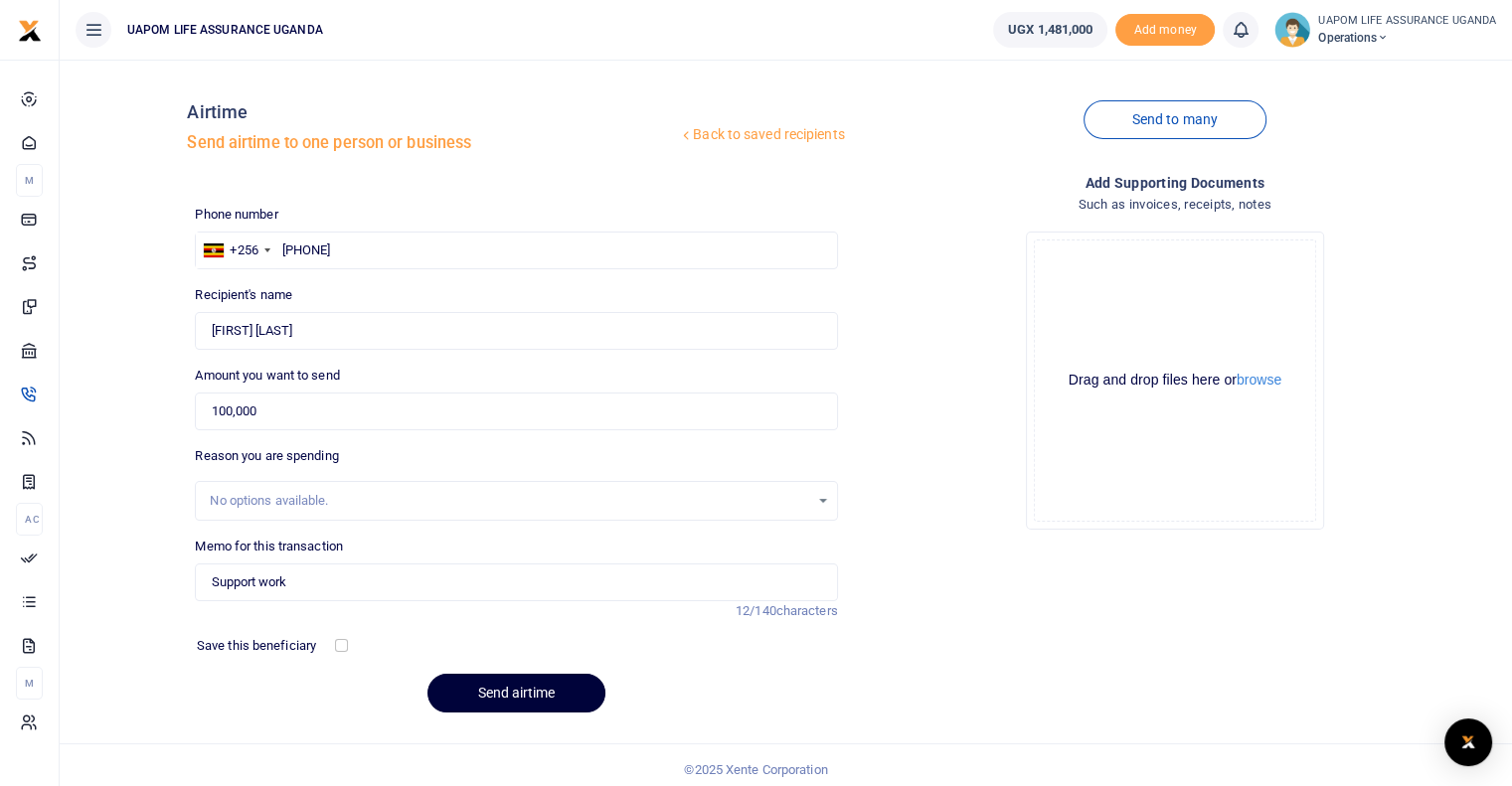 click on "Send airtime" at bounding box center (516, 693) 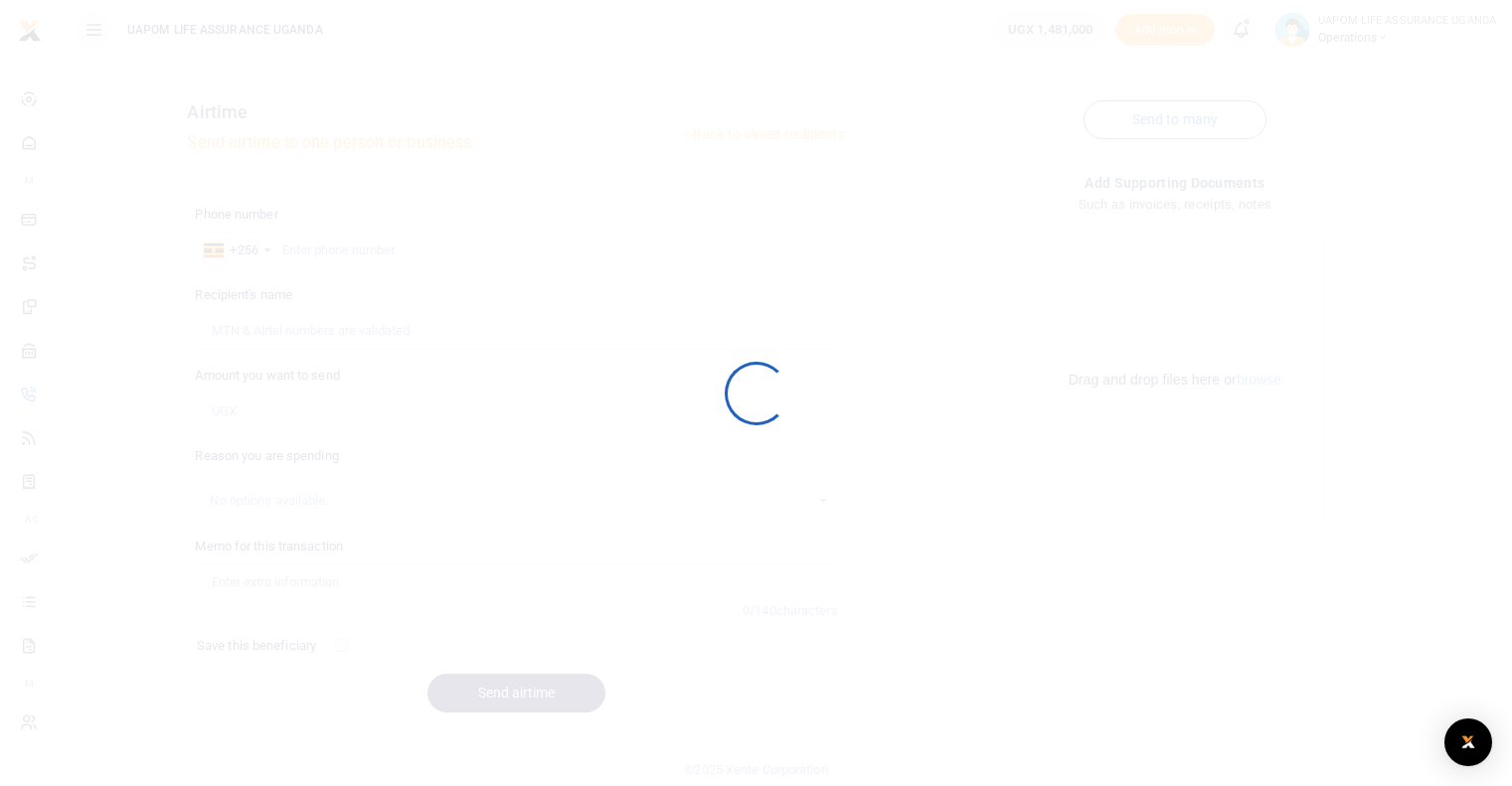 scroll, scrollTop: 0, scrollLeft: 0, axis: both 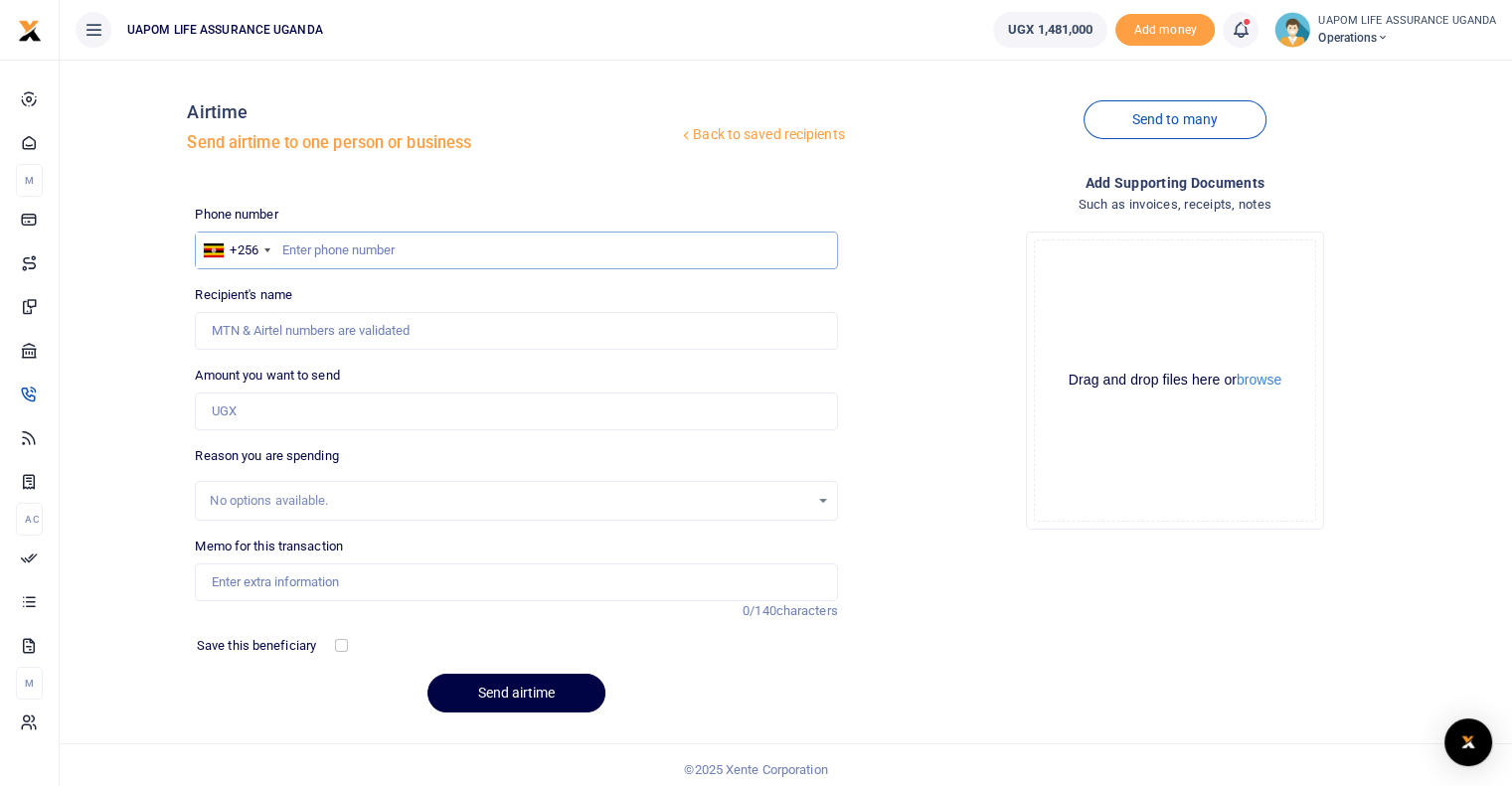 click at bounding box center (516, 250) 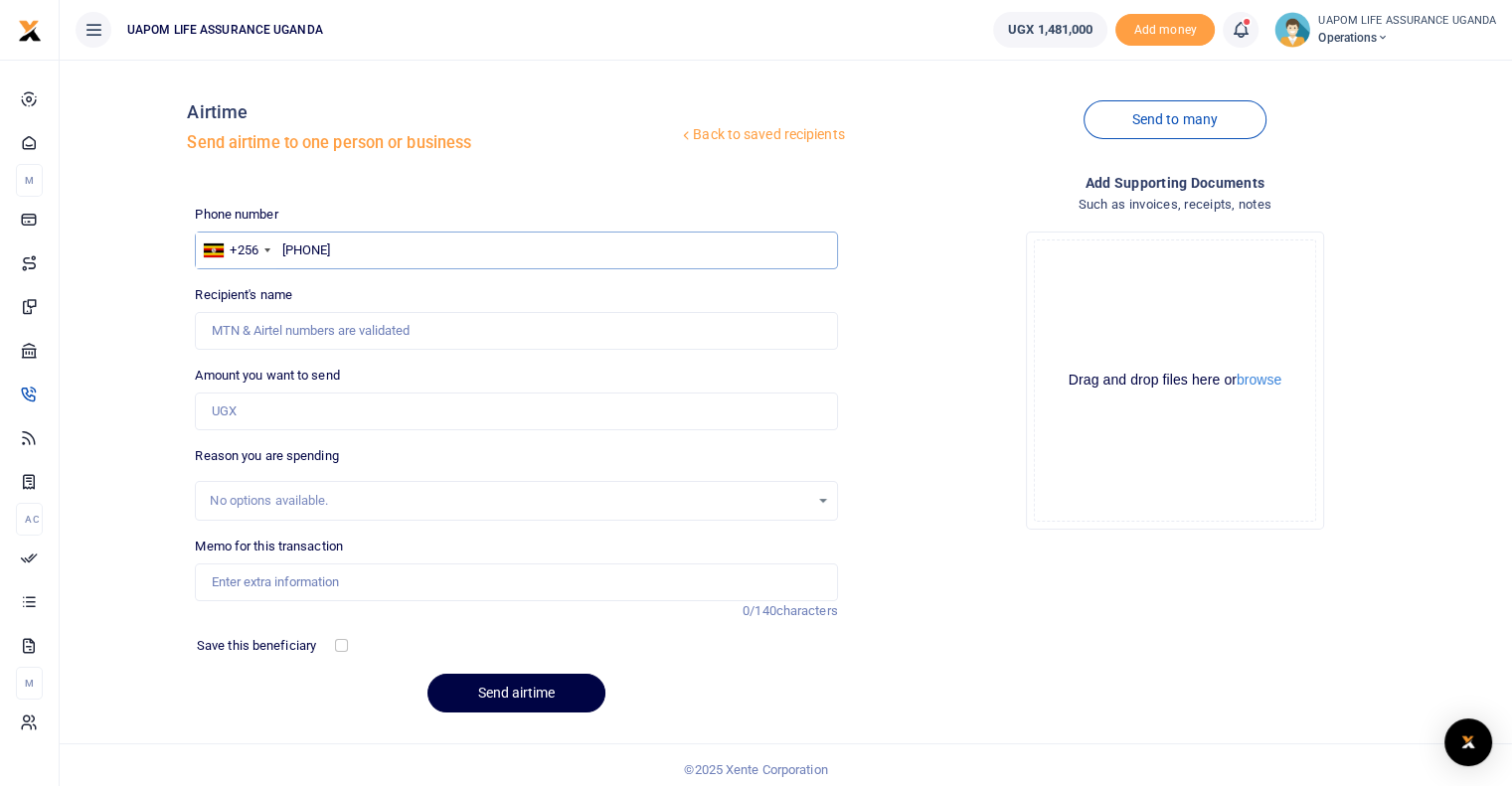 type on "775852607" 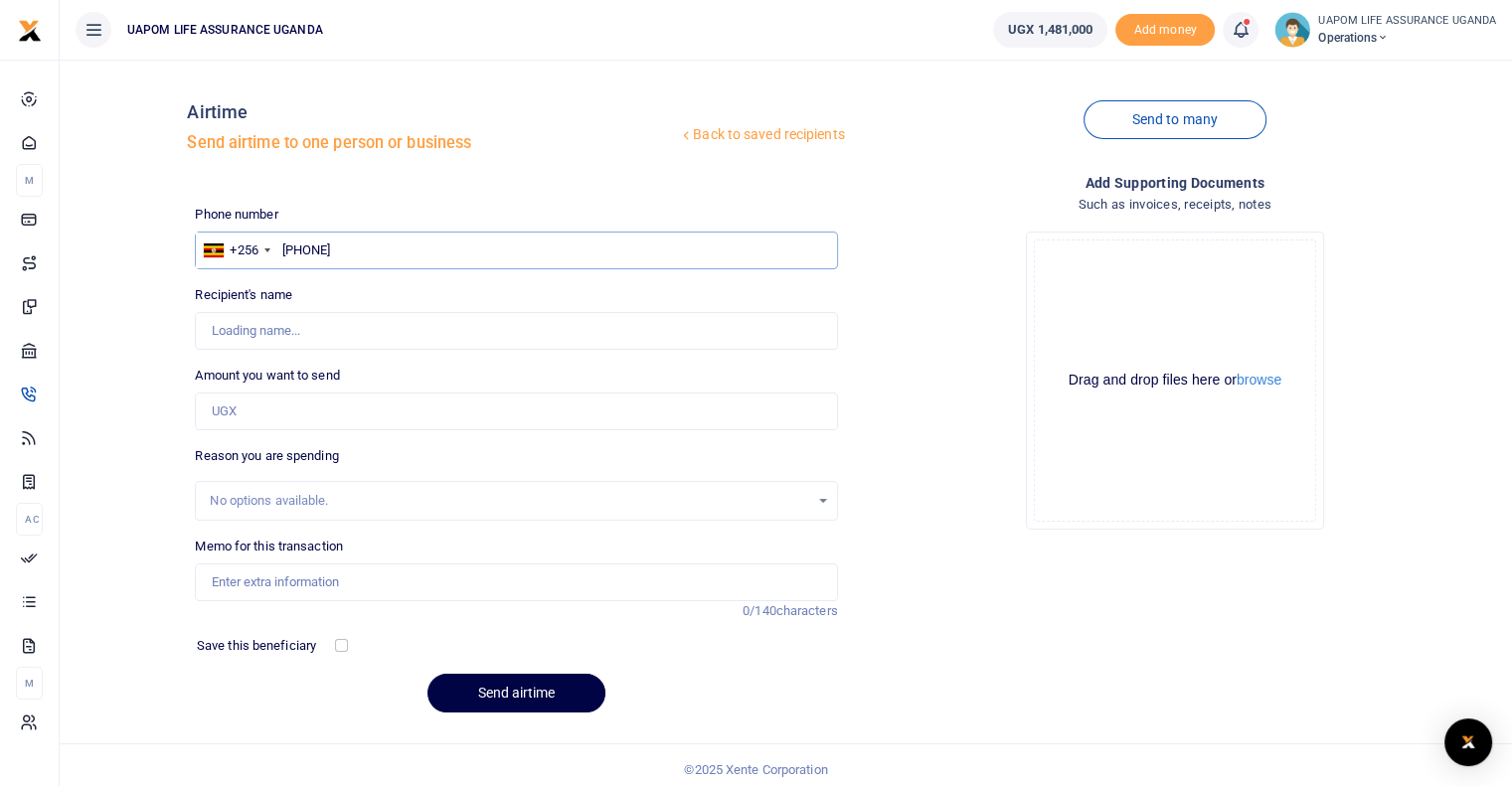 type on "Isaac Okiror" 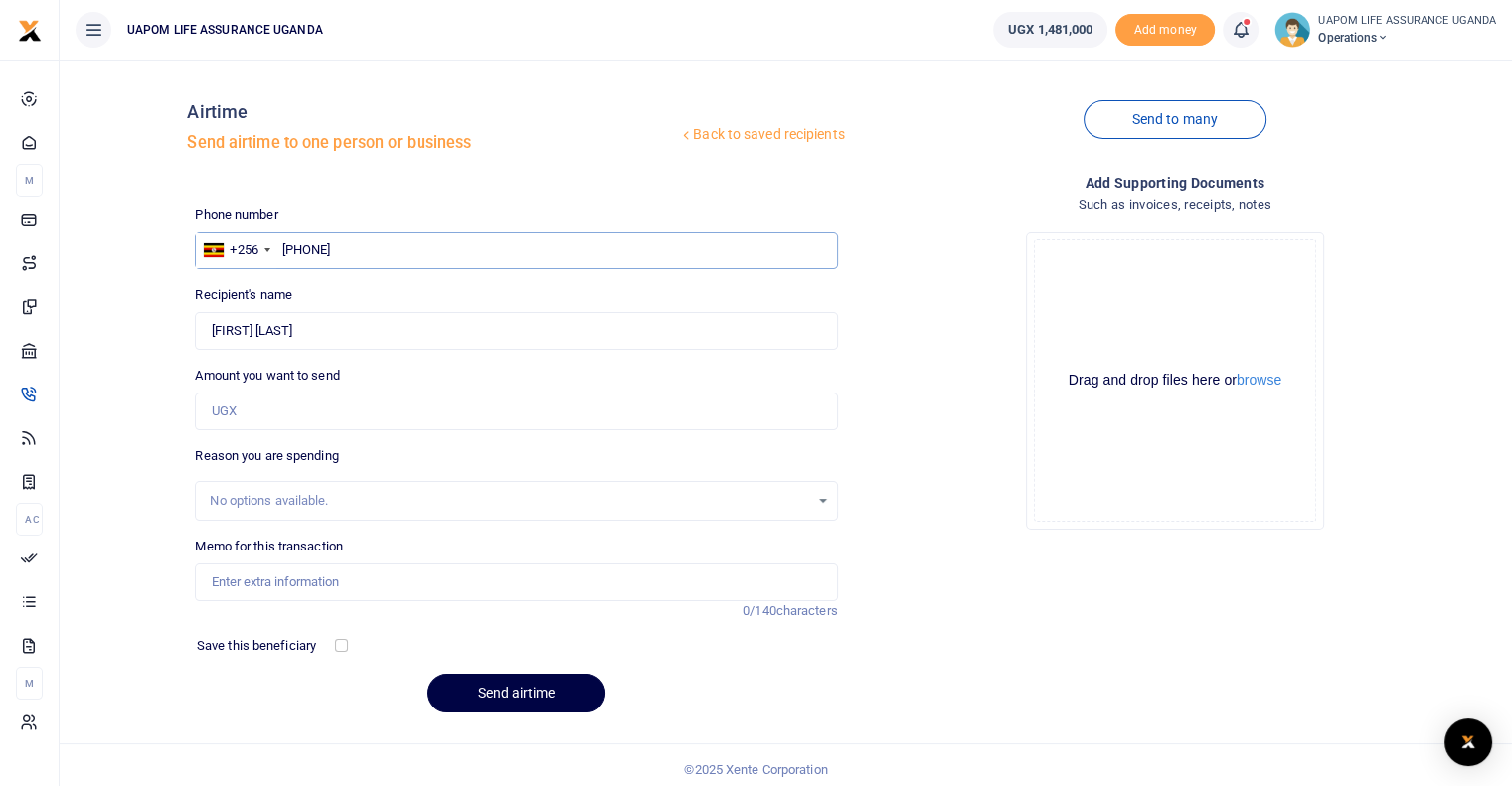 type on "775852607" 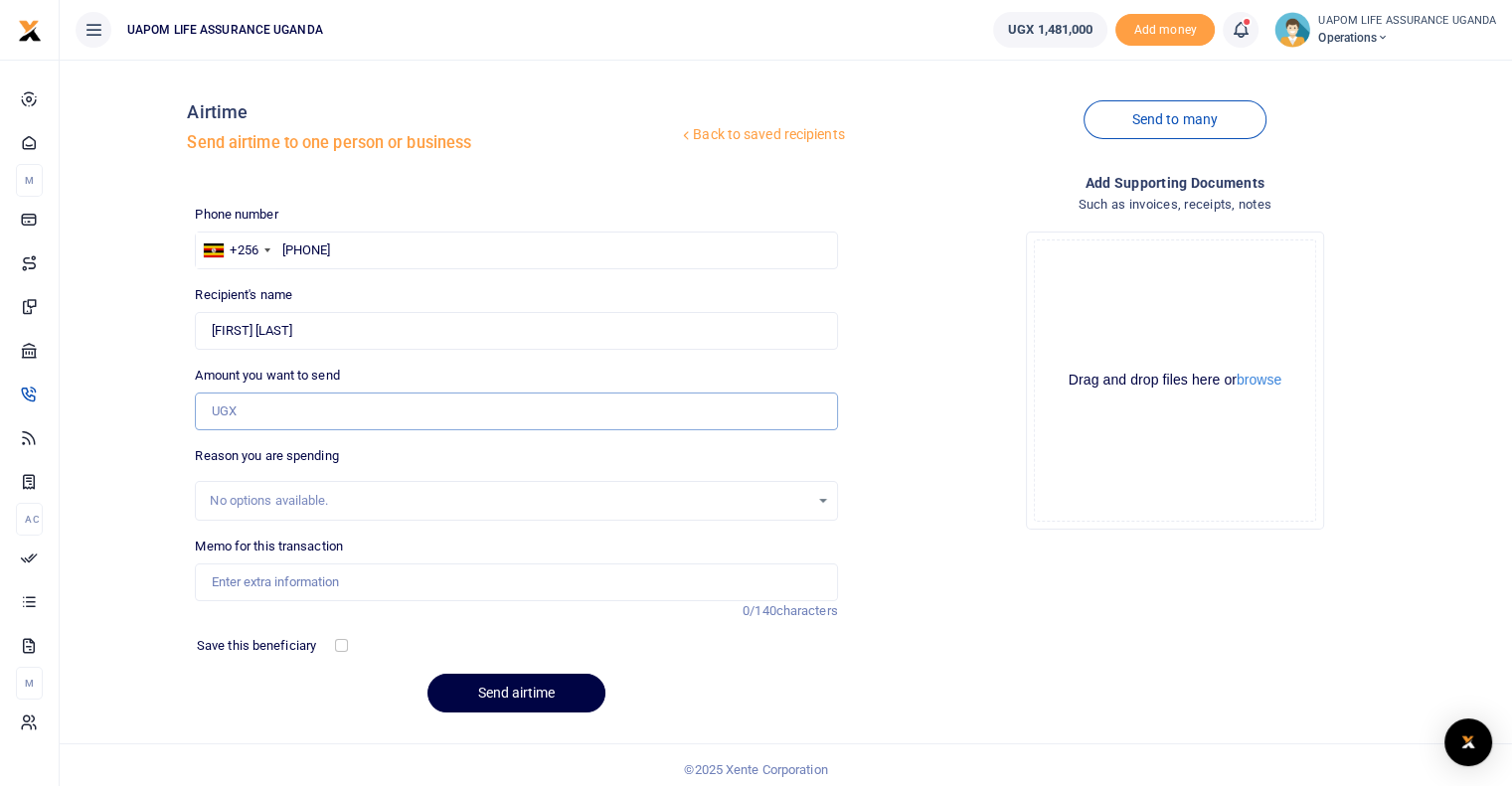 click on "Amount you want to send" at bounding box center [516, 411] 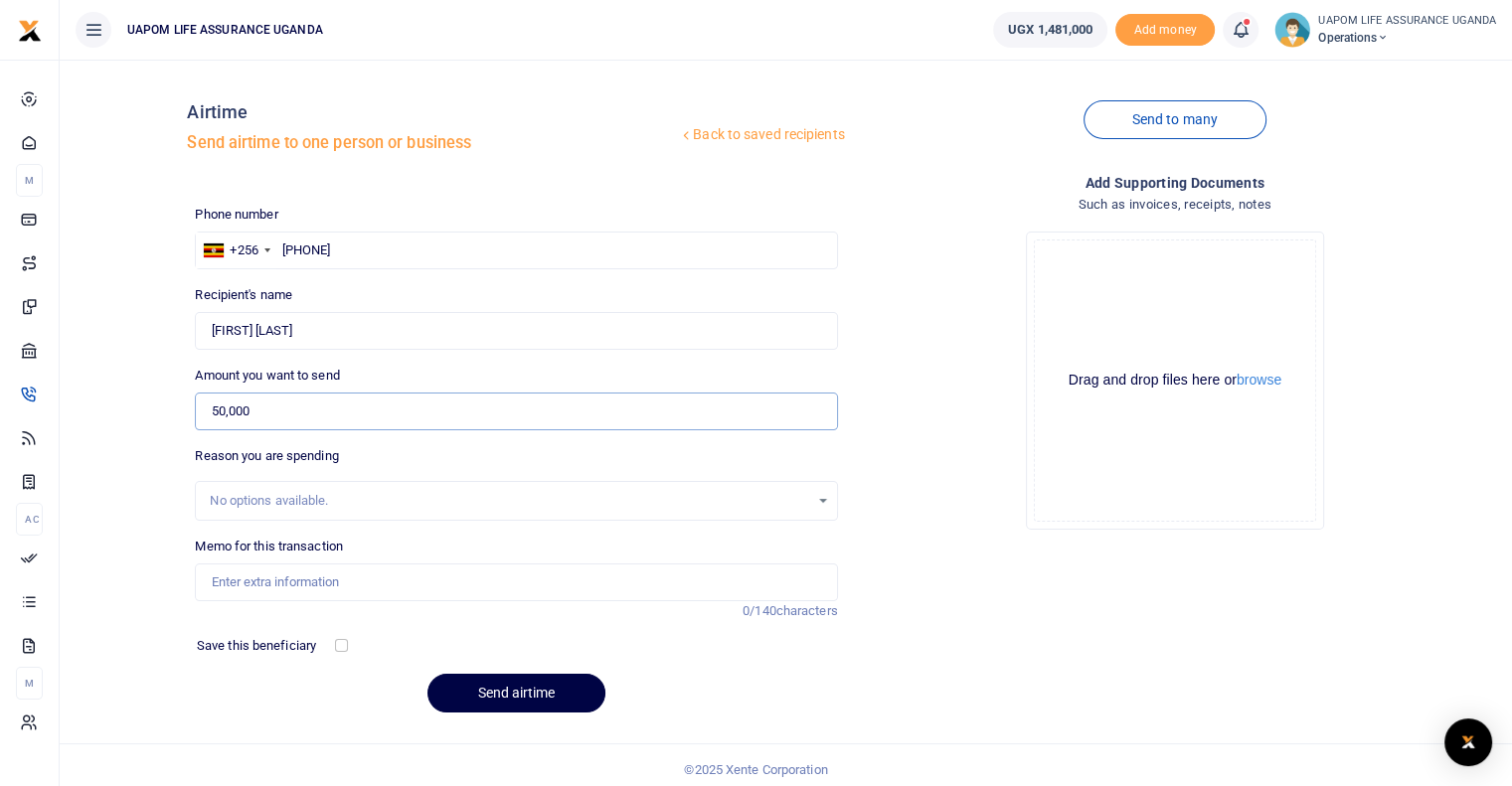 type on "50,000" 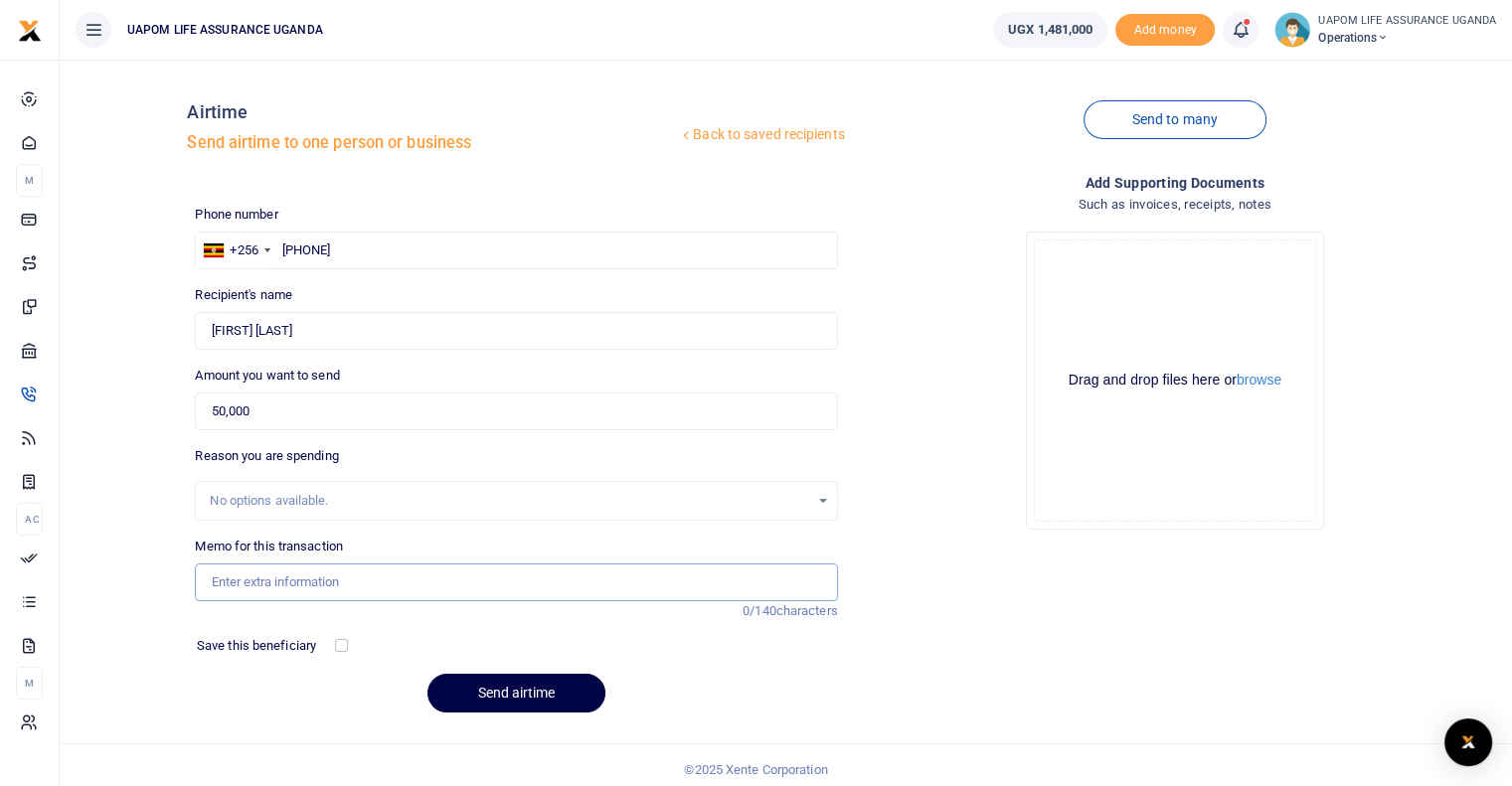 click on "Memo for this transaction" at bounding box center (516, 582) 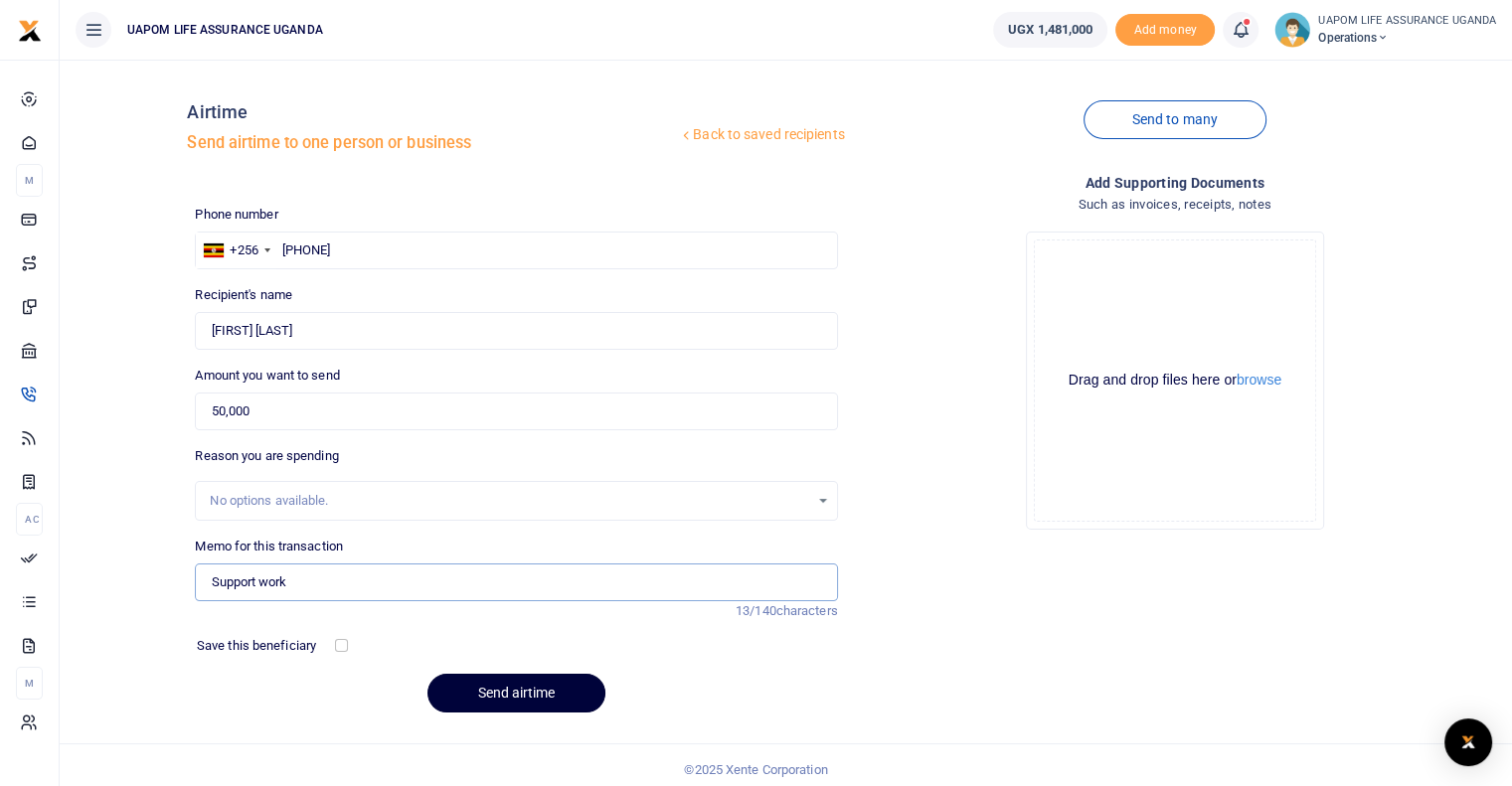 type on "Support work" 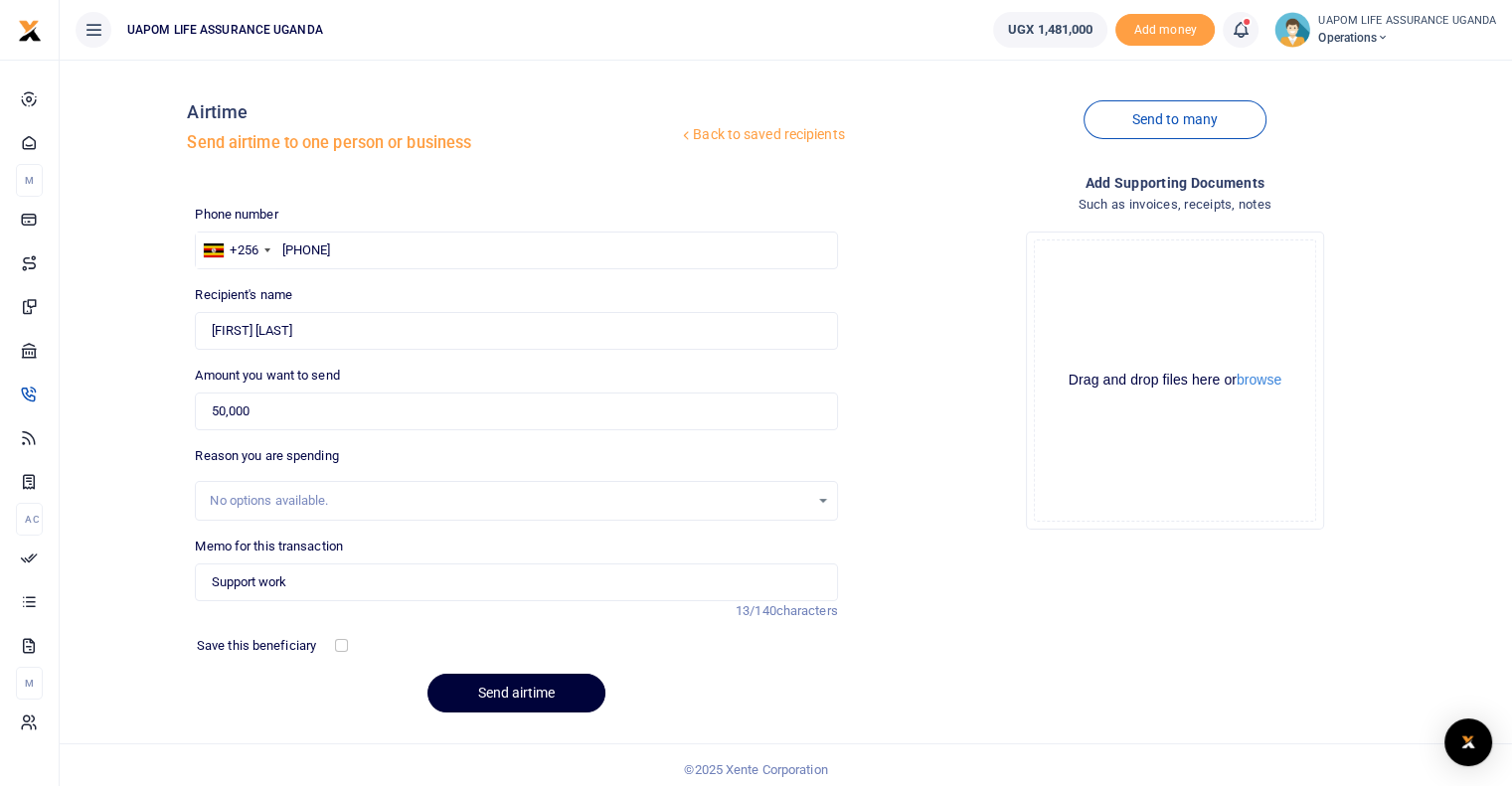 click on "Send airtime" at bounding box center (516, 693) 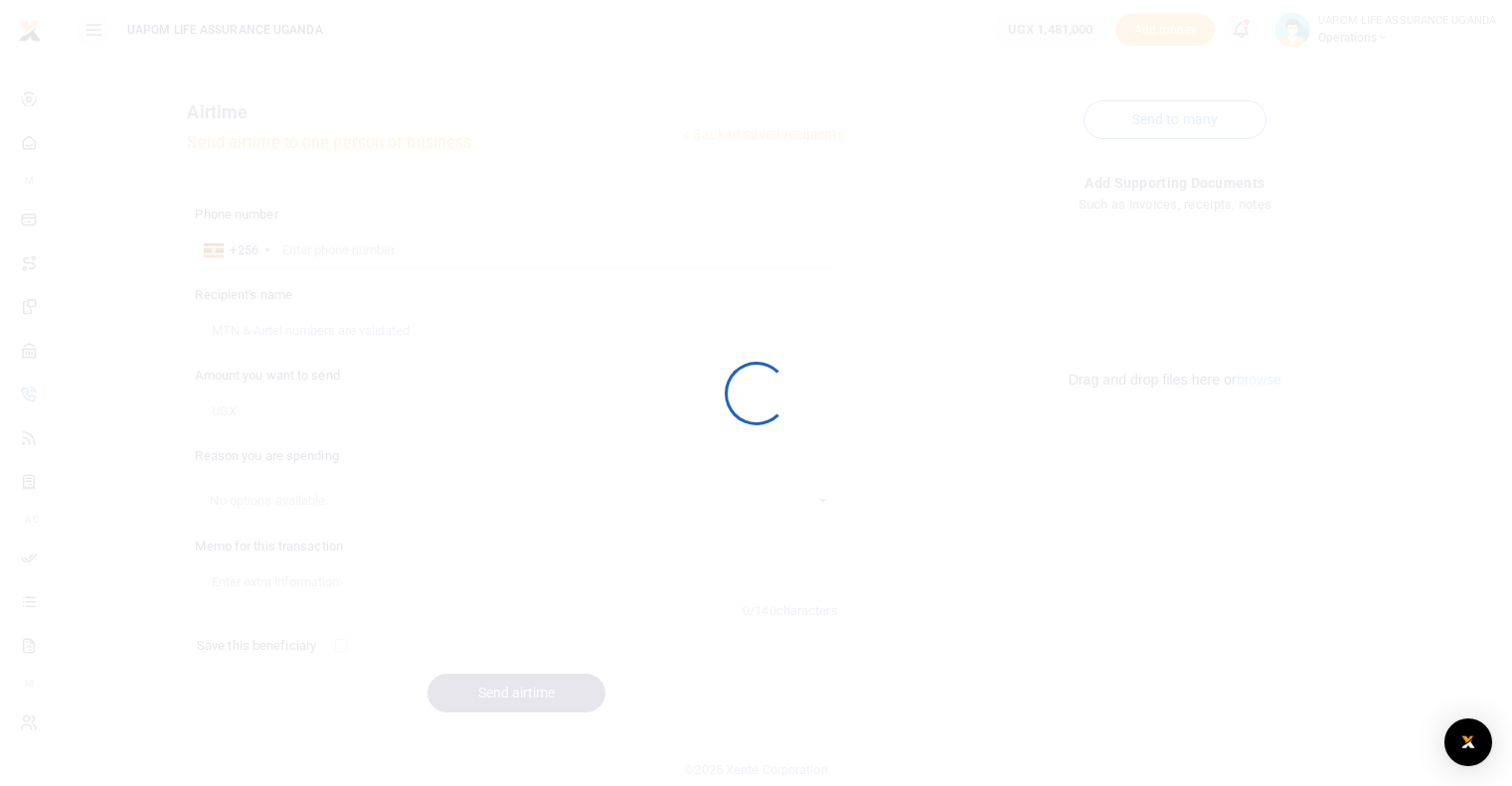 scroll, scrollTop: 0, scrollLeft: 0, axis: both 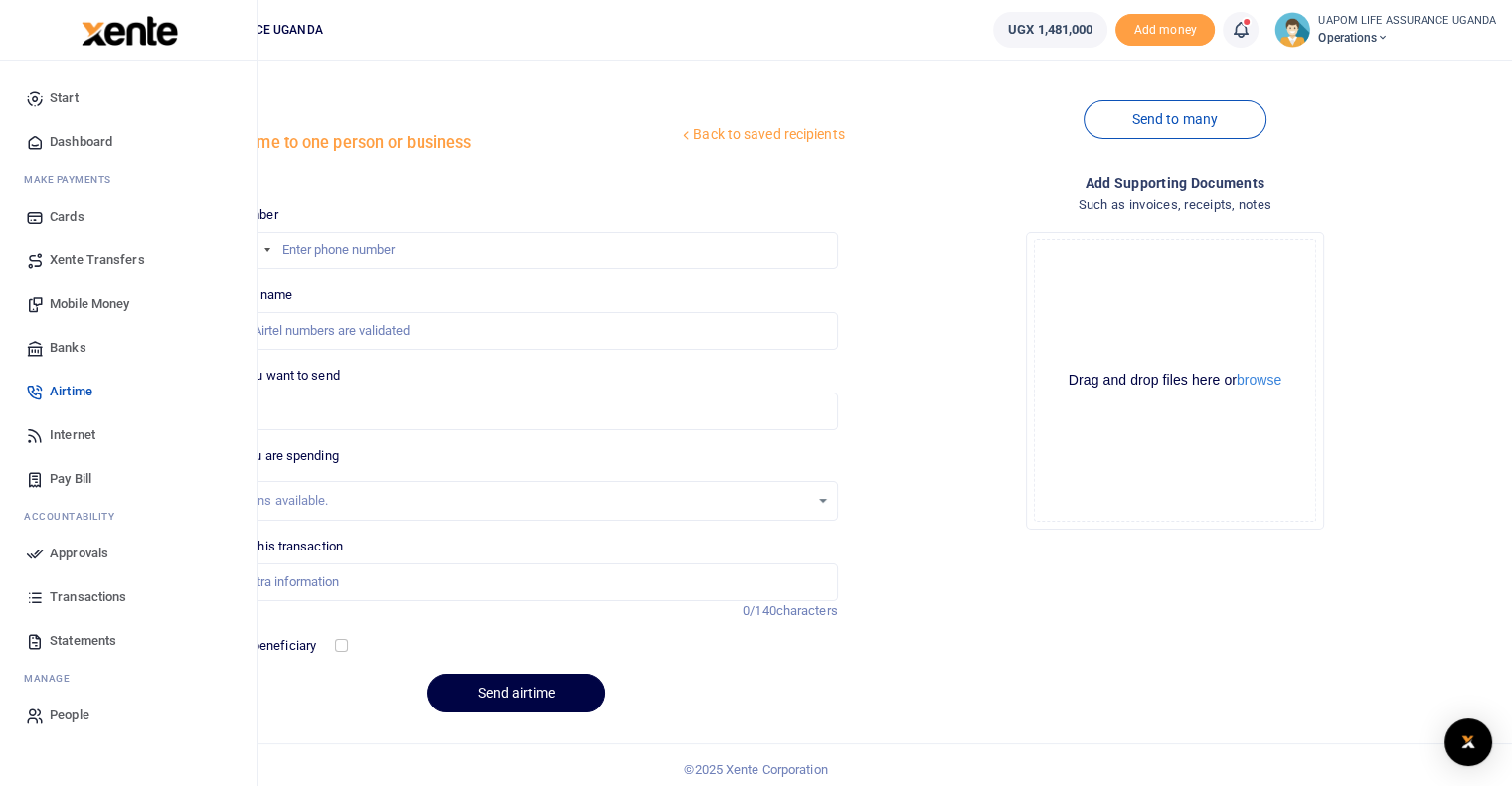 click on "Internet" at bounding box center (73, 435) 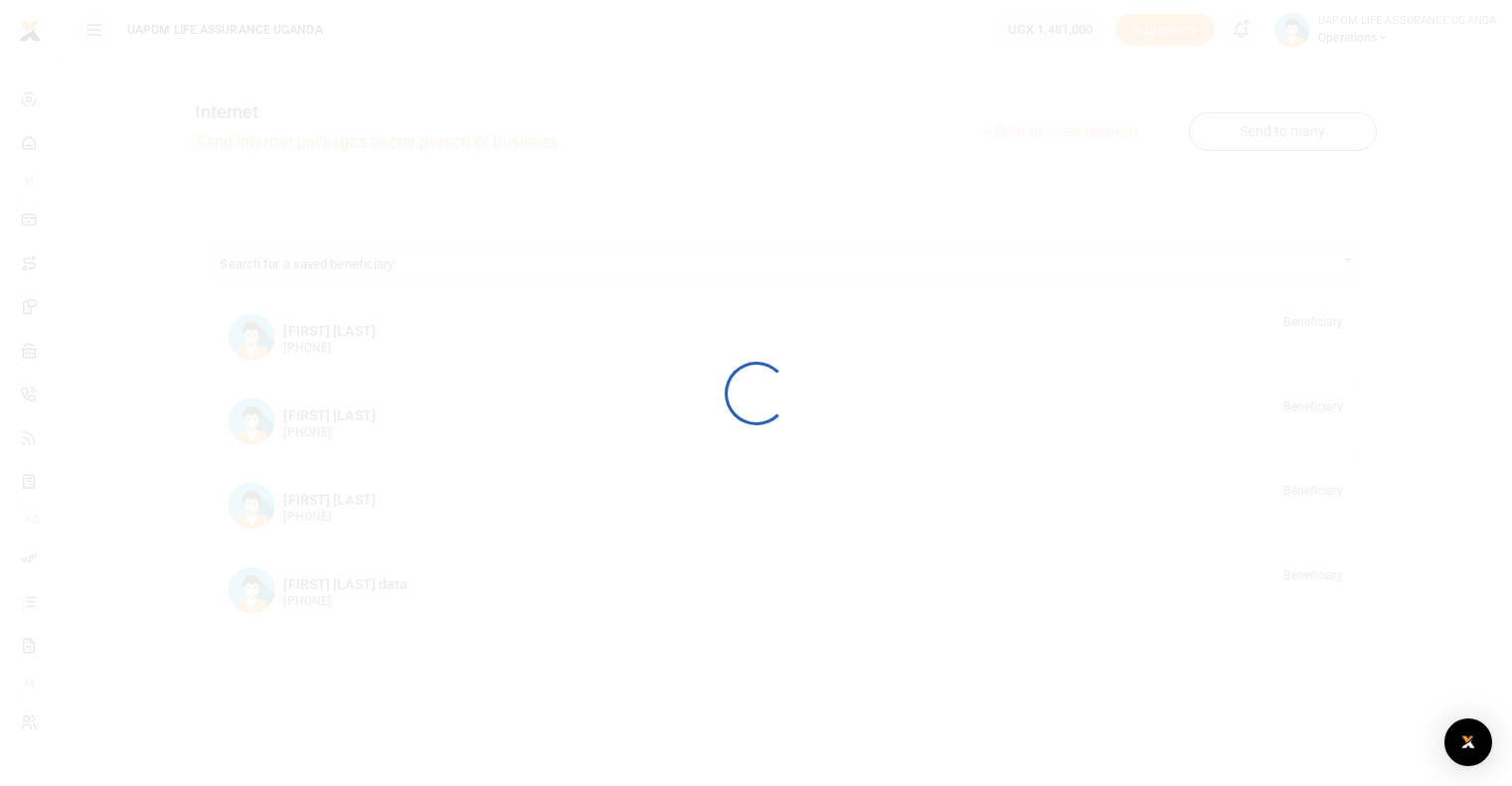 scroll, scrollTop: 0, scrollLeft: 0, axis: both 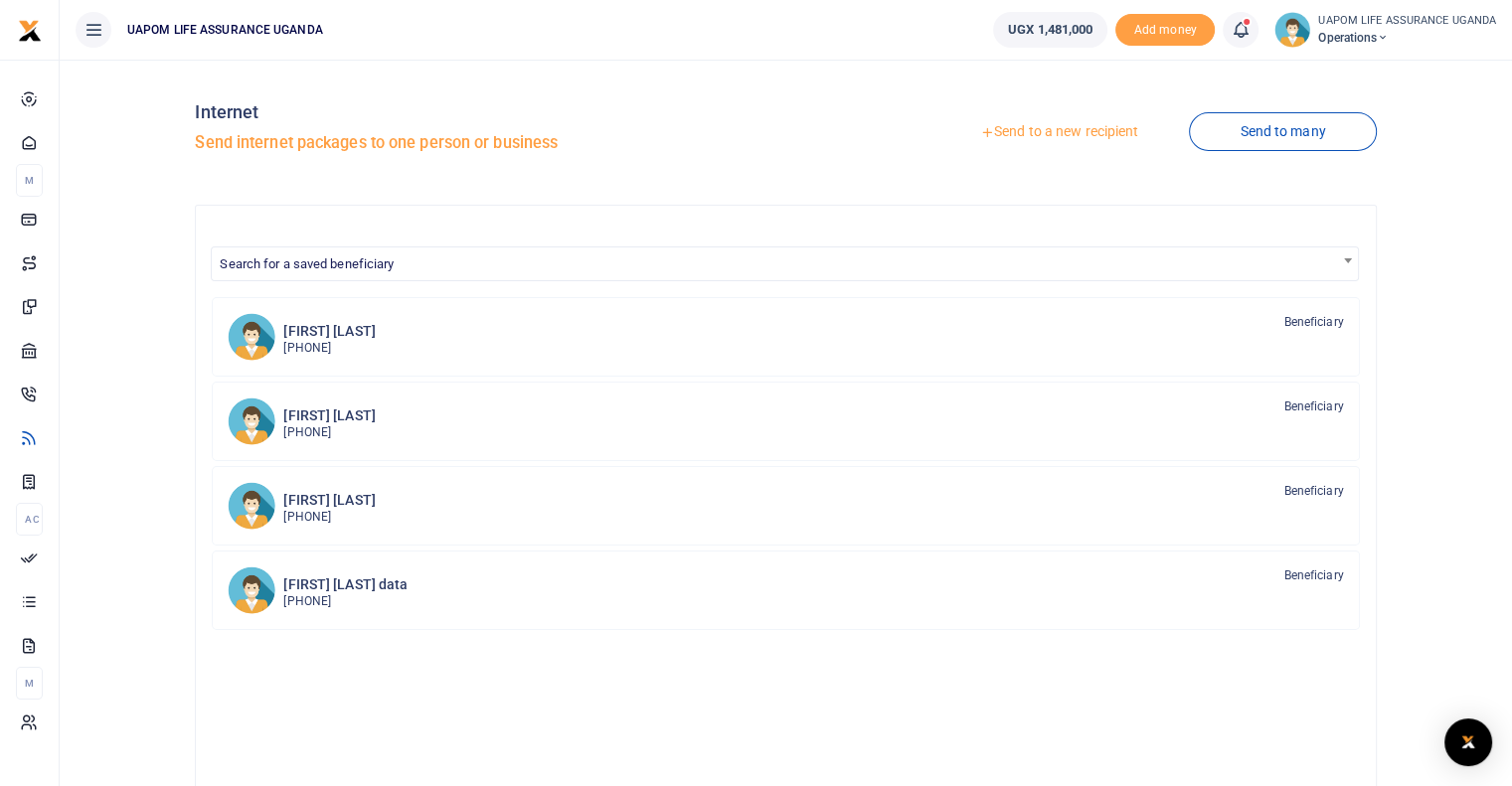 click on "Send to a new recipient" at bounding box center (1059, 132) 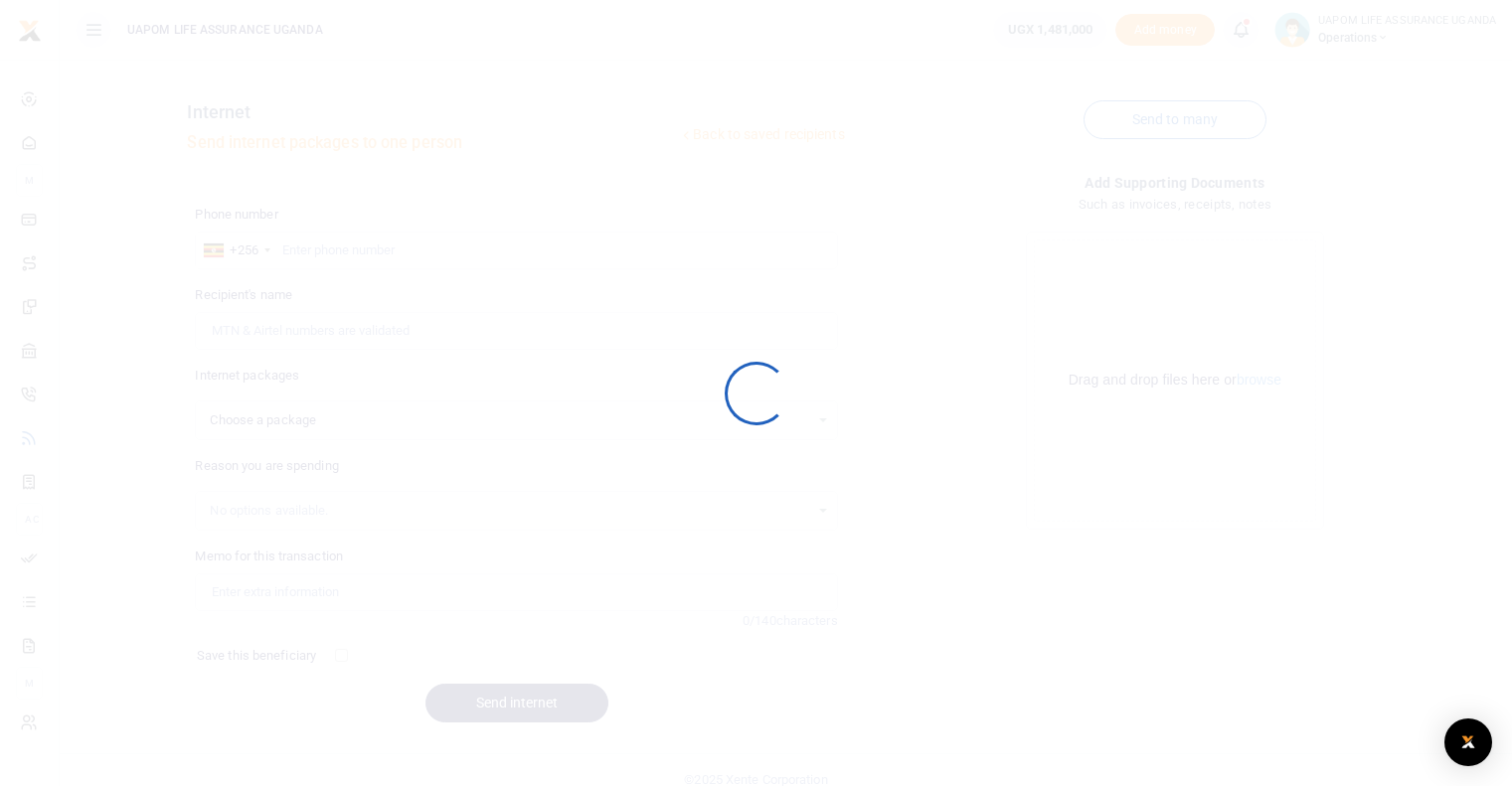 scroll, scrollTop: 0, scrollLeft: 0, axis: both 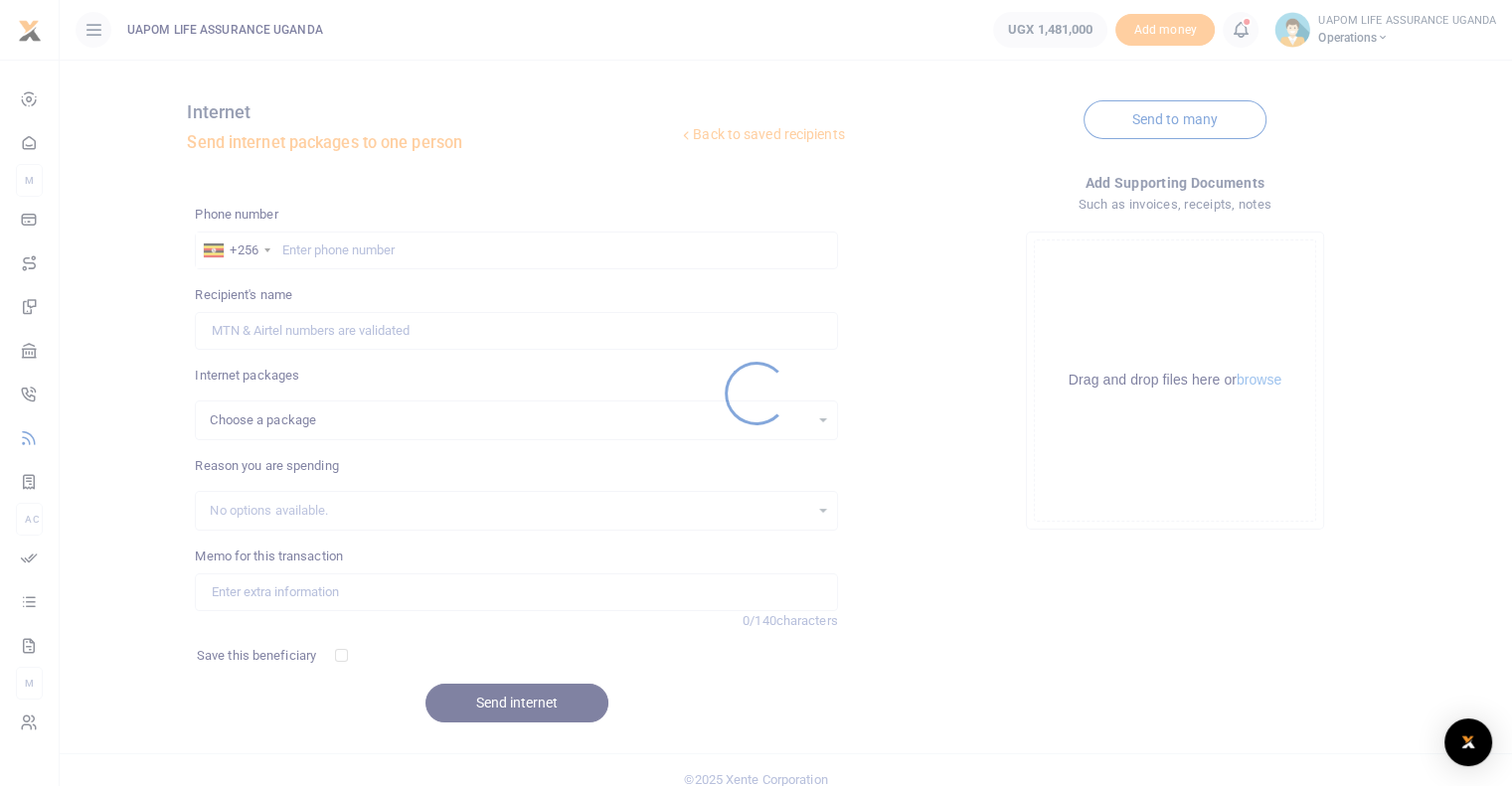 click at bounding box center [756, 393] 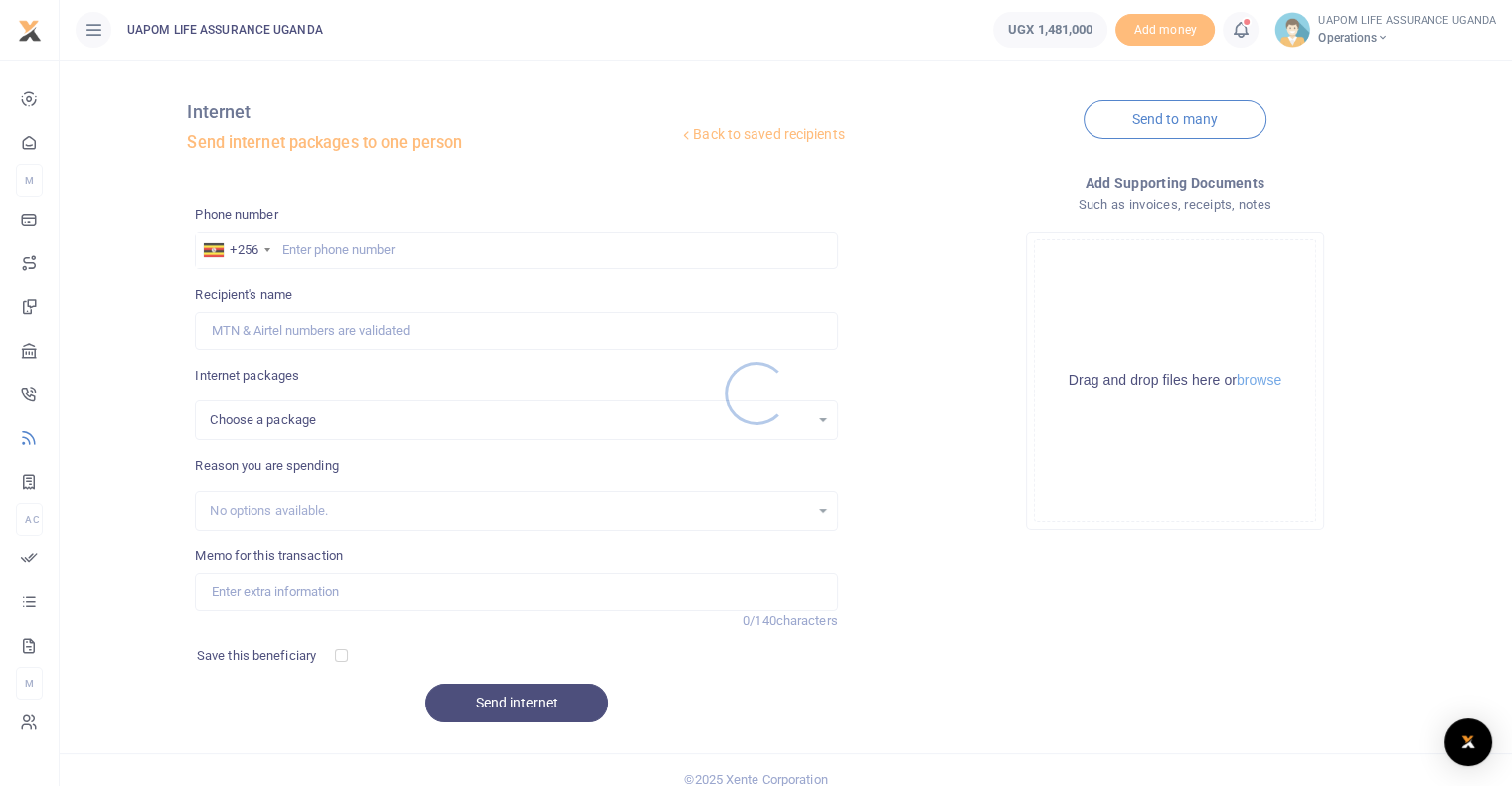 click at bounding box center (756, 393) 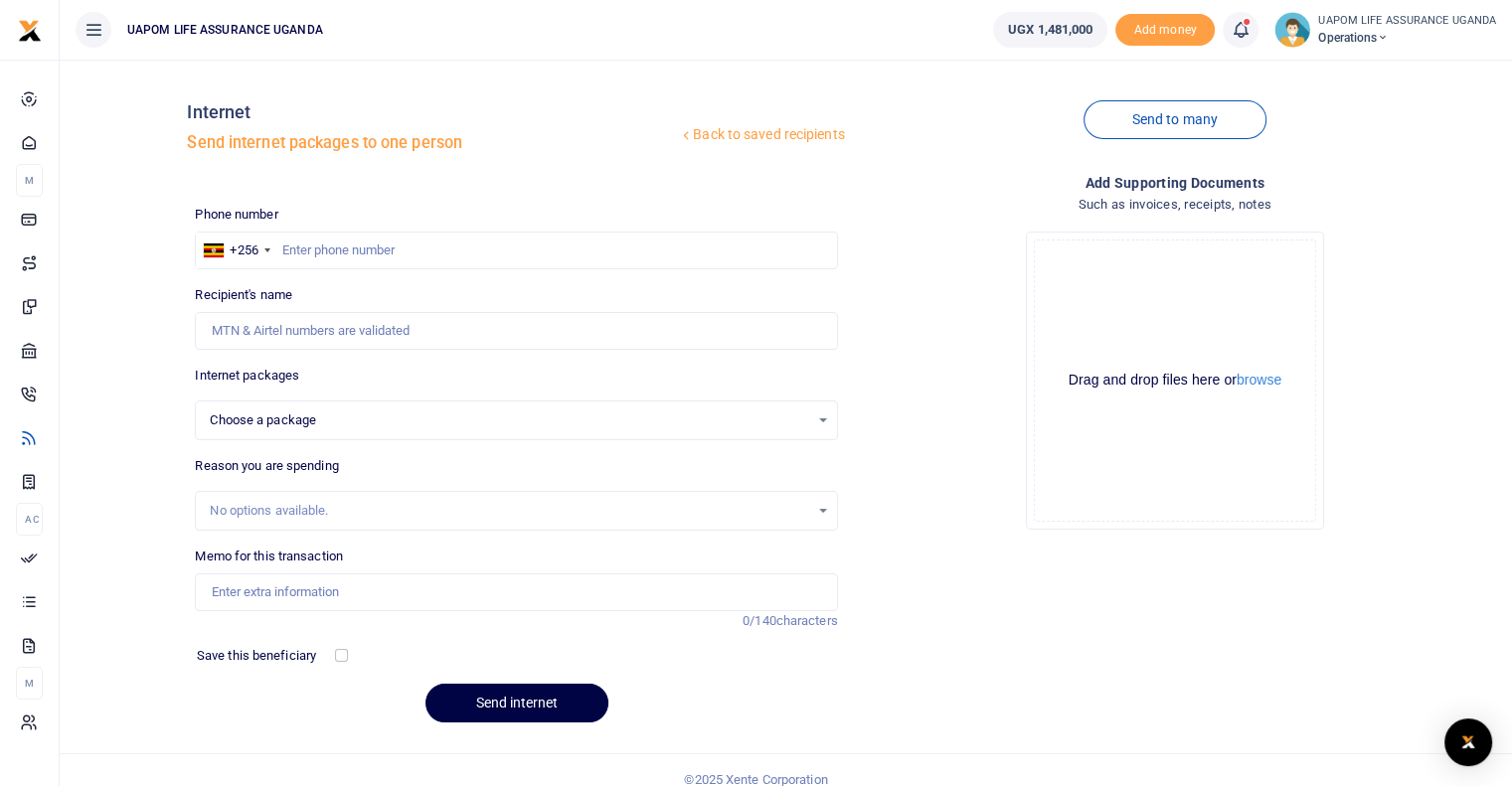 click at bounding box center (756, 393) 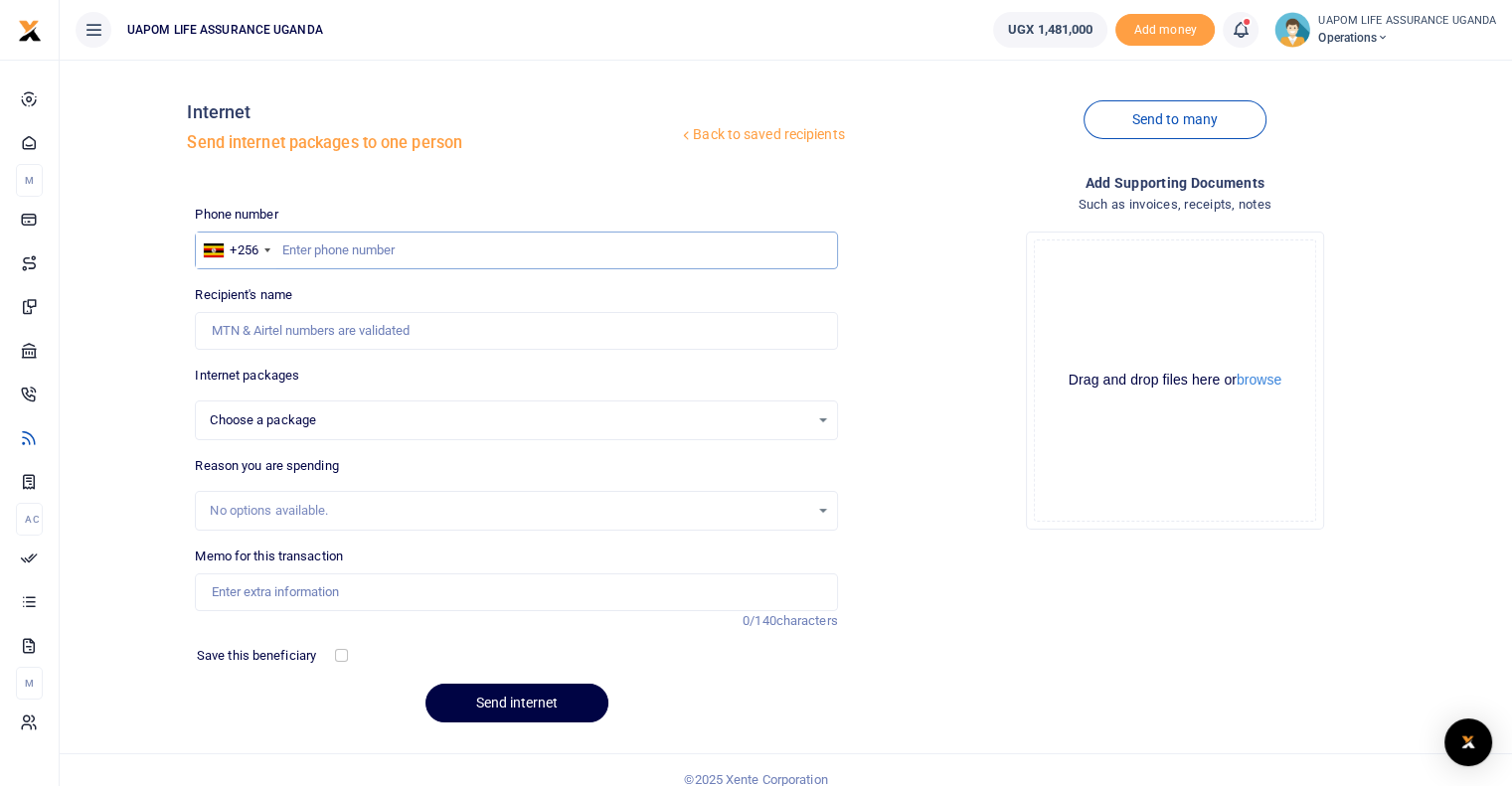 click at bounding box center (516, 250) 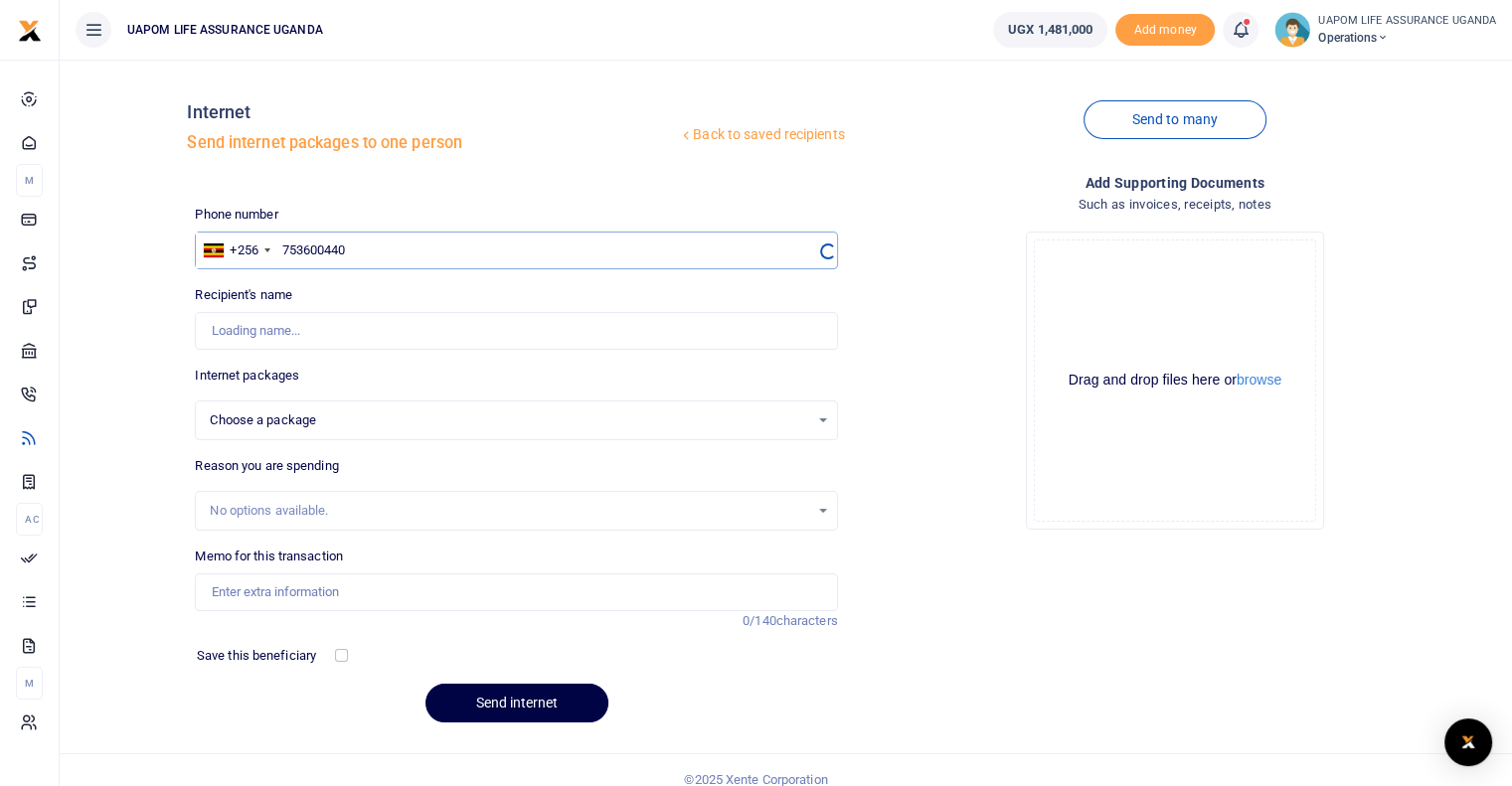 select 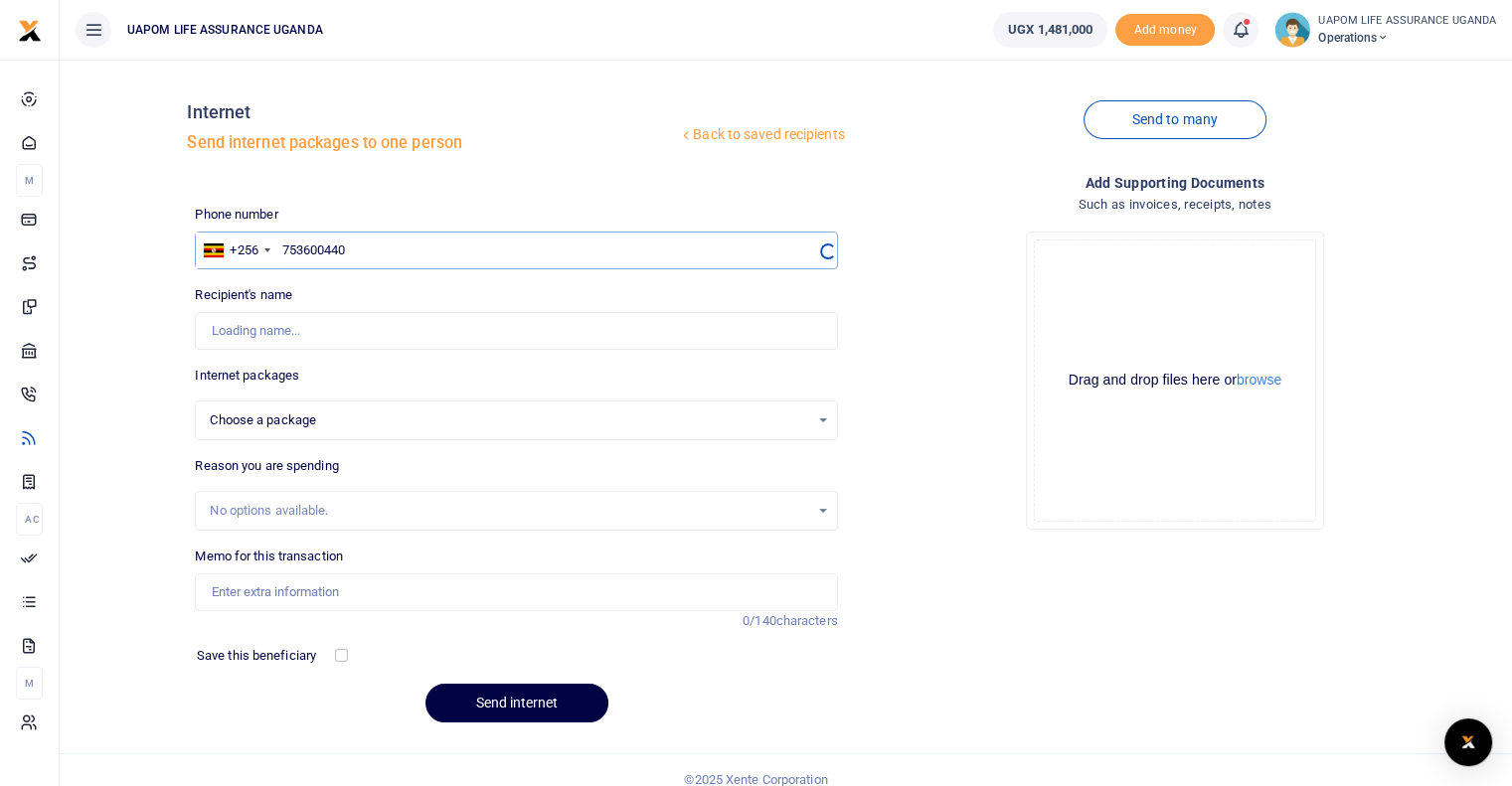 type on "753600440" 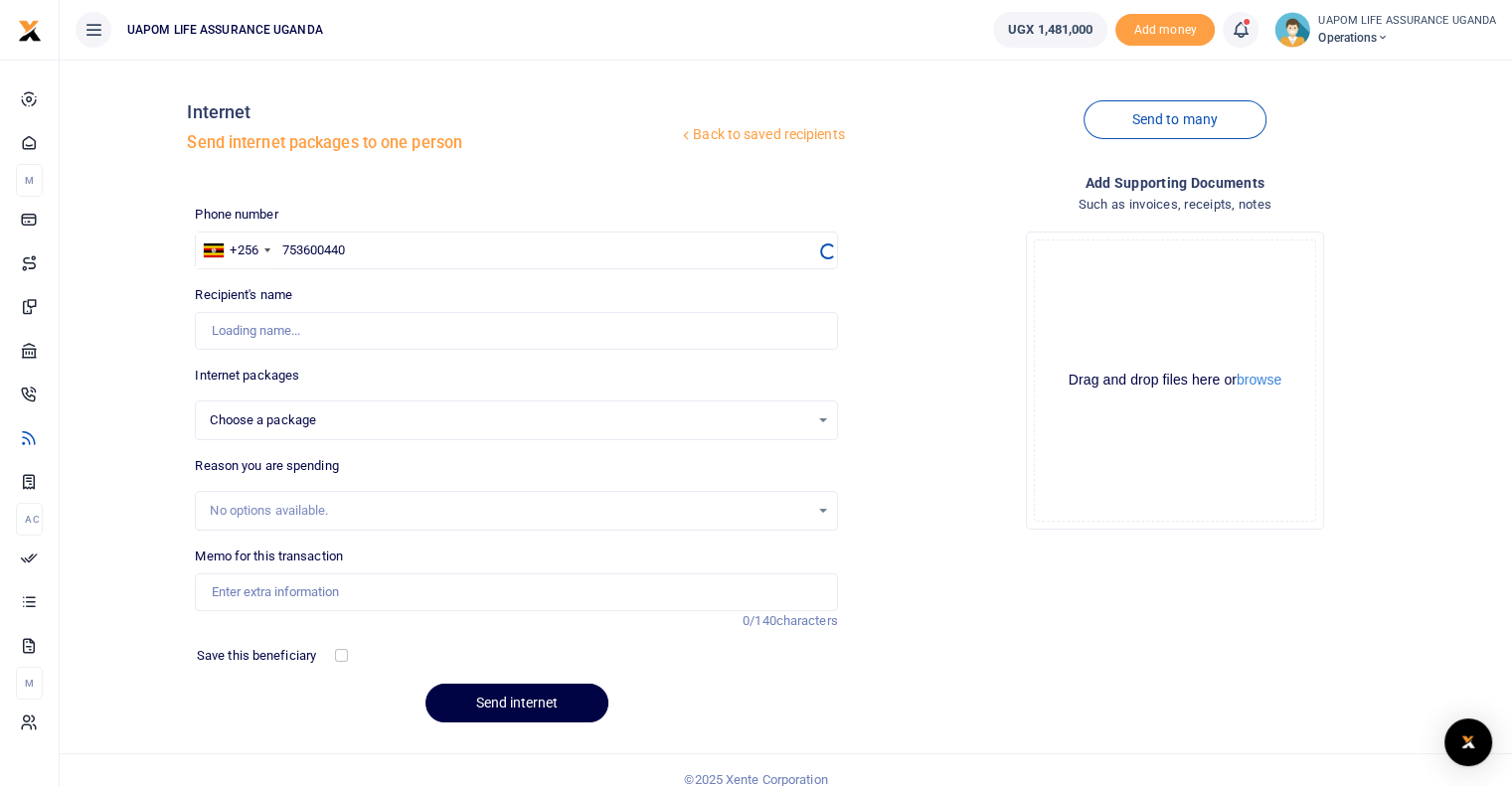 click on "Choose a package" at bounding box center [0, 0] 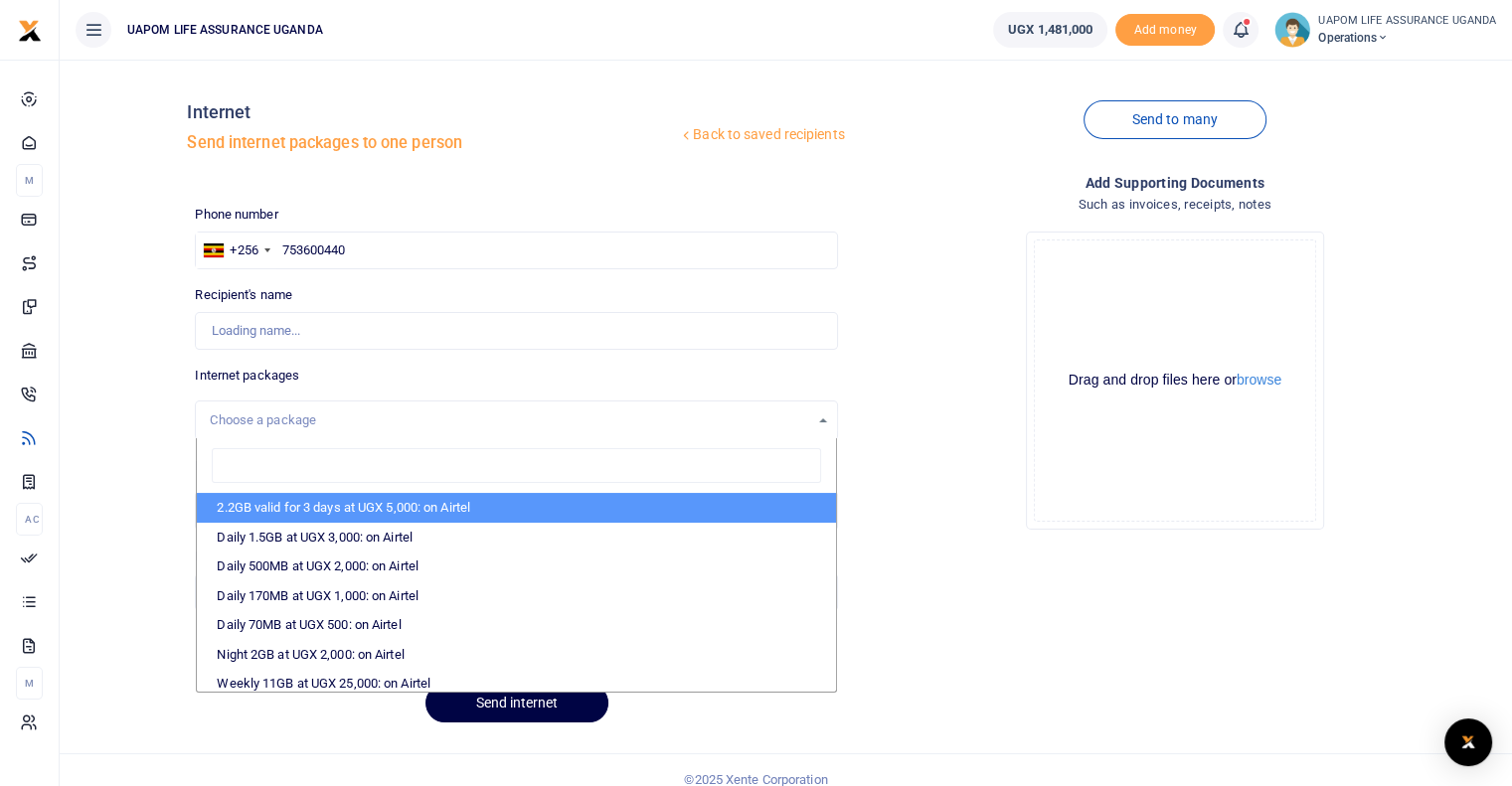 type on "Tonny Mudoola" 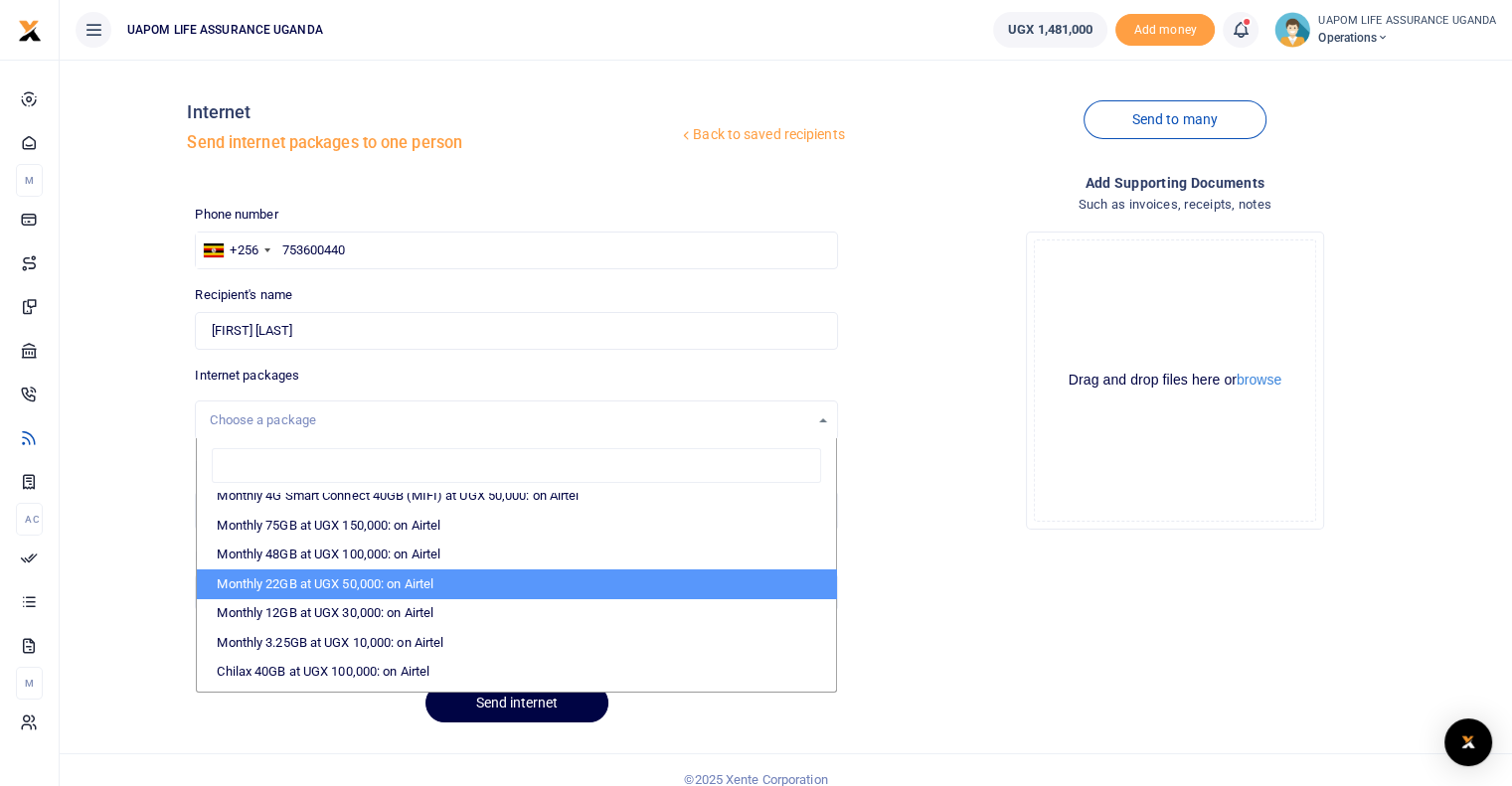scroll, scrollTop: 397, scrollLeft: 0, axis: vertical 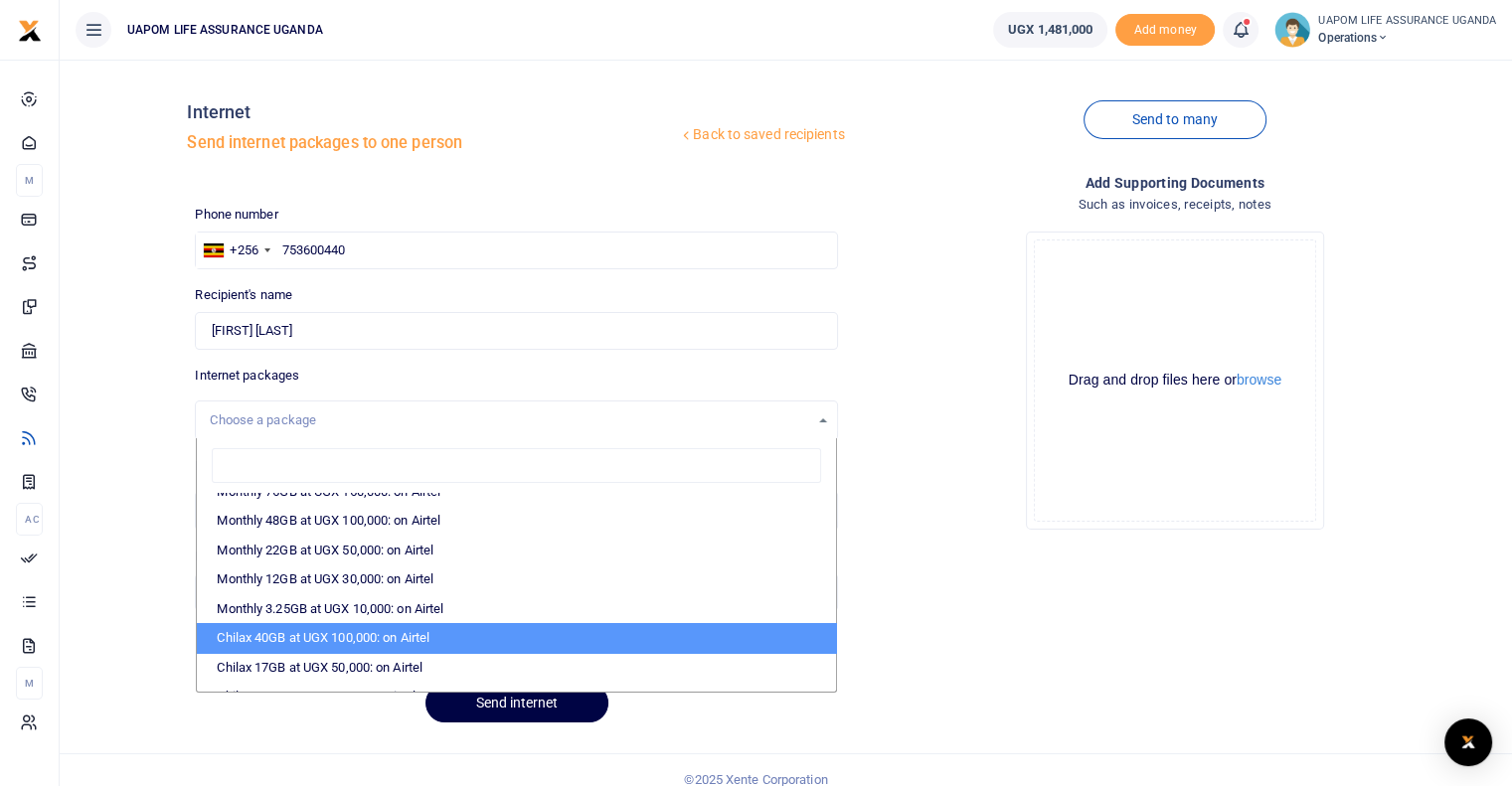 click on "Chilax 40GB at UGX  100,000: on Airtel" at bounding box center (516, 638) 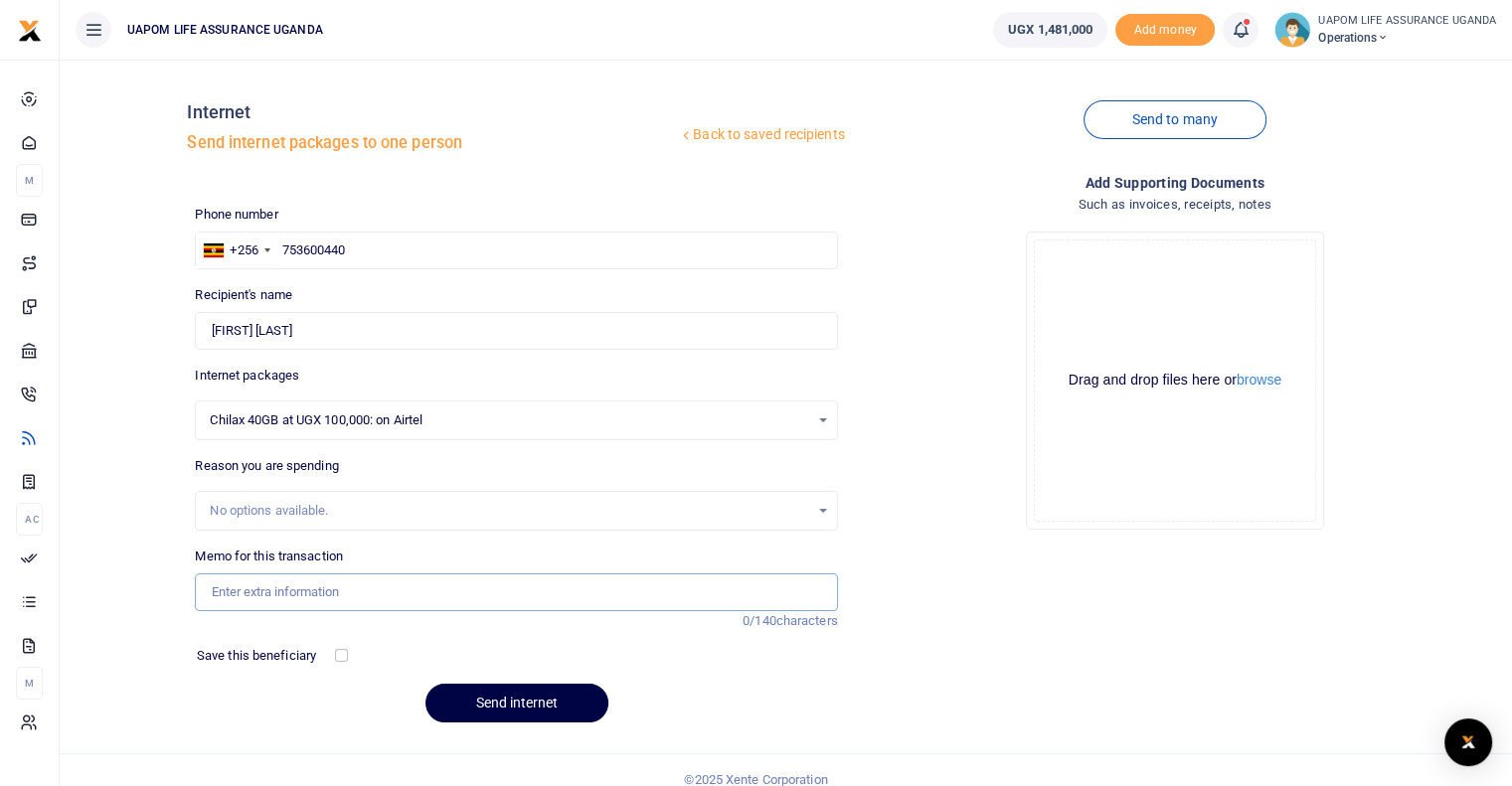 click on "Memo for this transaction" at bounding box center (516, 592) 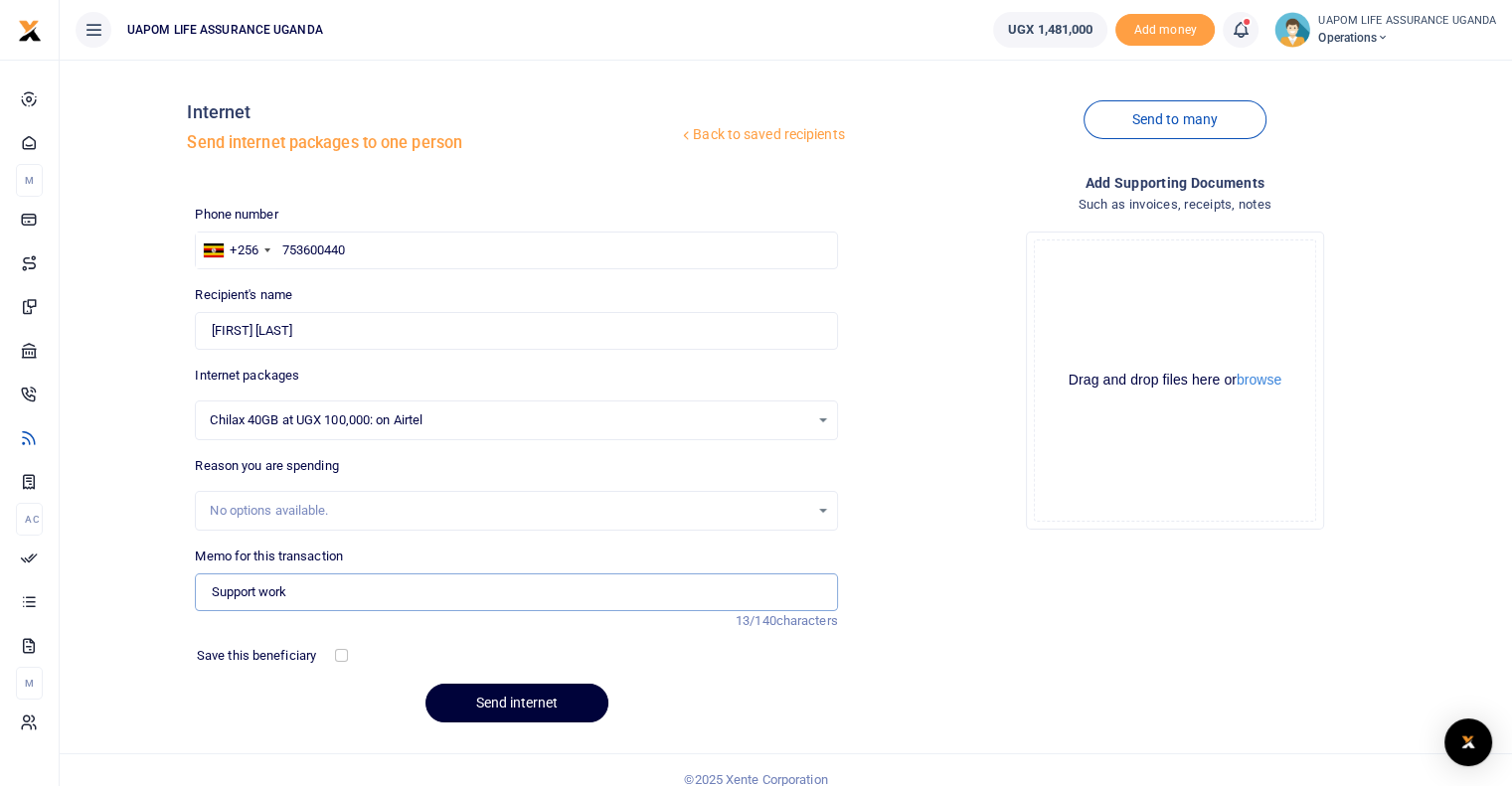 type on "Support work" 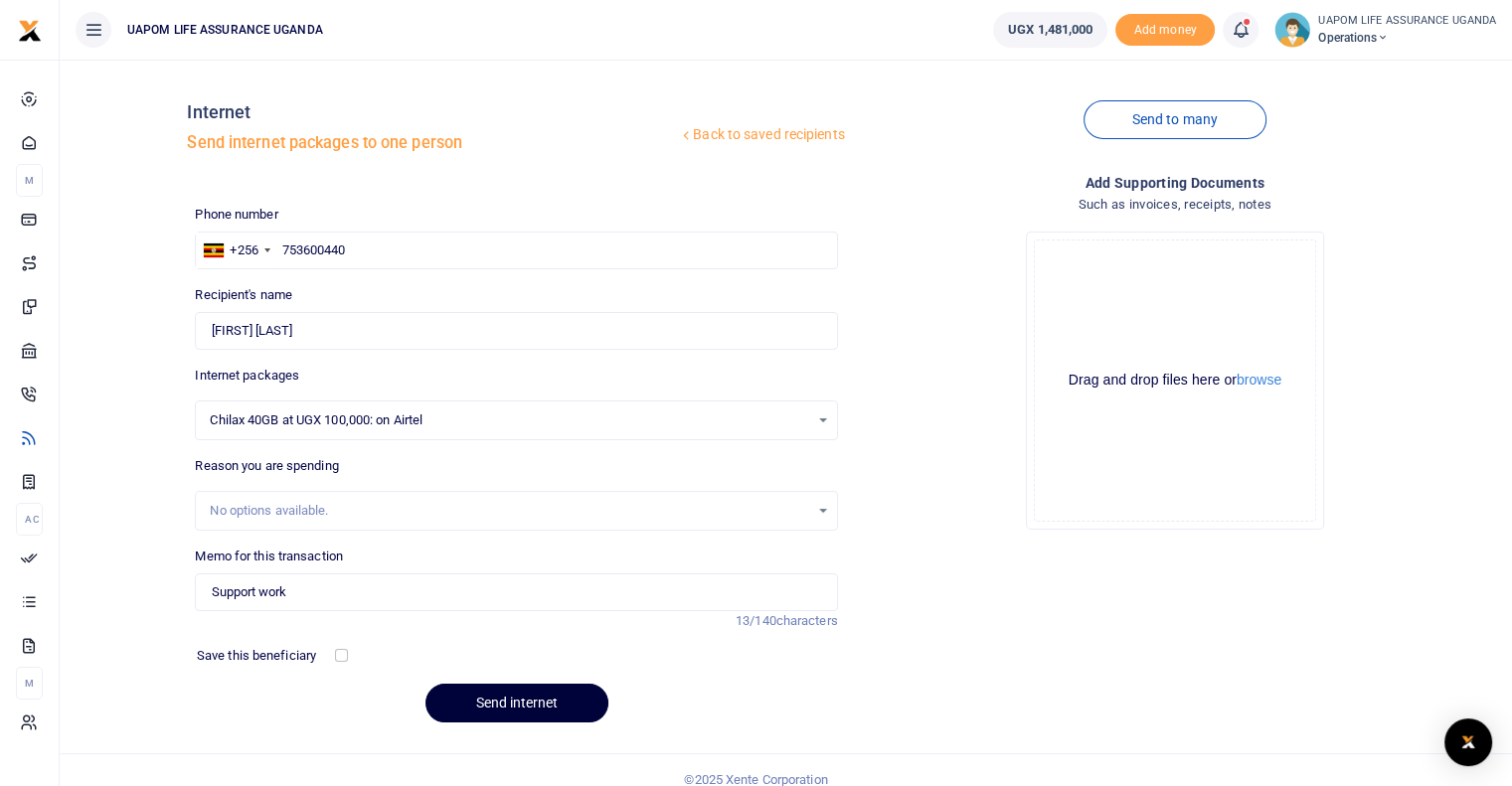 click on "Send internet" at bounding box center (517, 703) 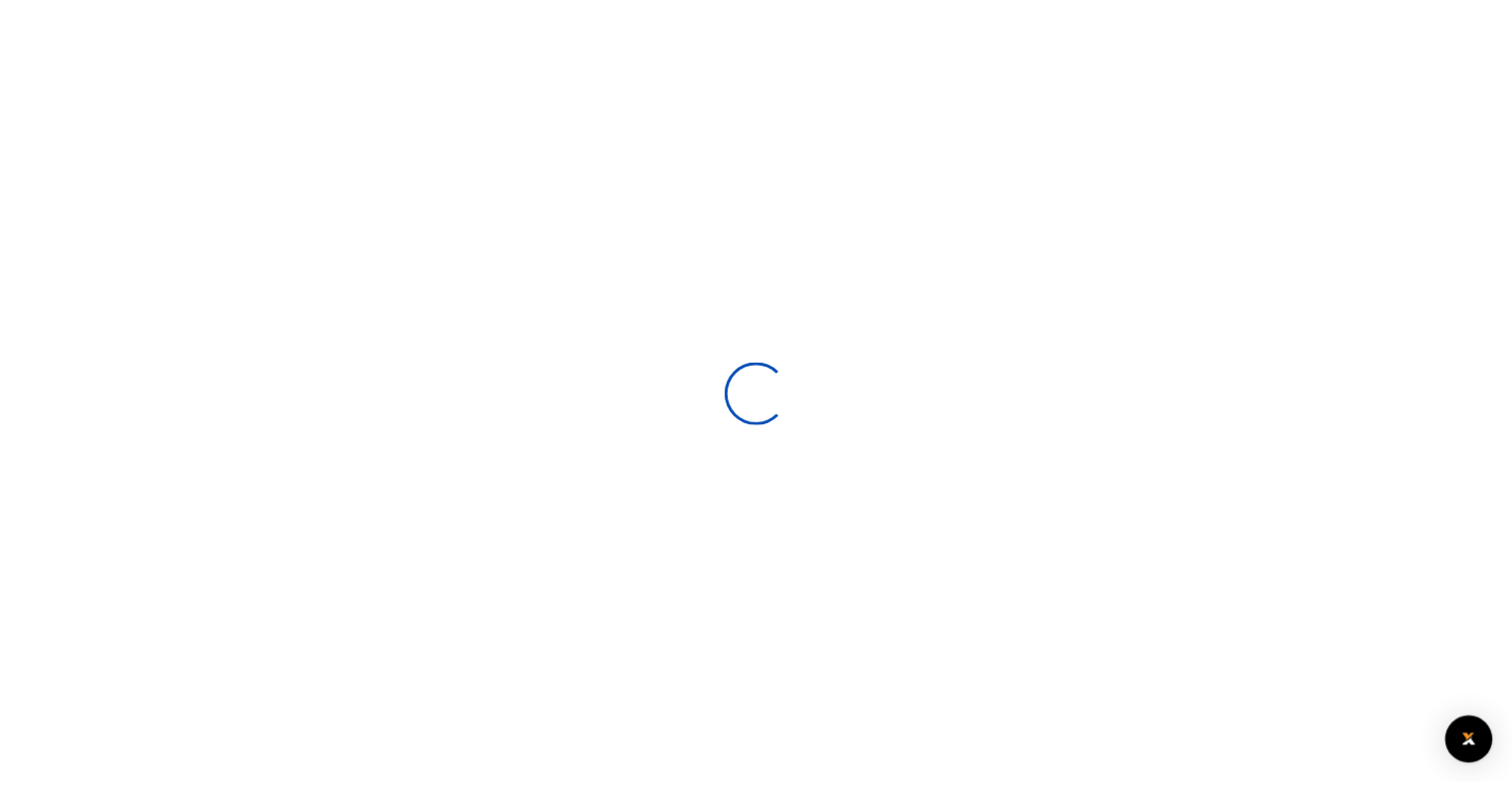 scroll, scrollTop: 0, scrollLeft: 0, axis: both 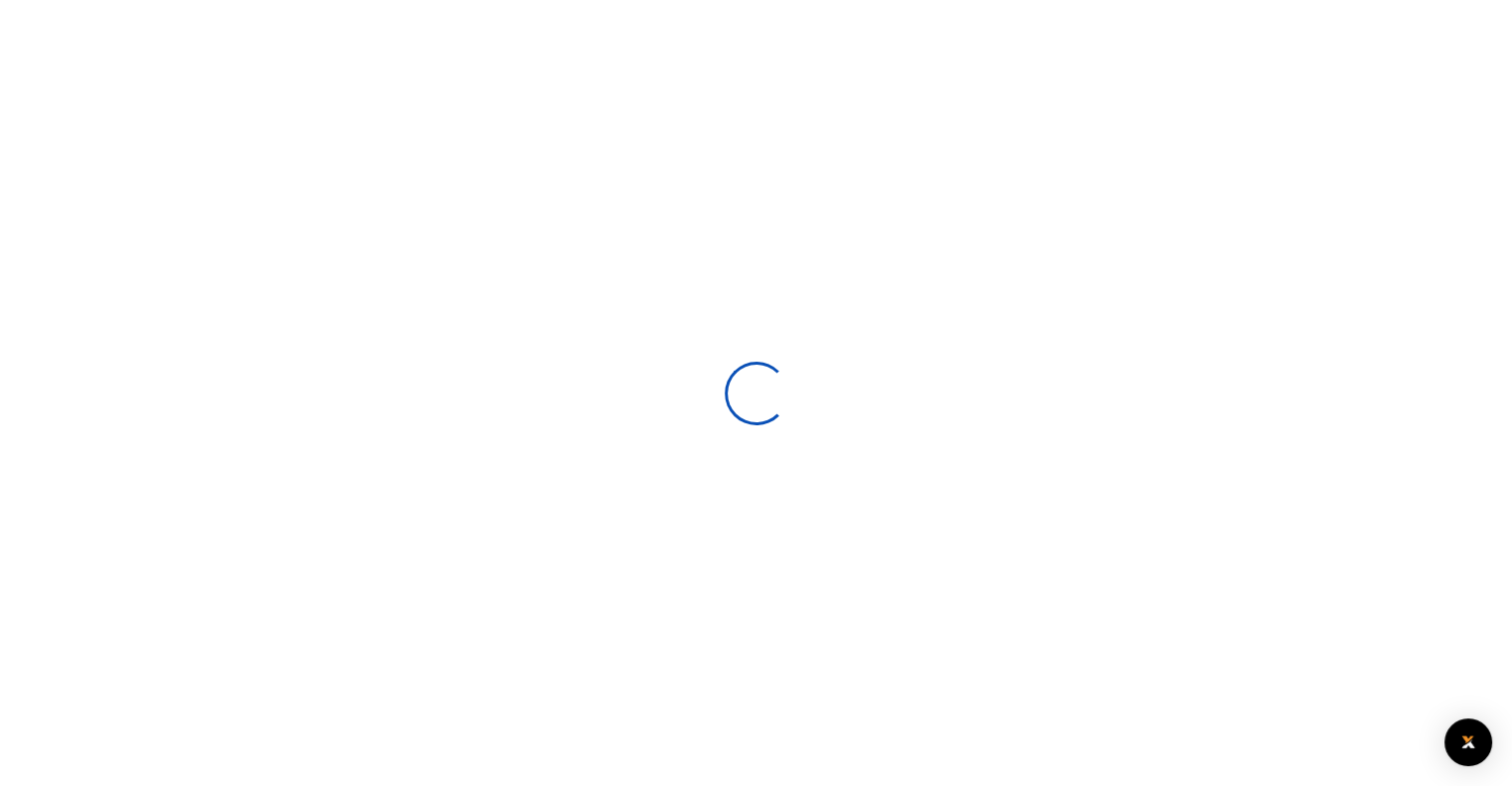 select 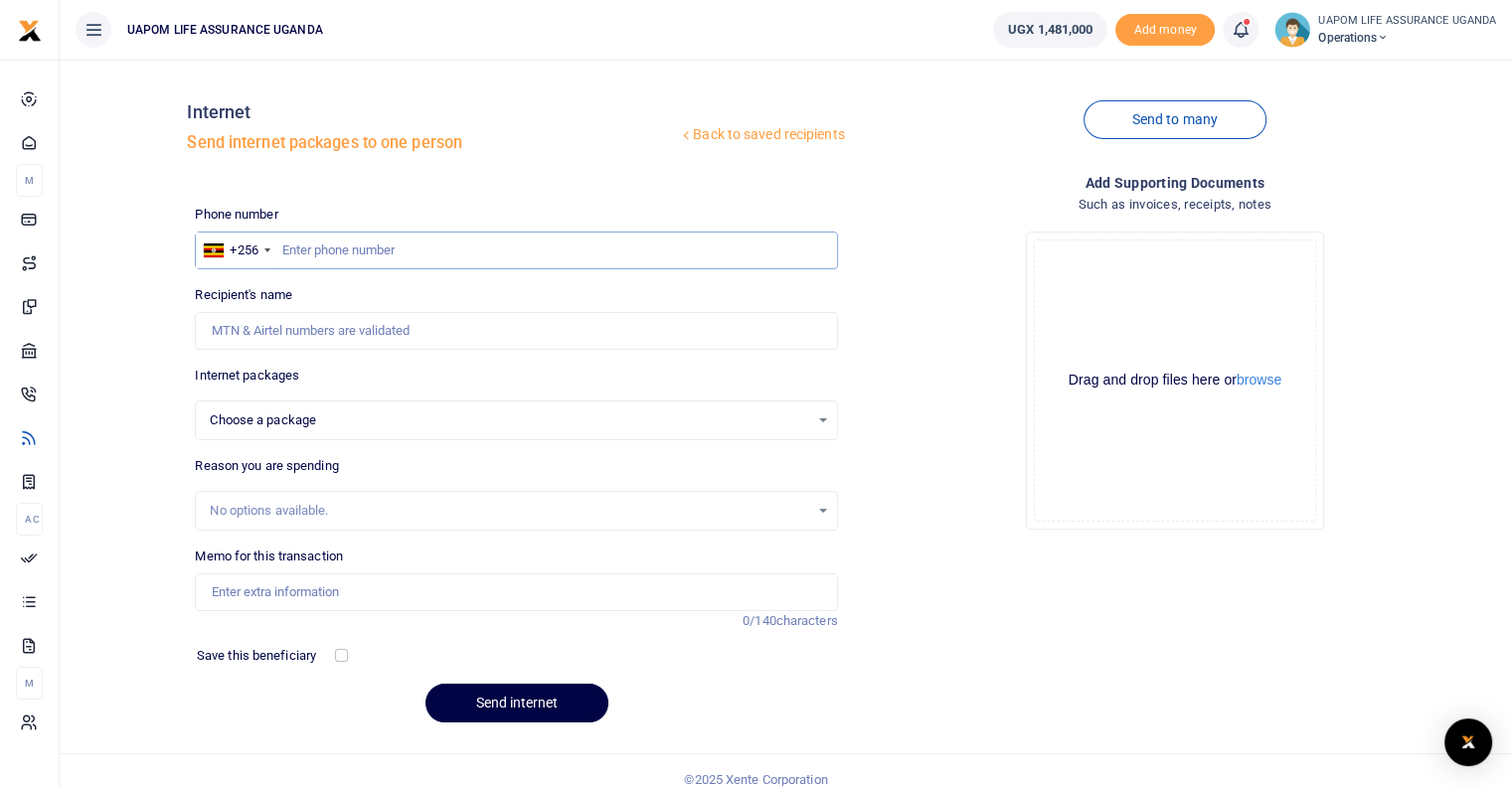 click at bounding box center (516, 250) 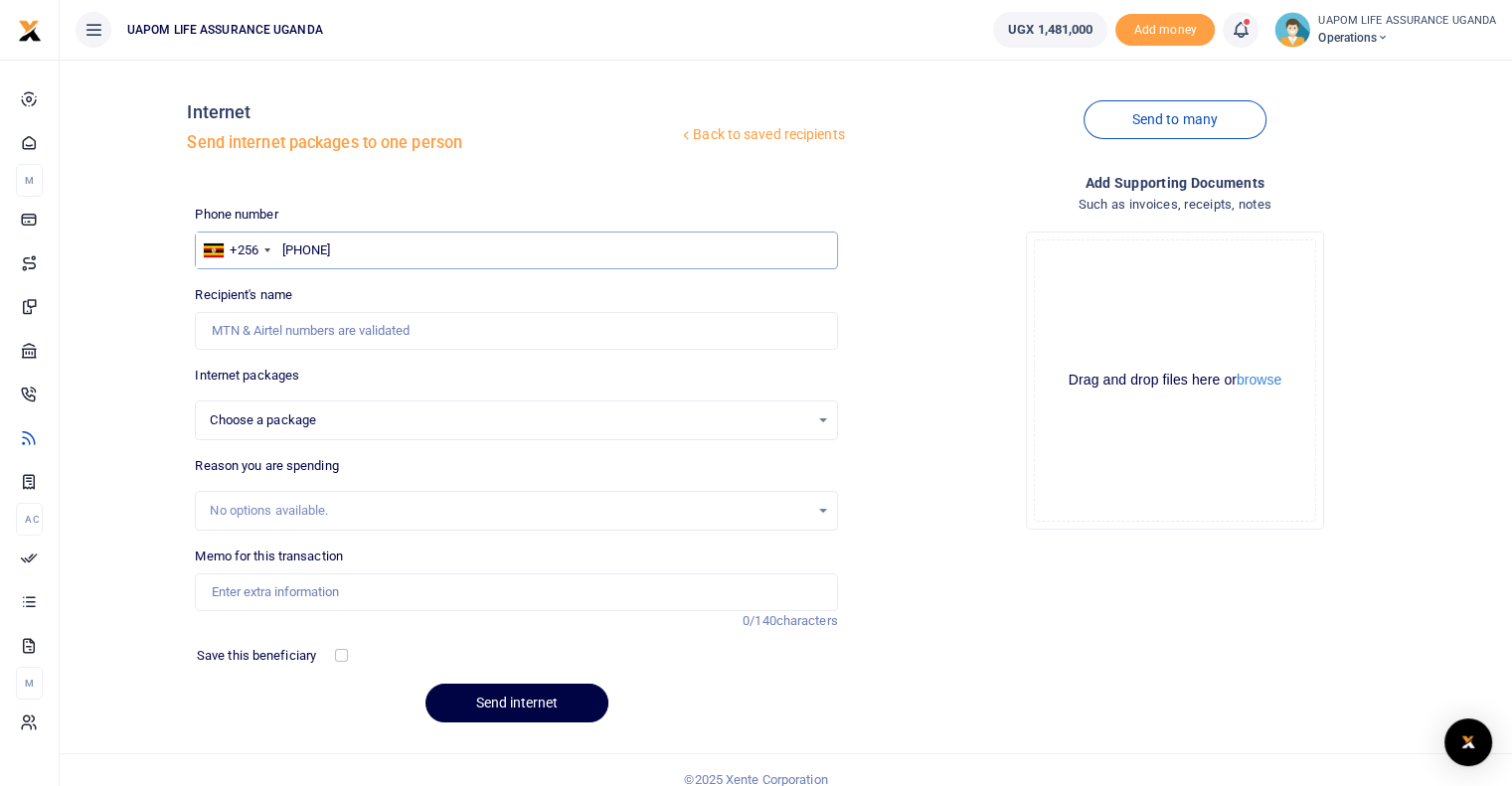 type on "[PHONE]" 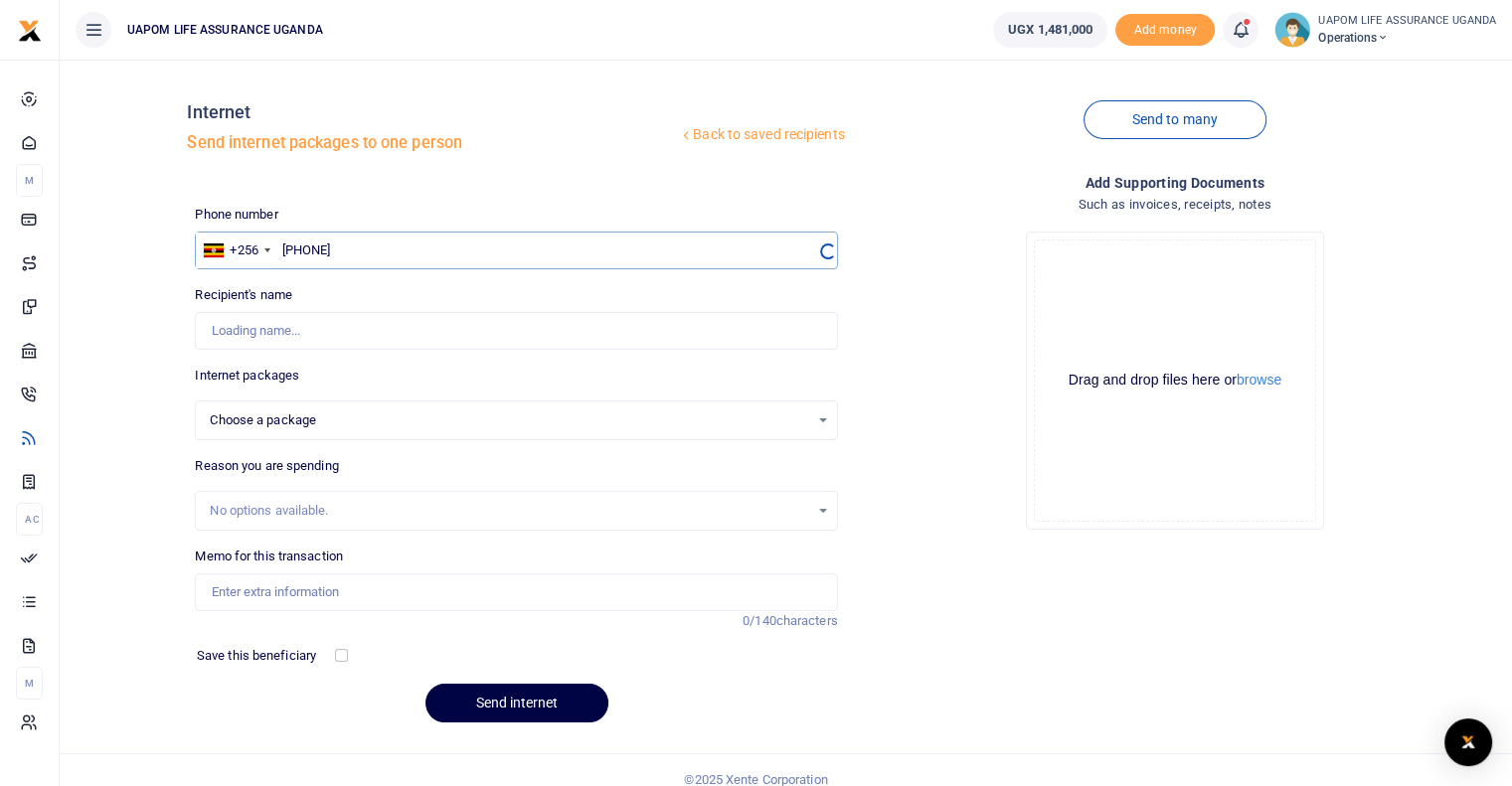 select 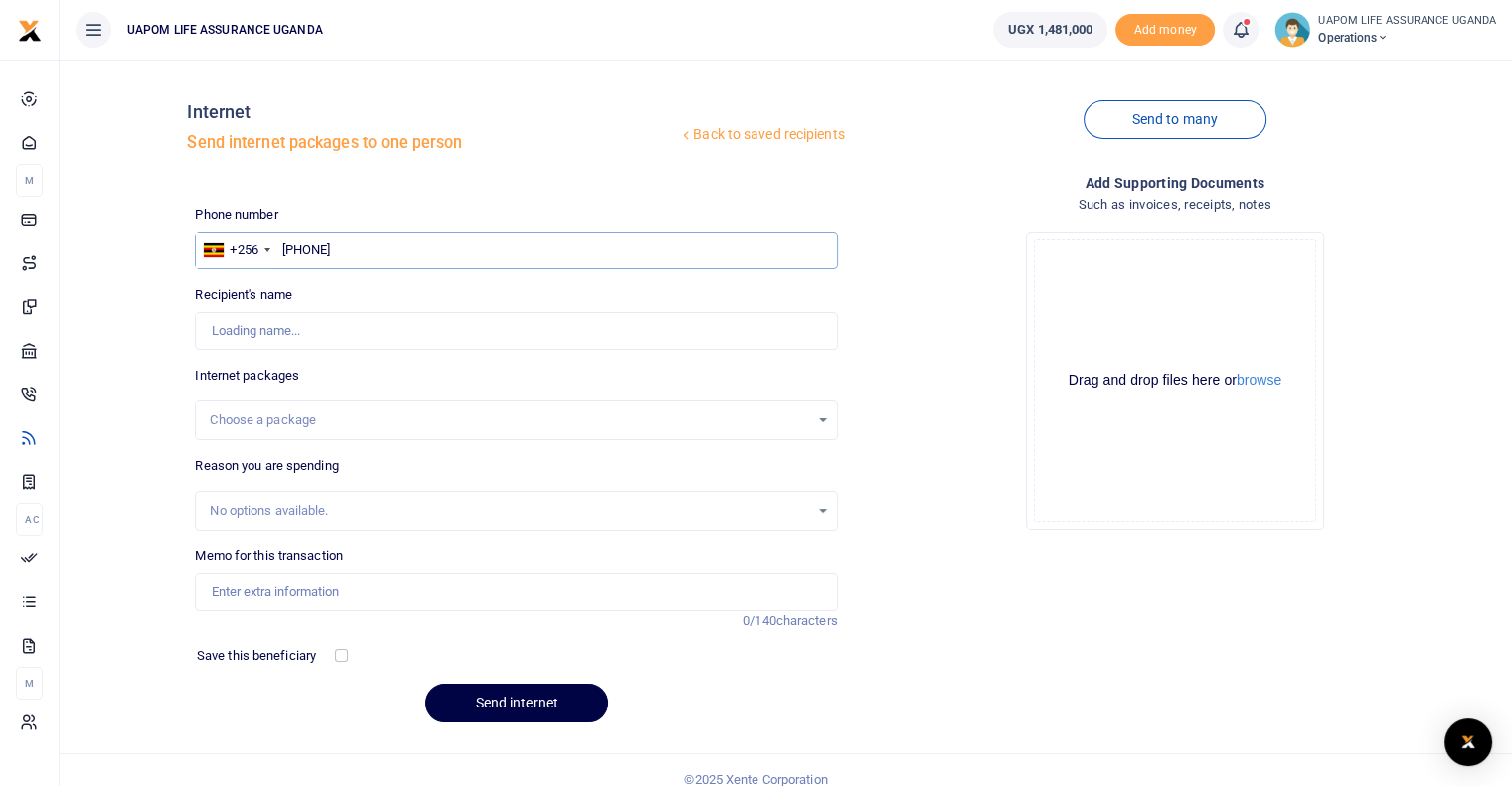type on "775852607" 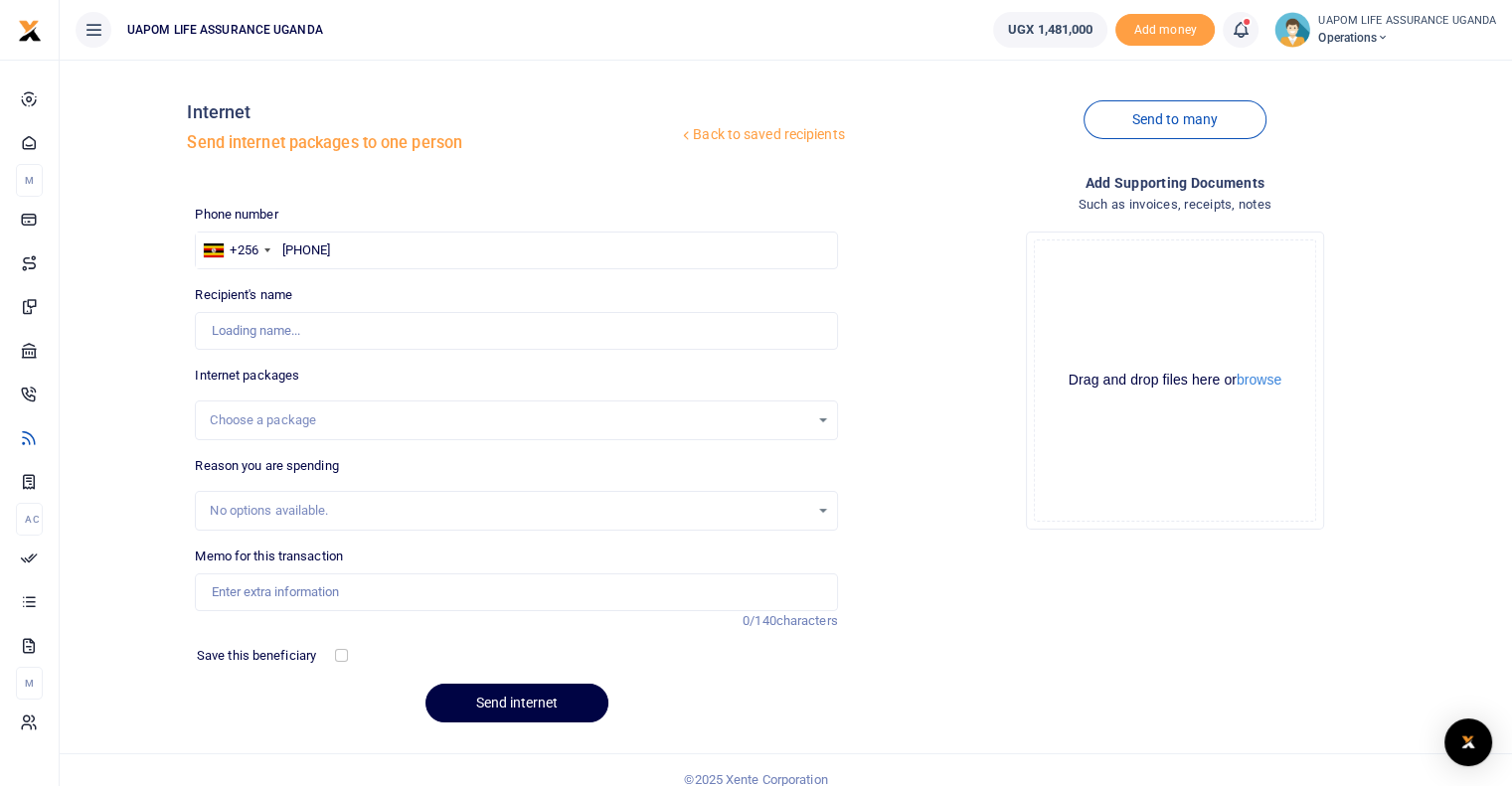 type on "[FIRST] [LAST]" 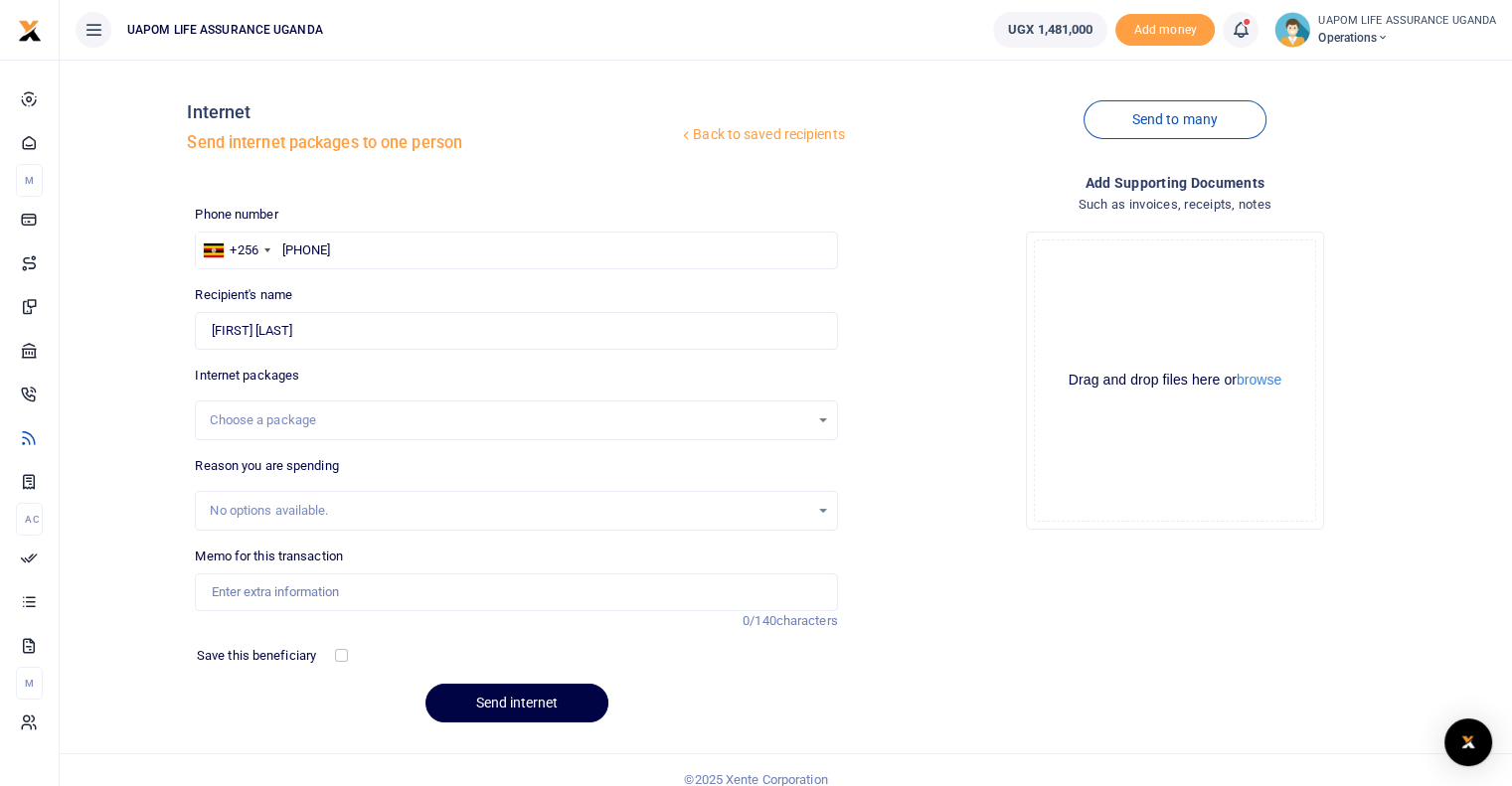 click on "Choose a package" at bounding box center [509, 420] 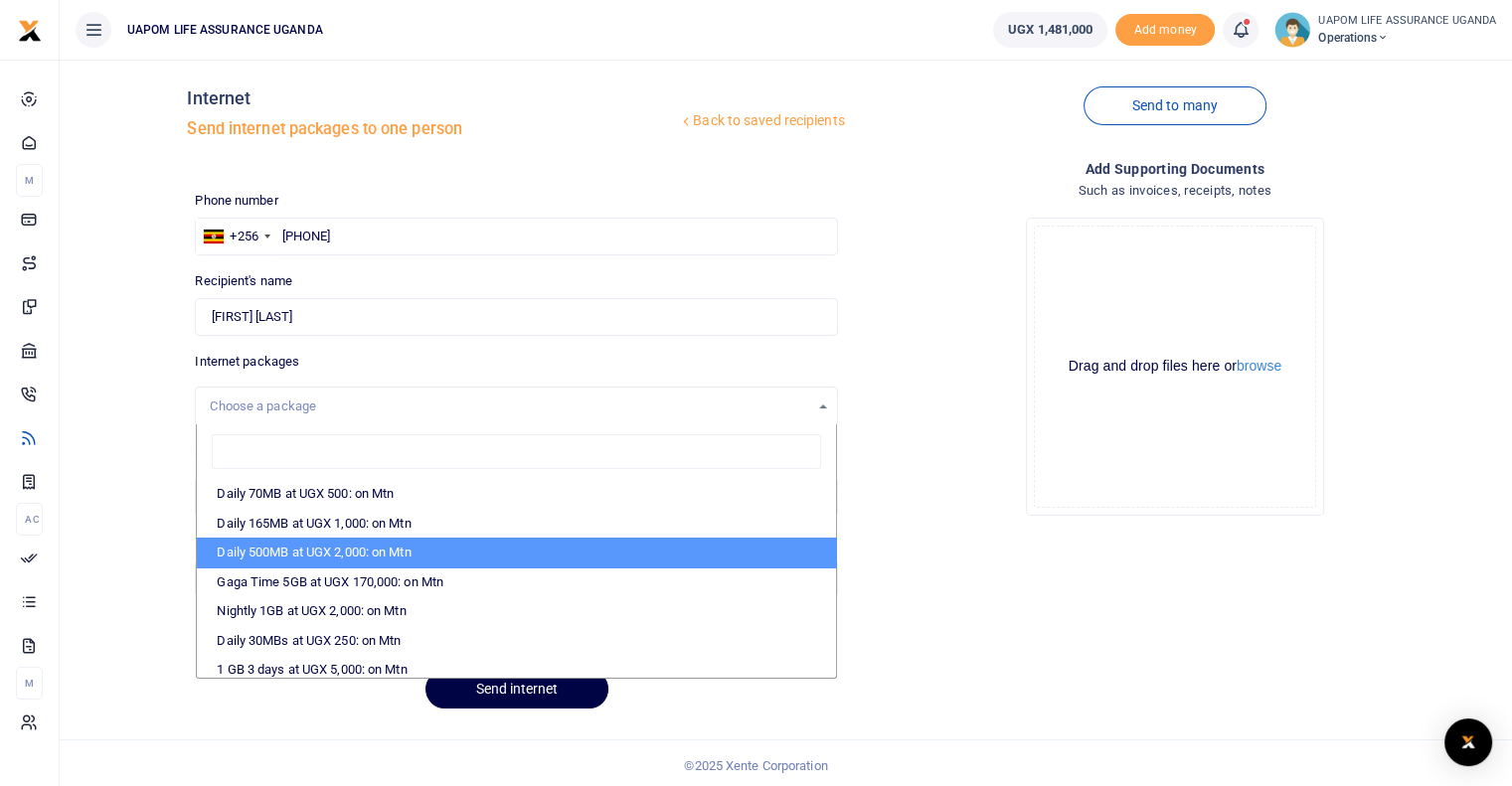 scroll, scrollTop: 18, scrollLeft: 0, axis: vertical 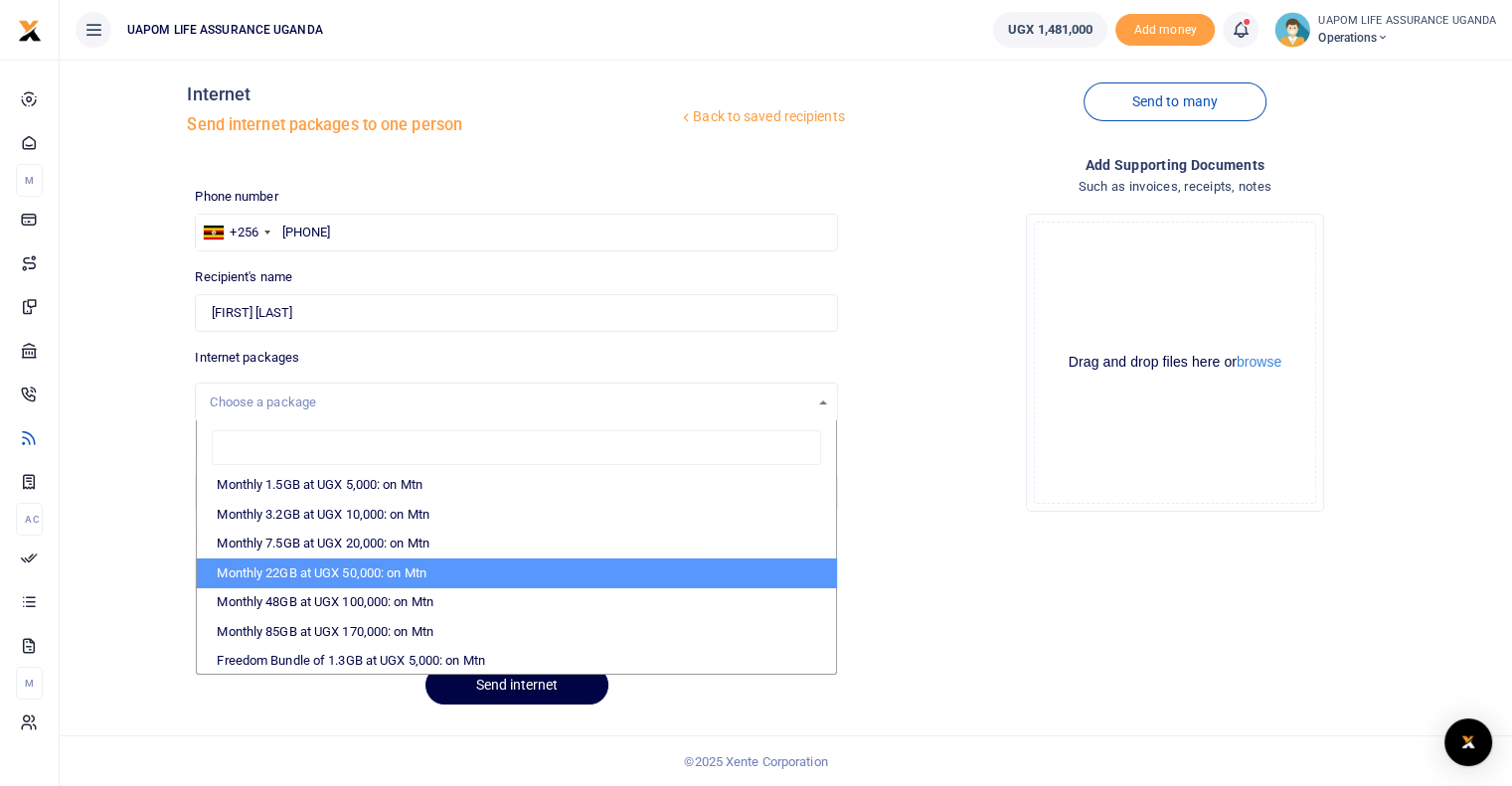 click on "Monthly 22GB at UGX  50,000: on Mtn" at bounding box center [516, 573] 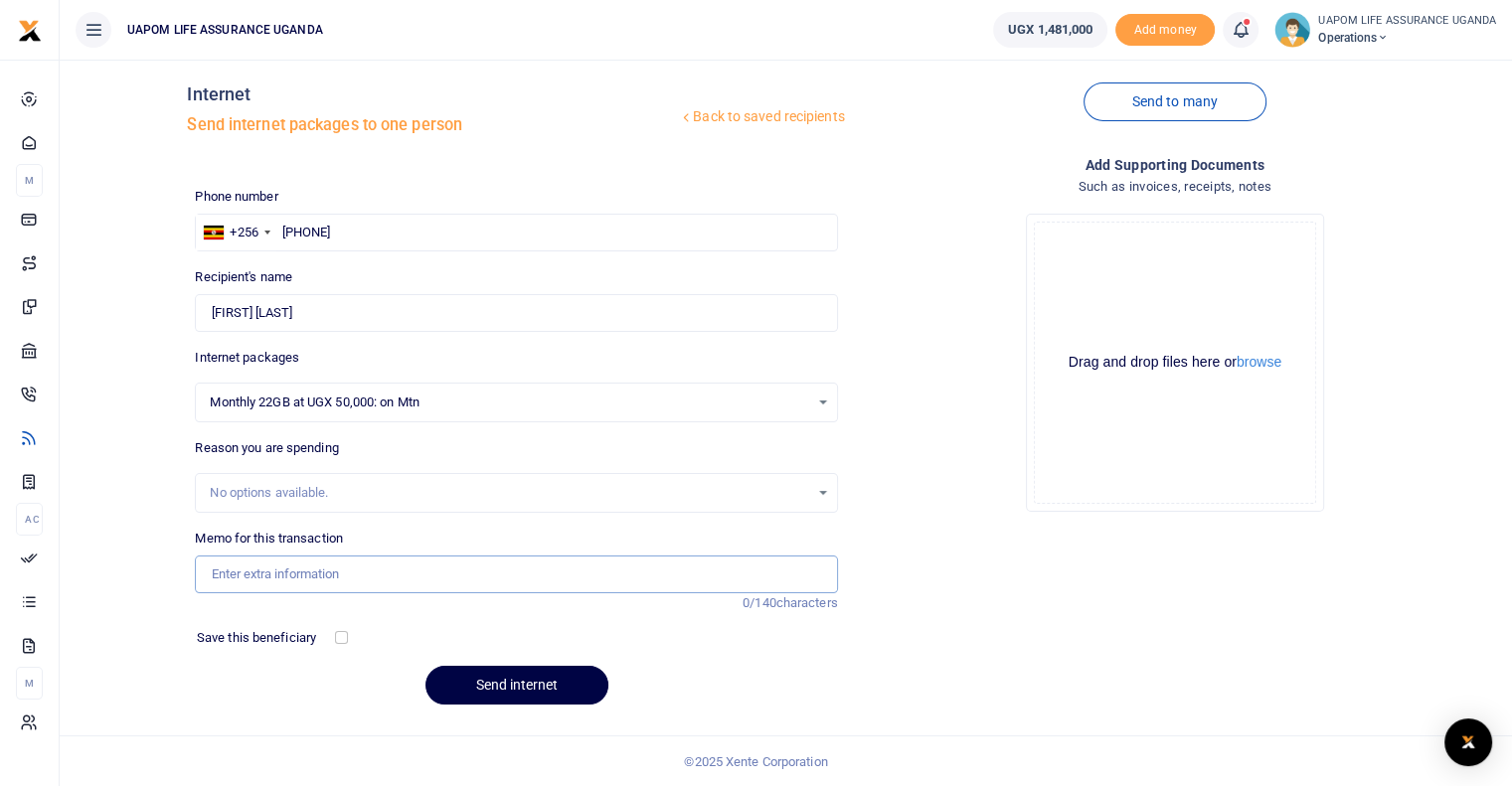 click on "Memo for this transaction" at bounding box center (516, 574) 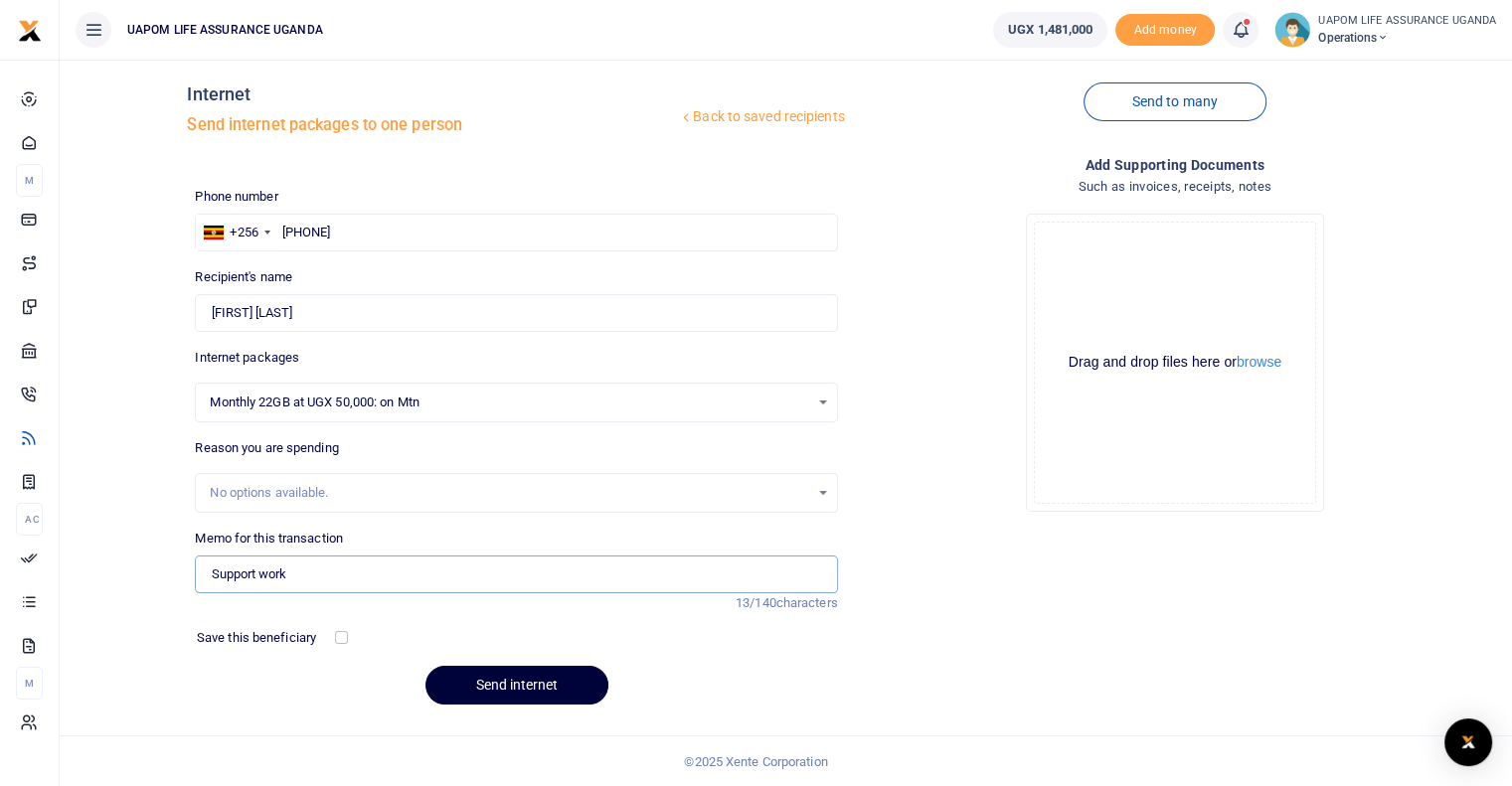 type on "Support work" 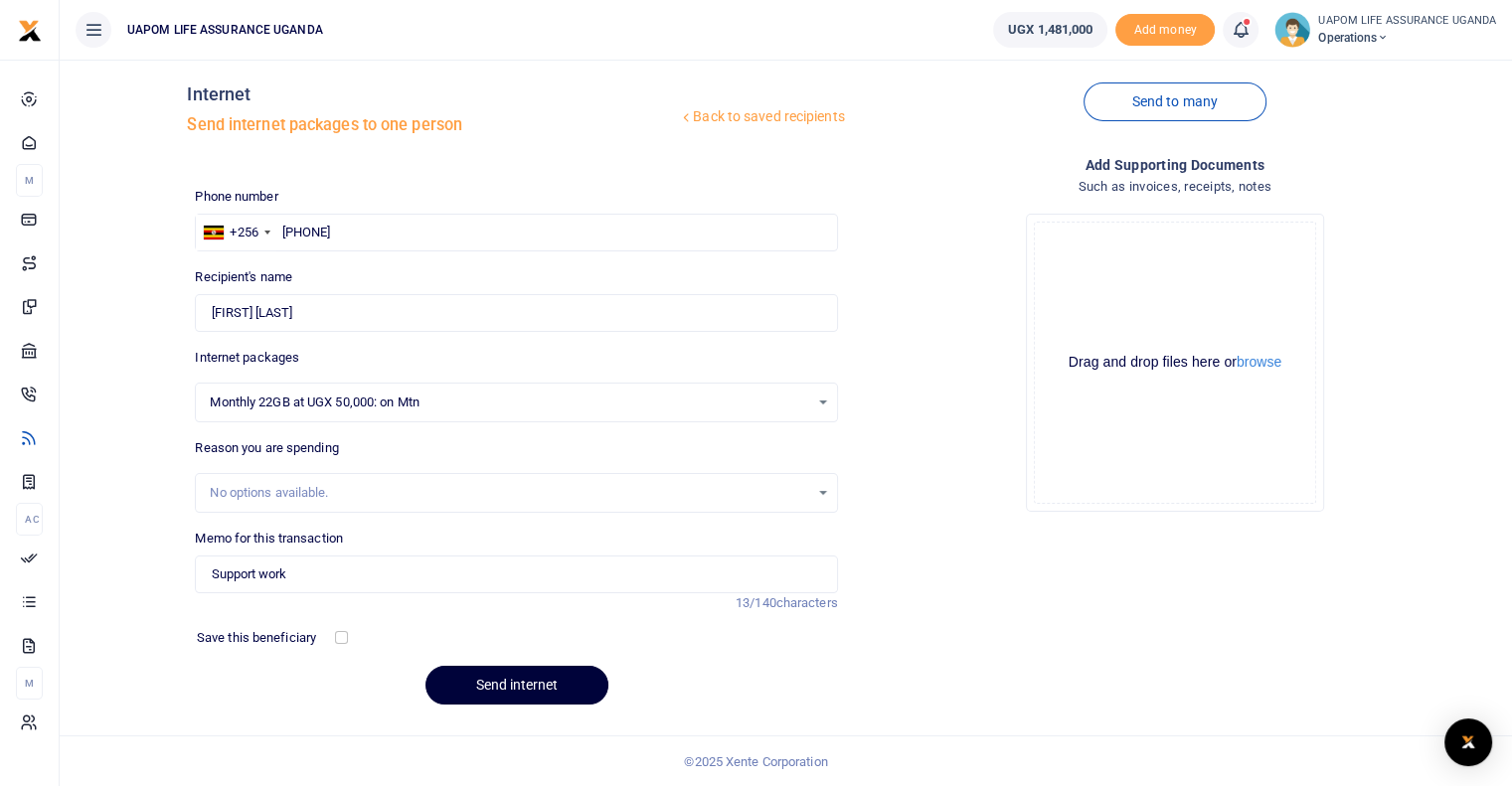 click on "Send internet" at bounding box center [517, 685] 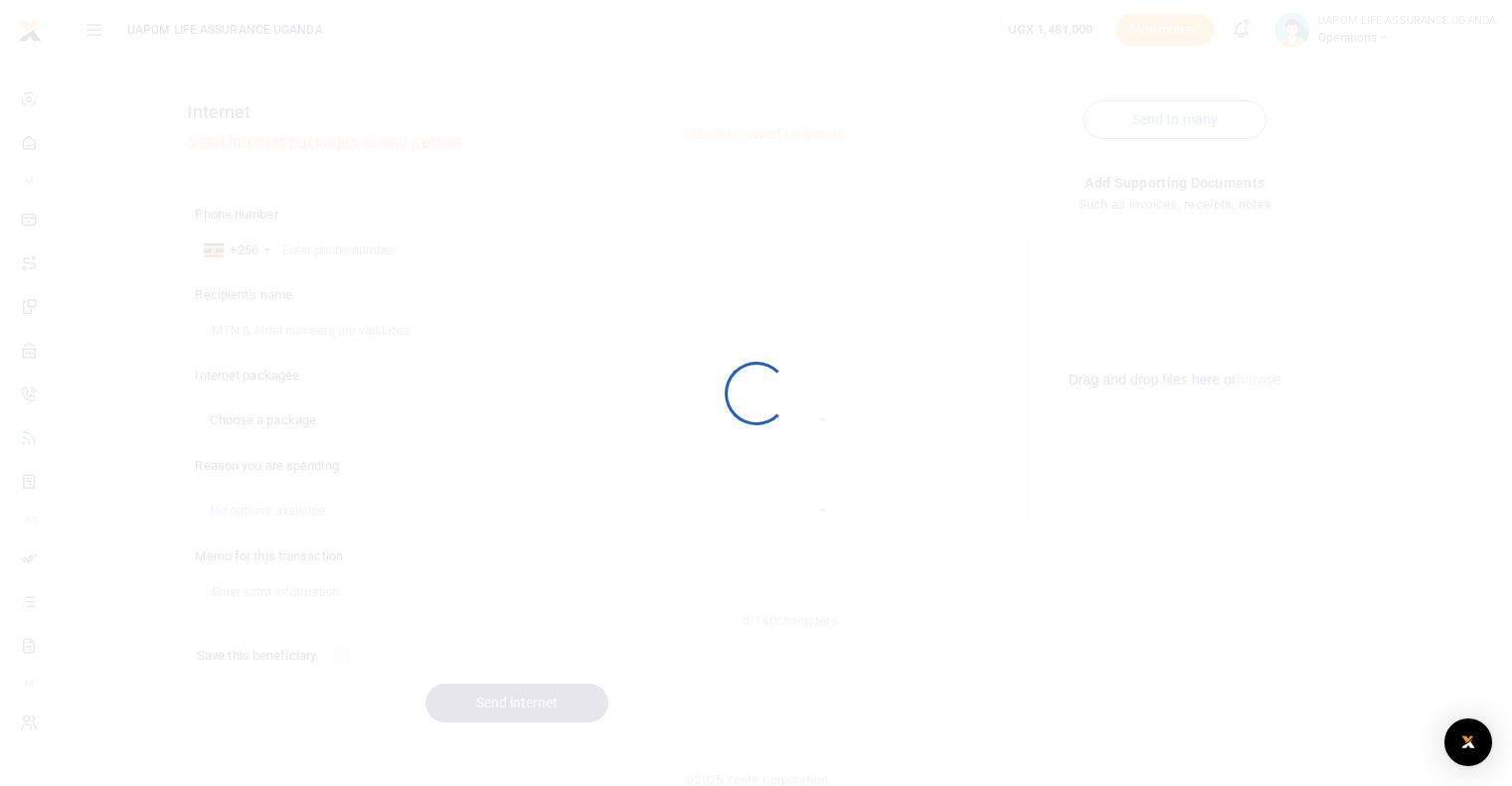 scroll, scrollTop: 18, scrollLeft: 0, axis: vertical 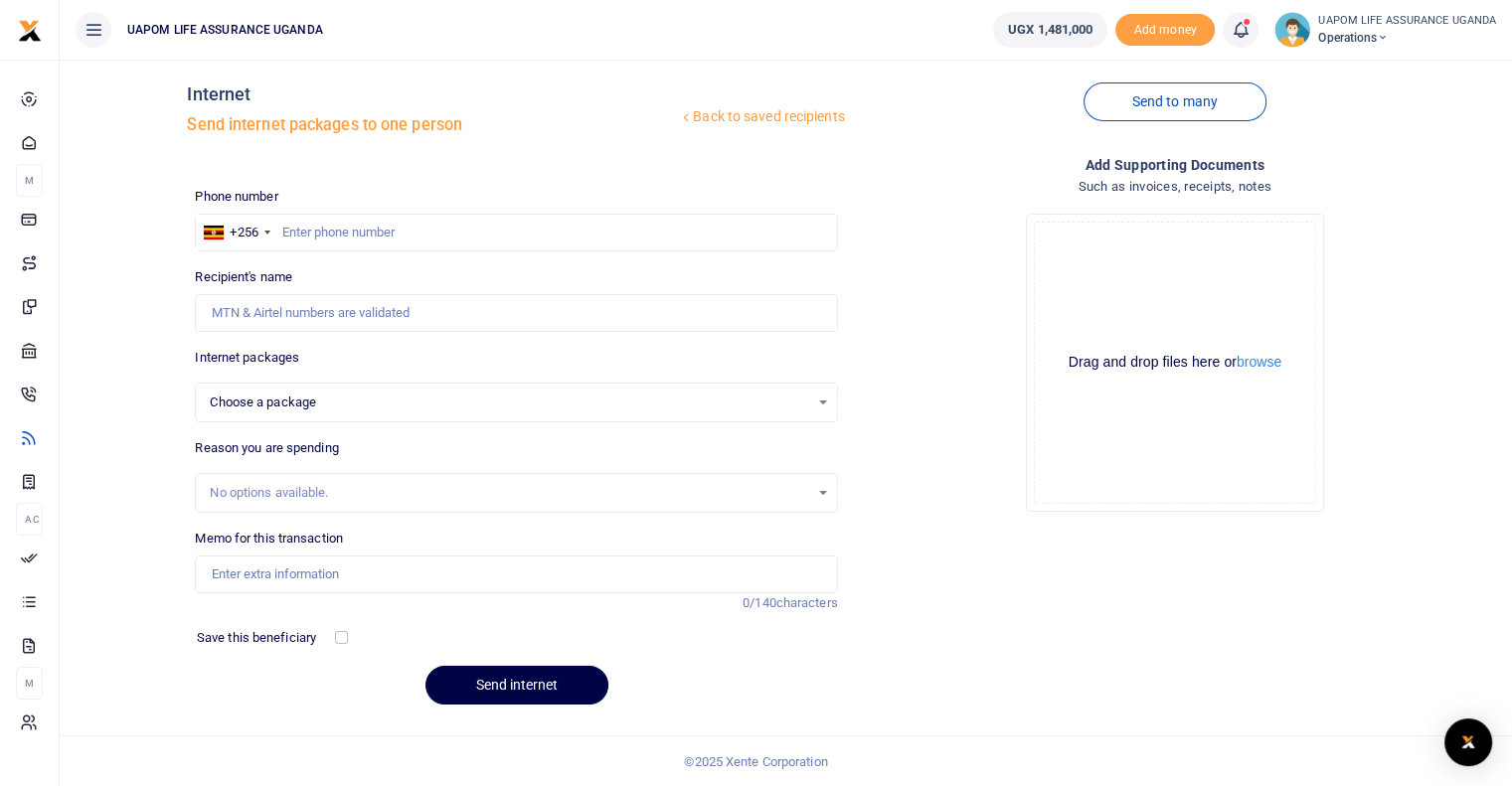 click at bounding box center (1241, 30) 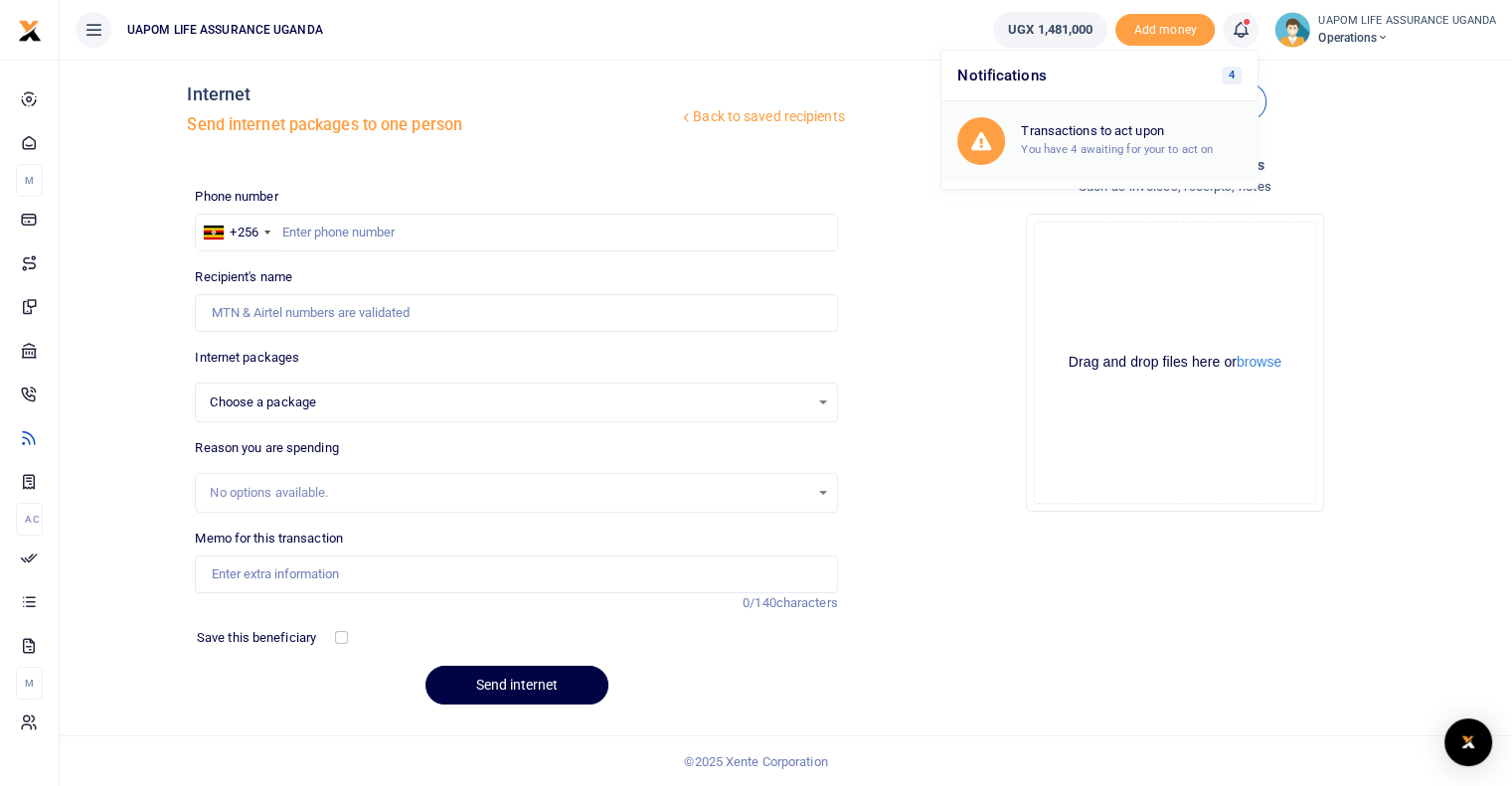 click on "Transactions to act upon
You have 4 awaiting for your to act on" at bounding box center (1131, 140) 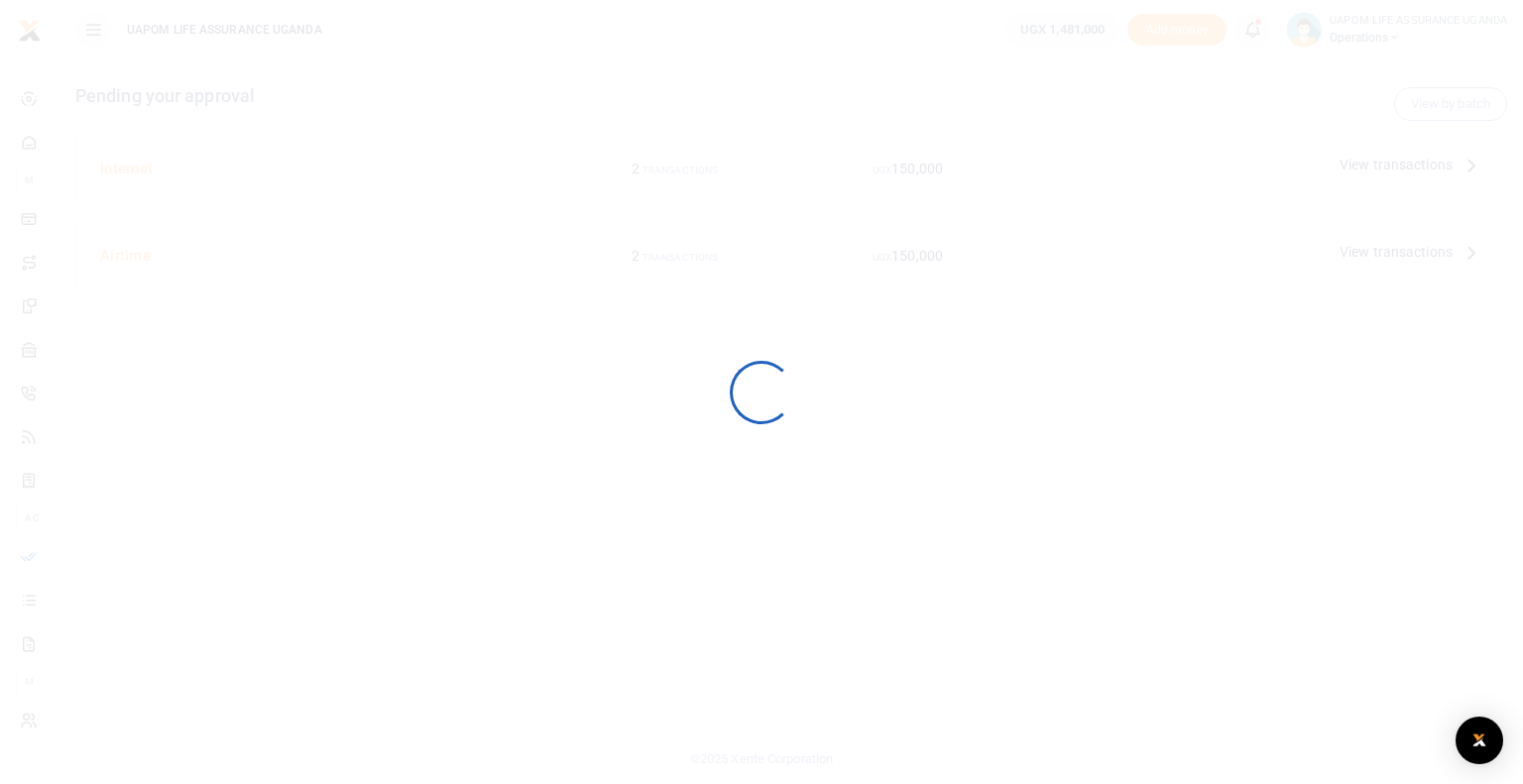 scroll, scrollTop: 0, scrollLeft: 0, axis: both 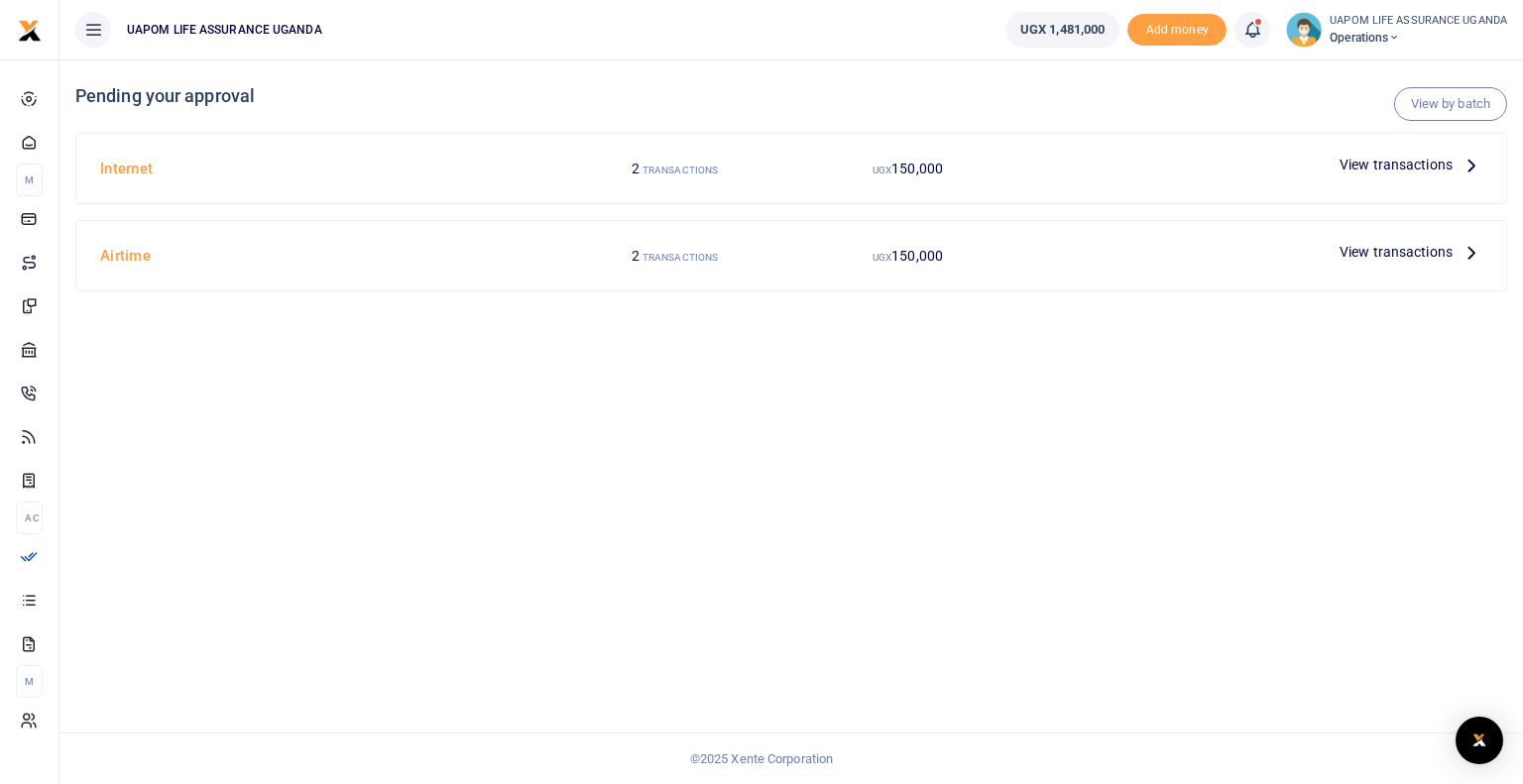 click at bounding box center [762, 392] 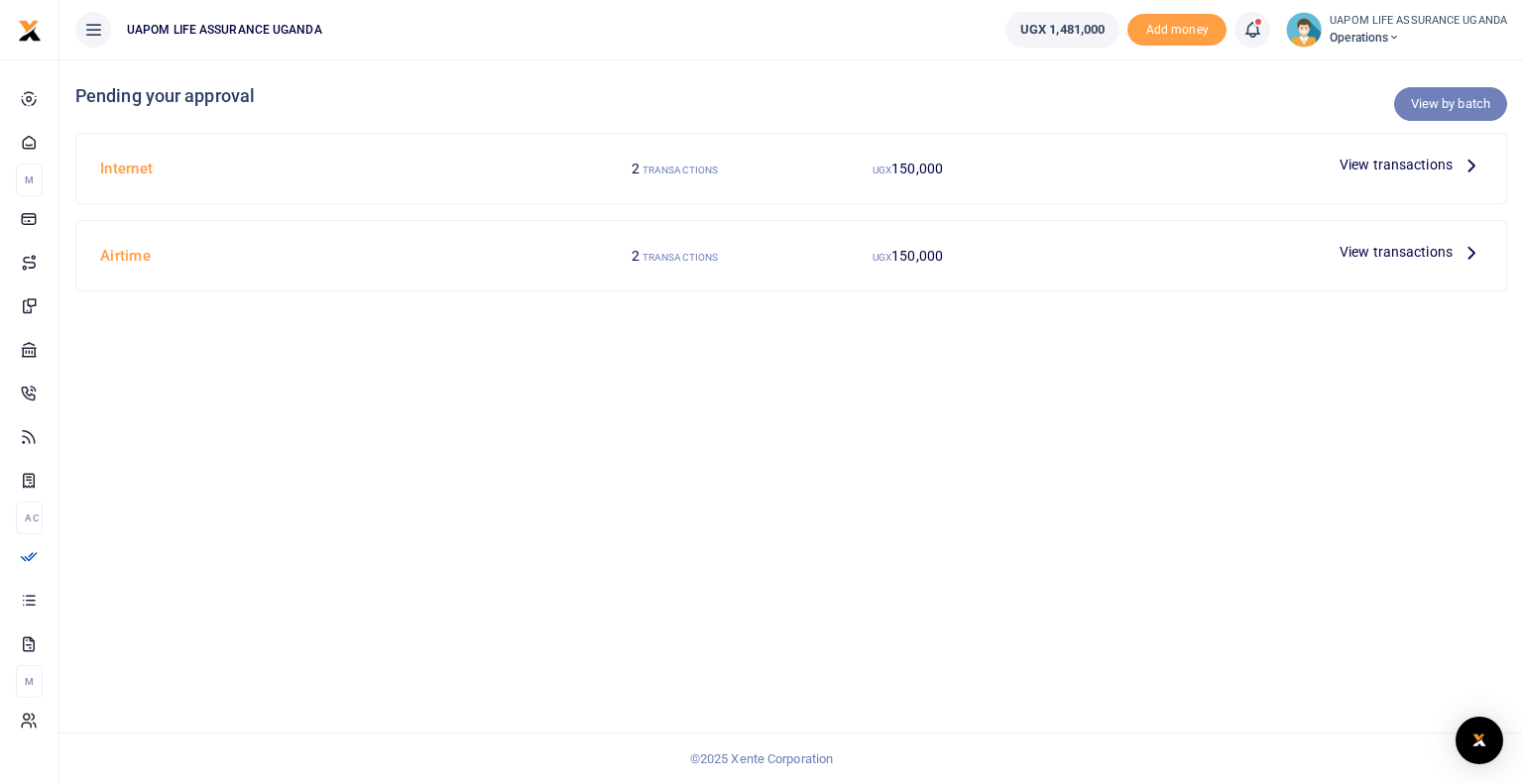 click on "View by batch" at bounding box center (1451, 104) 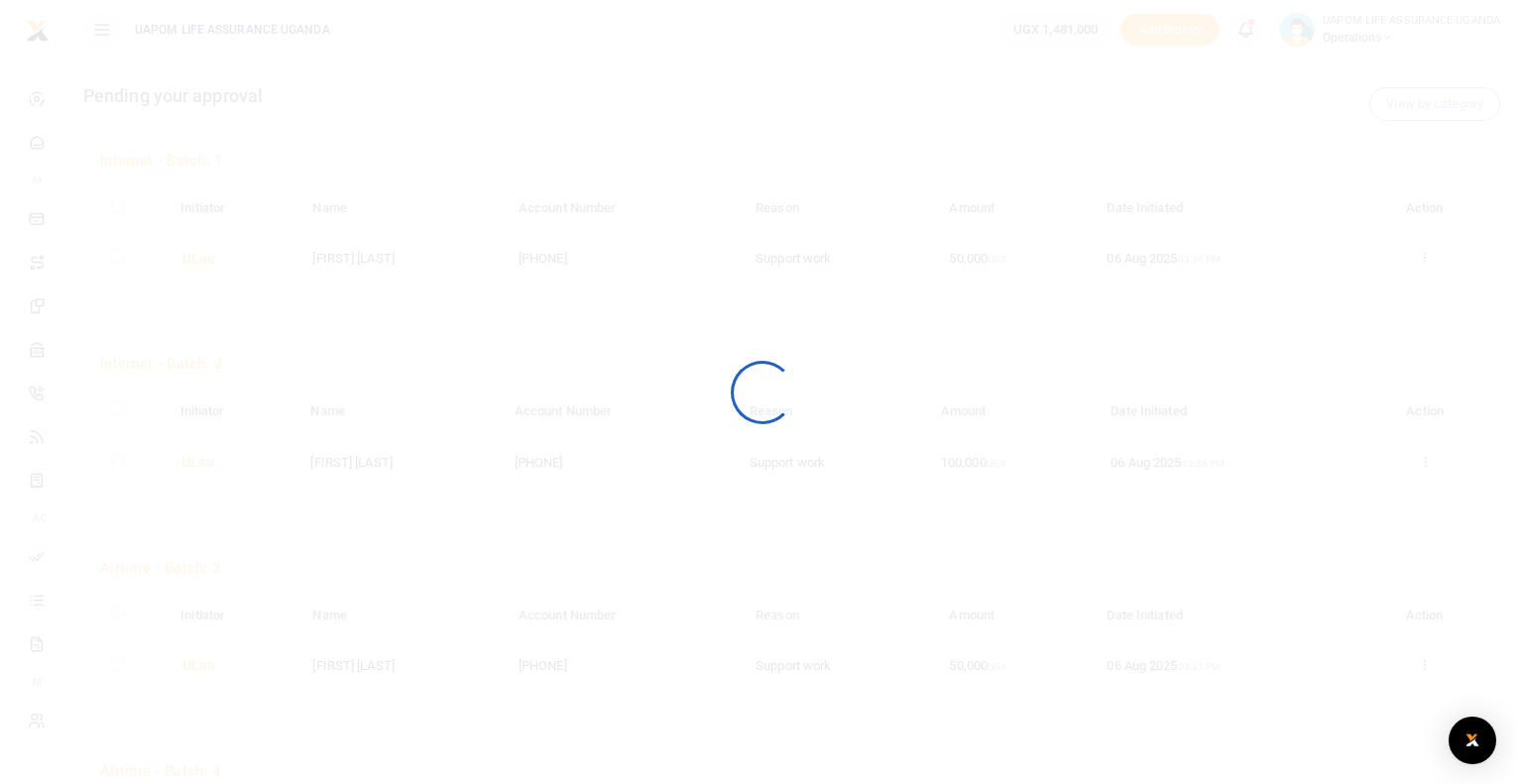 scroll, scrollTop: 0, scrollLeft: 0, axis: both 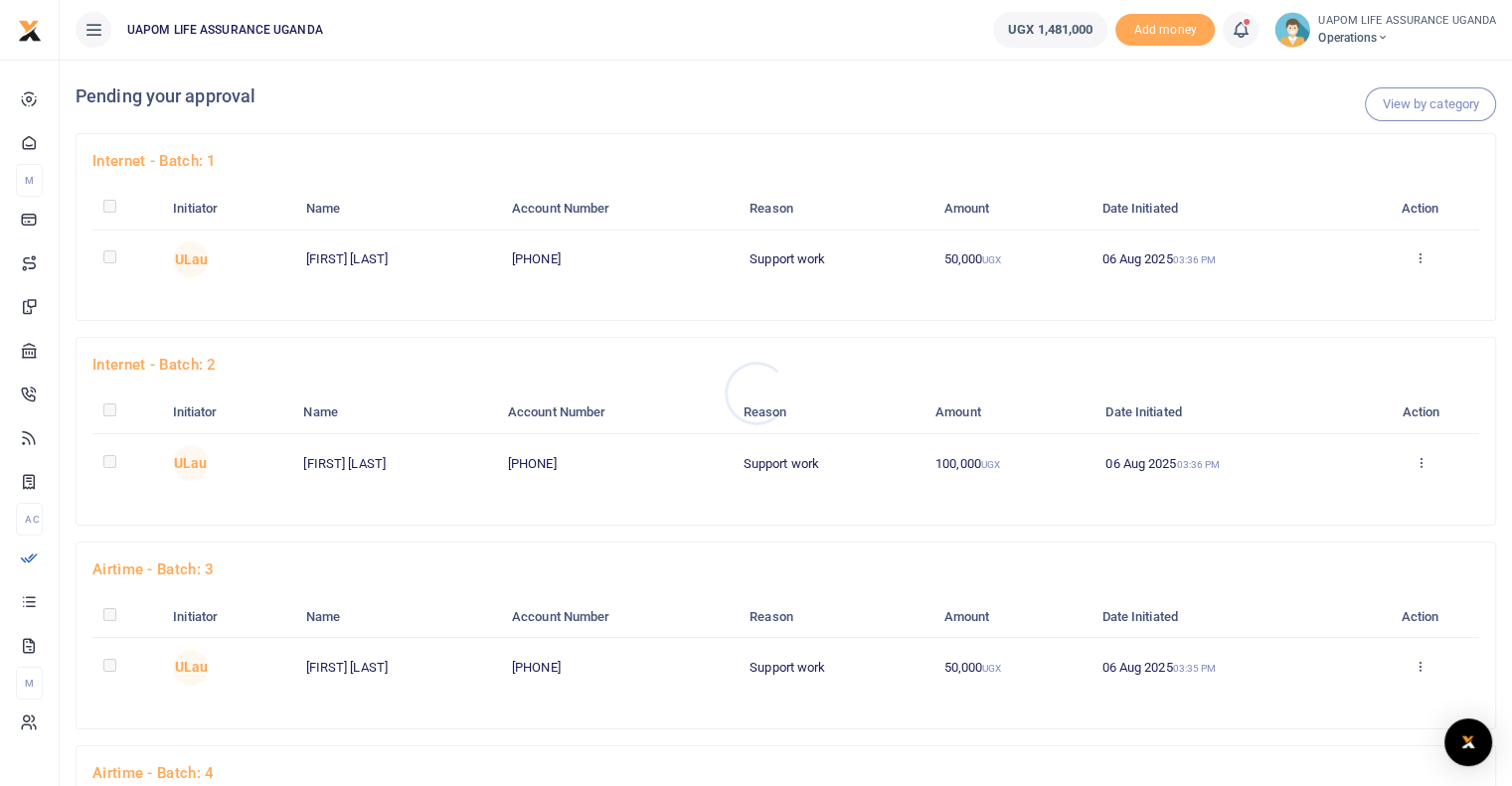 click at bounding box center (756, 393) 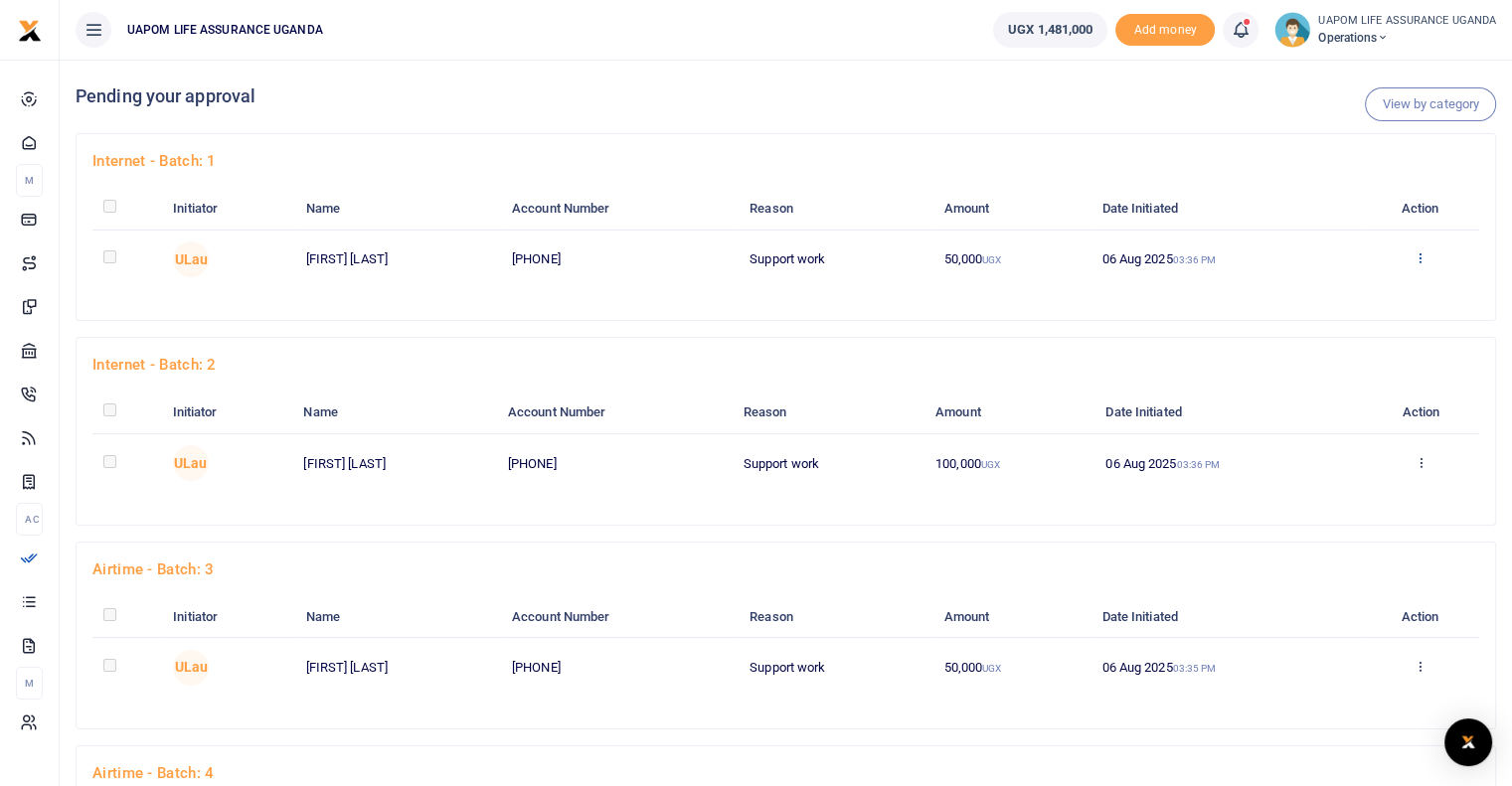 click at bounding box center (1420, 257) 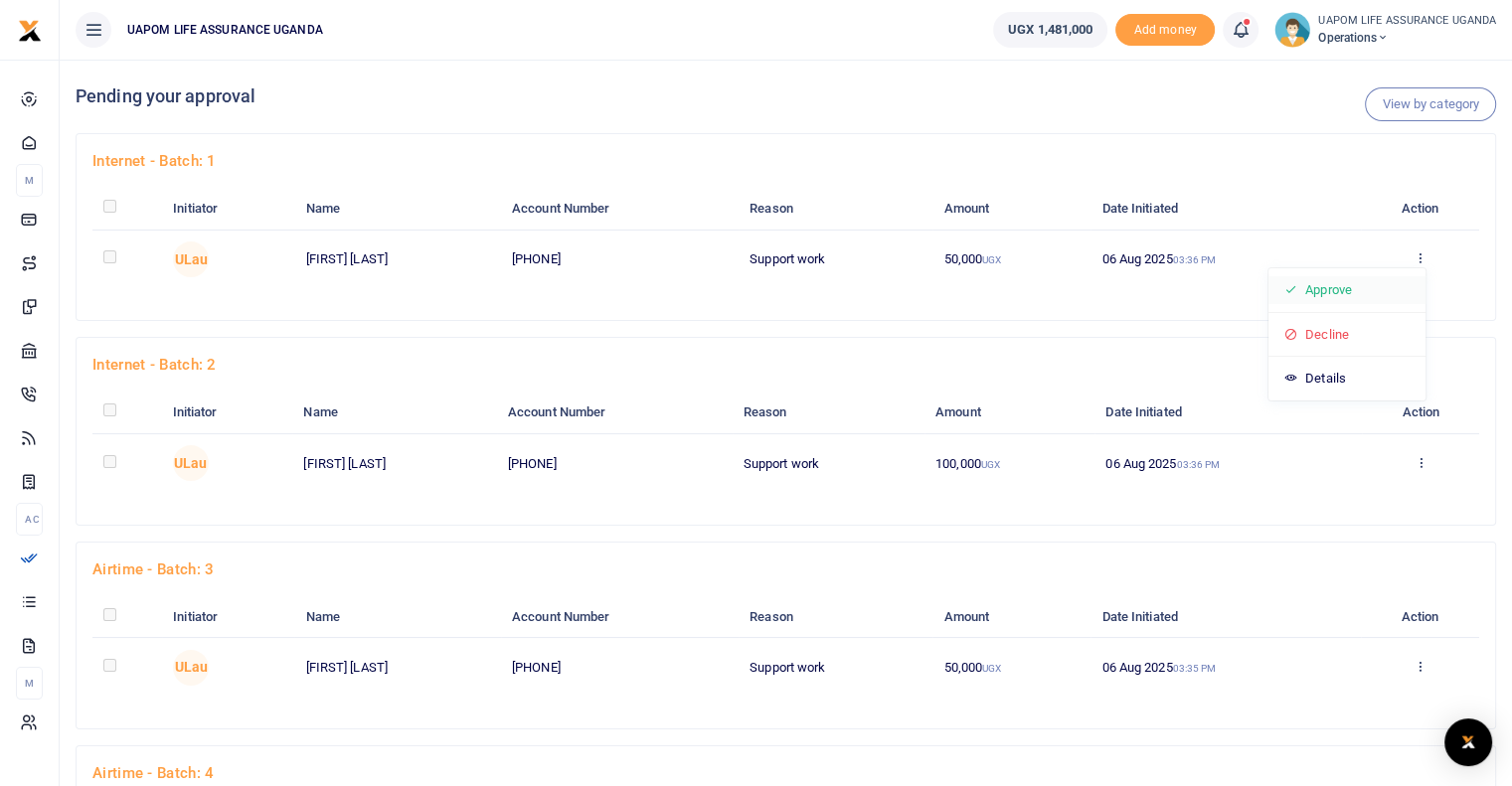 click on "Approve" at bounding box center (1347, 290) 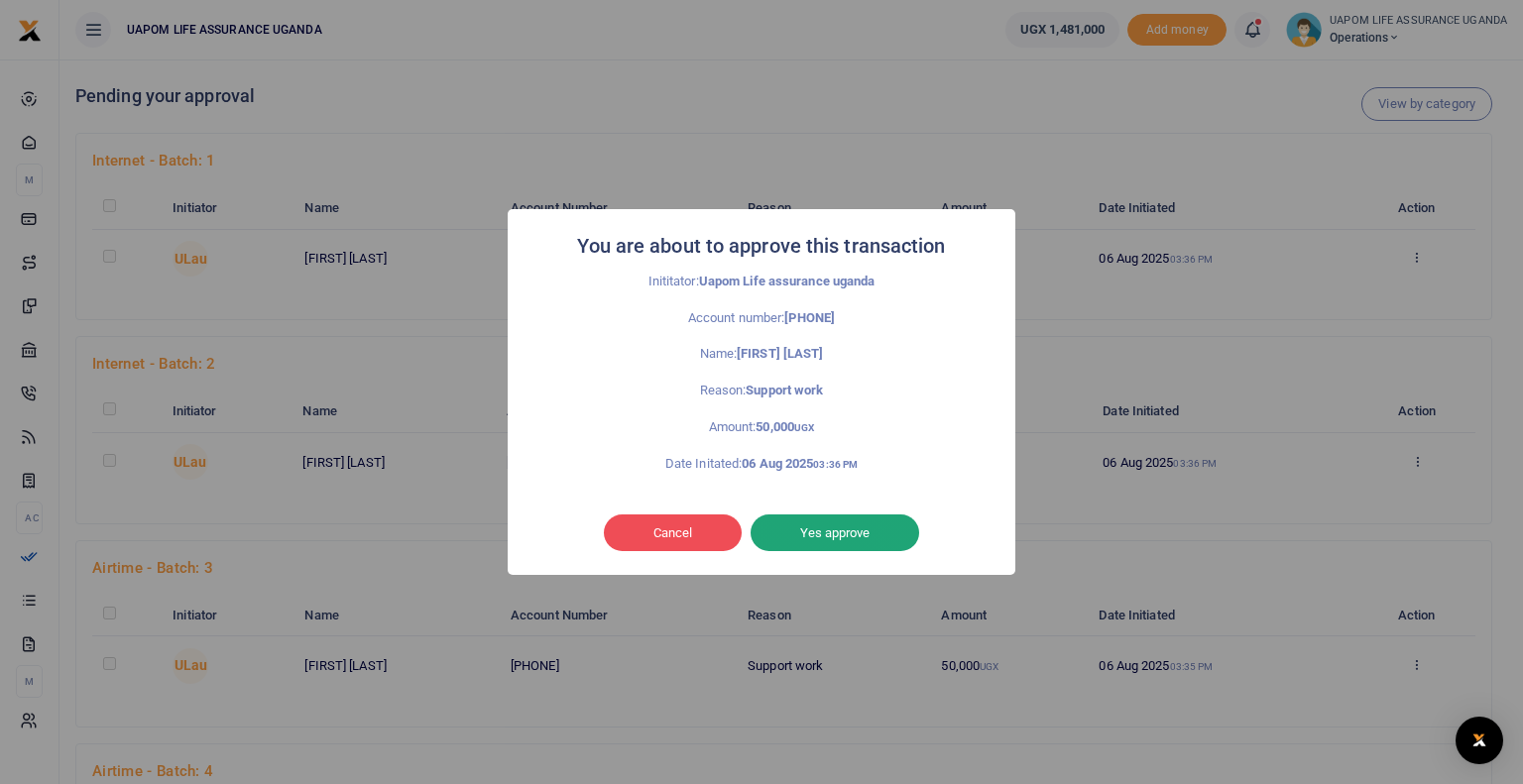 click on "Yes approve" at bounding box center (835, 533) 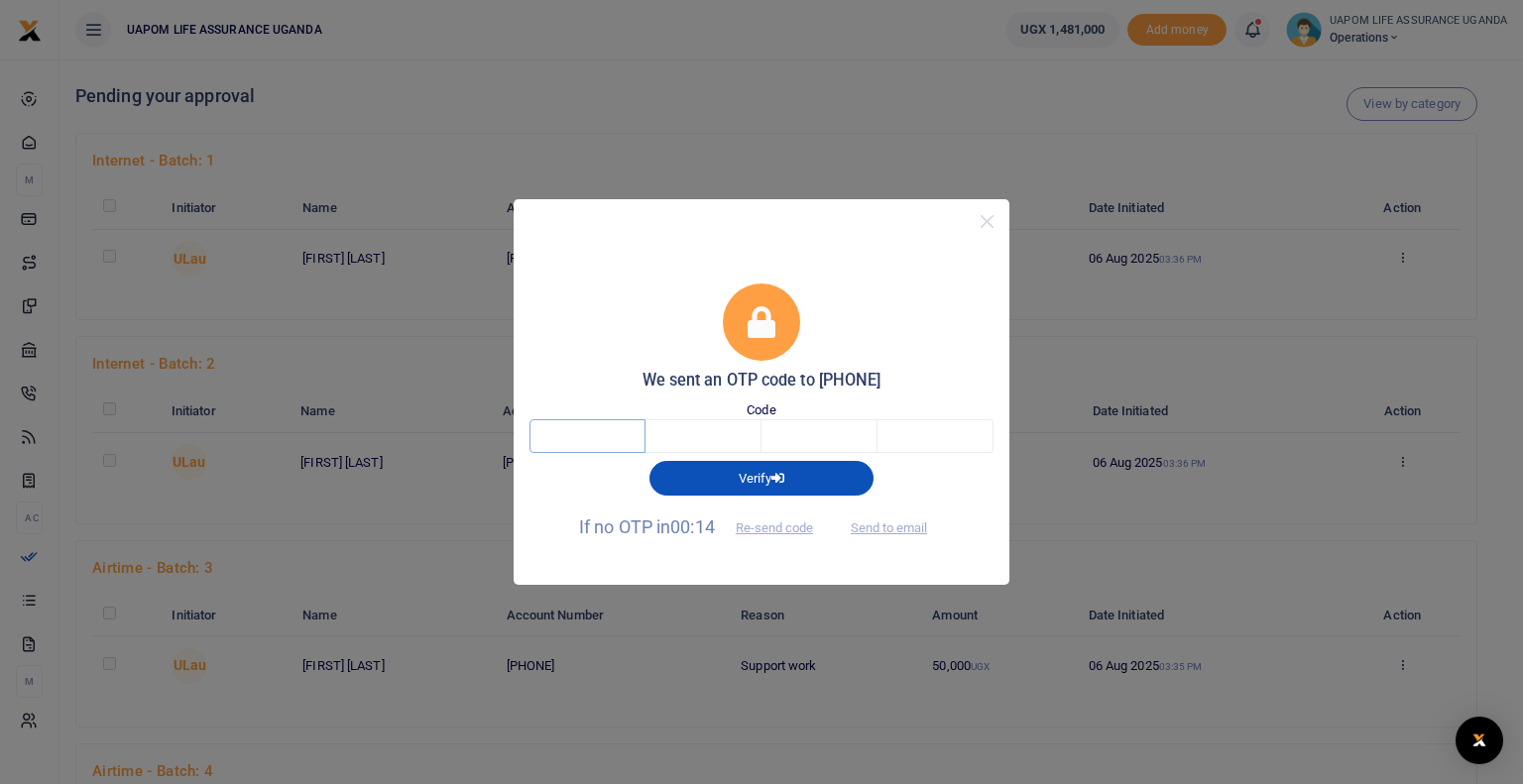 click at bounding box center (587, 436) 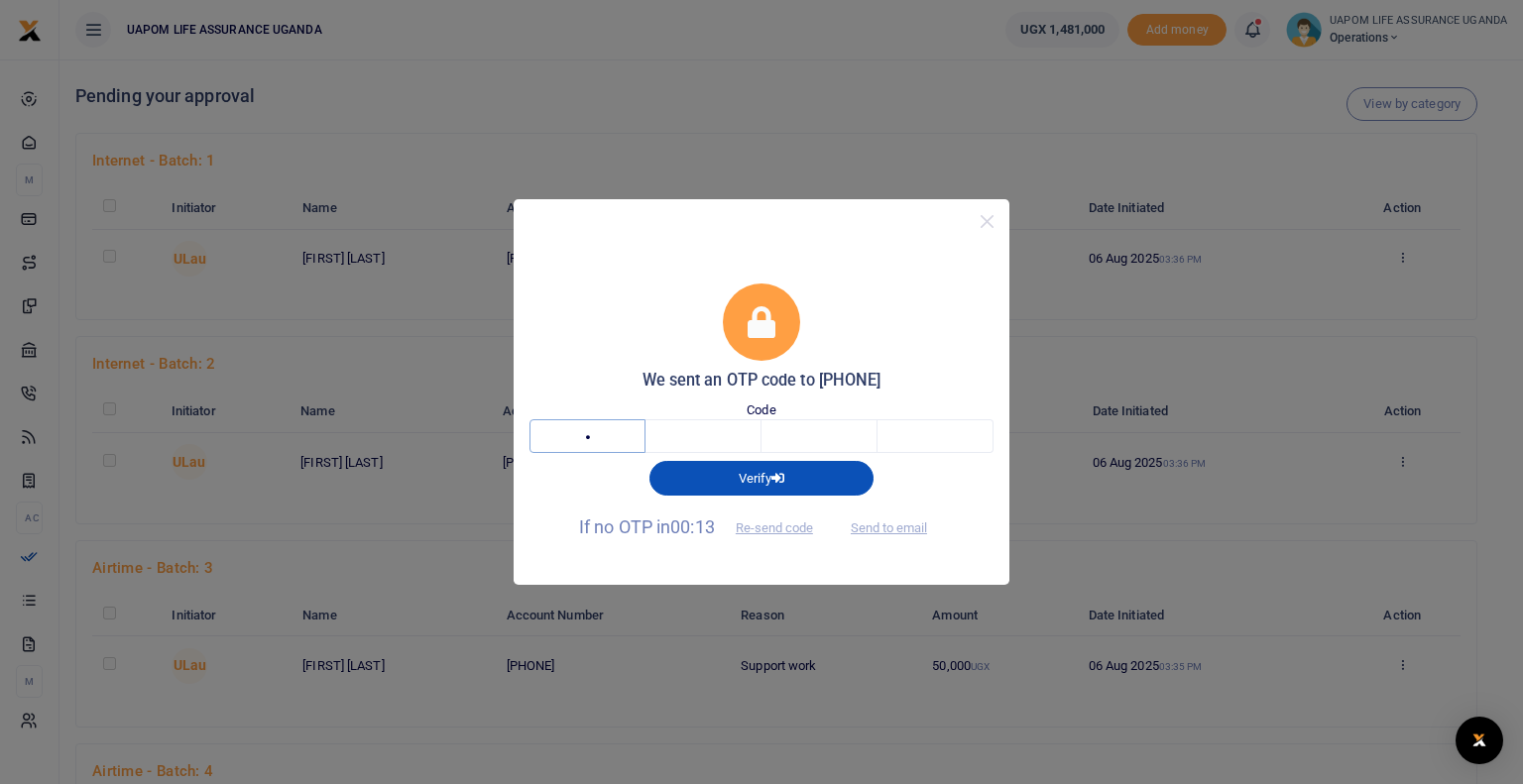 type on "7" 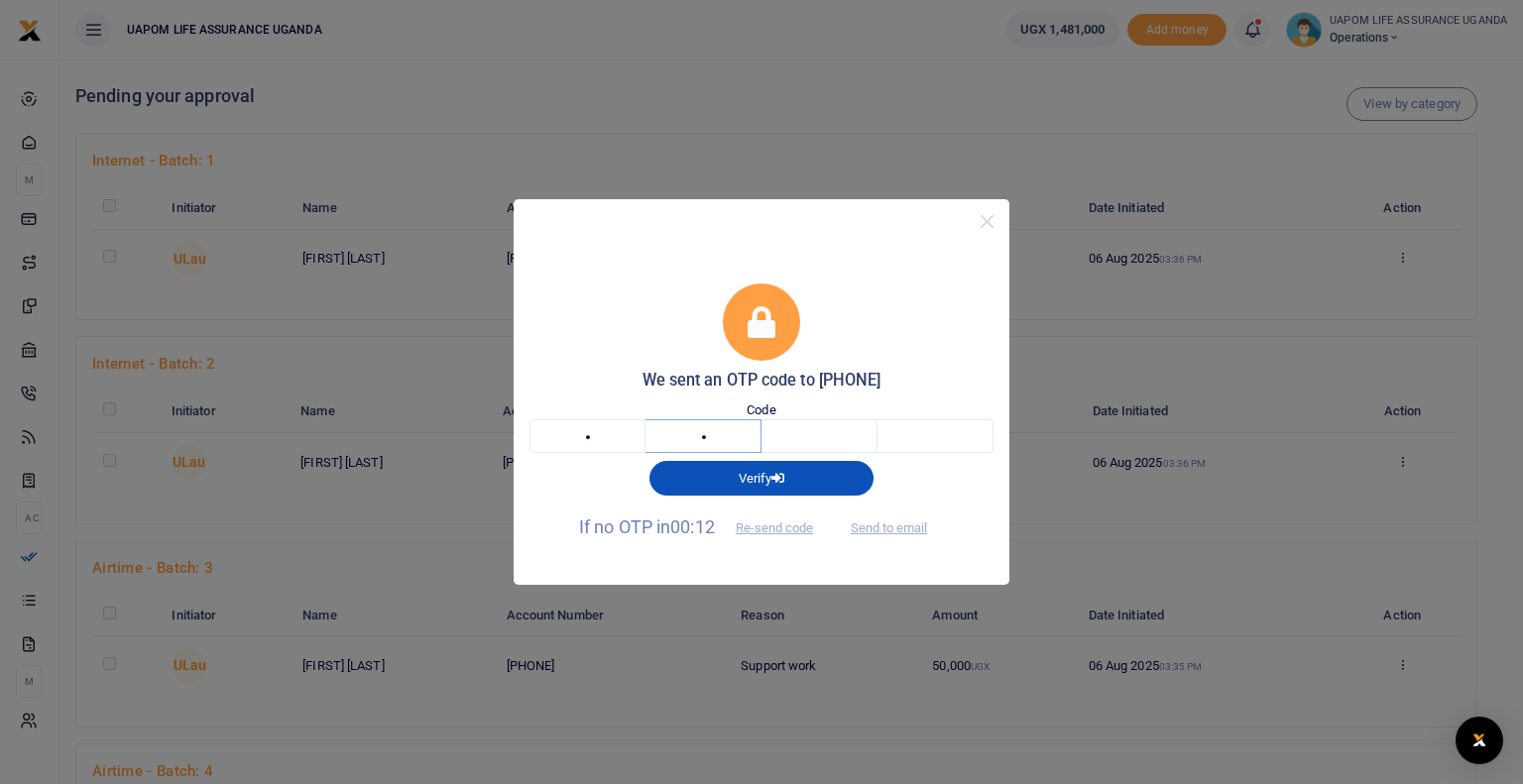 type on "9" 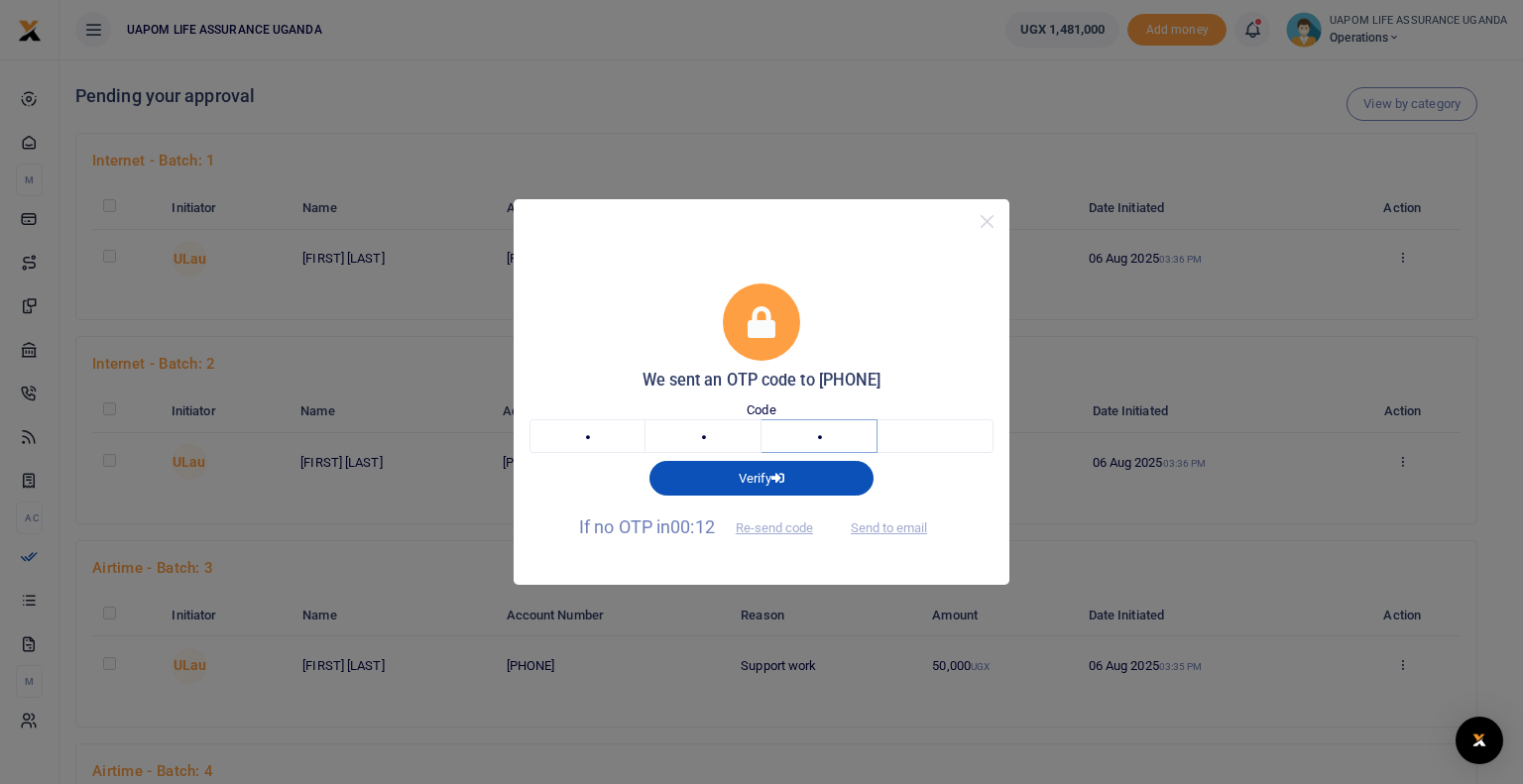 type on "7" 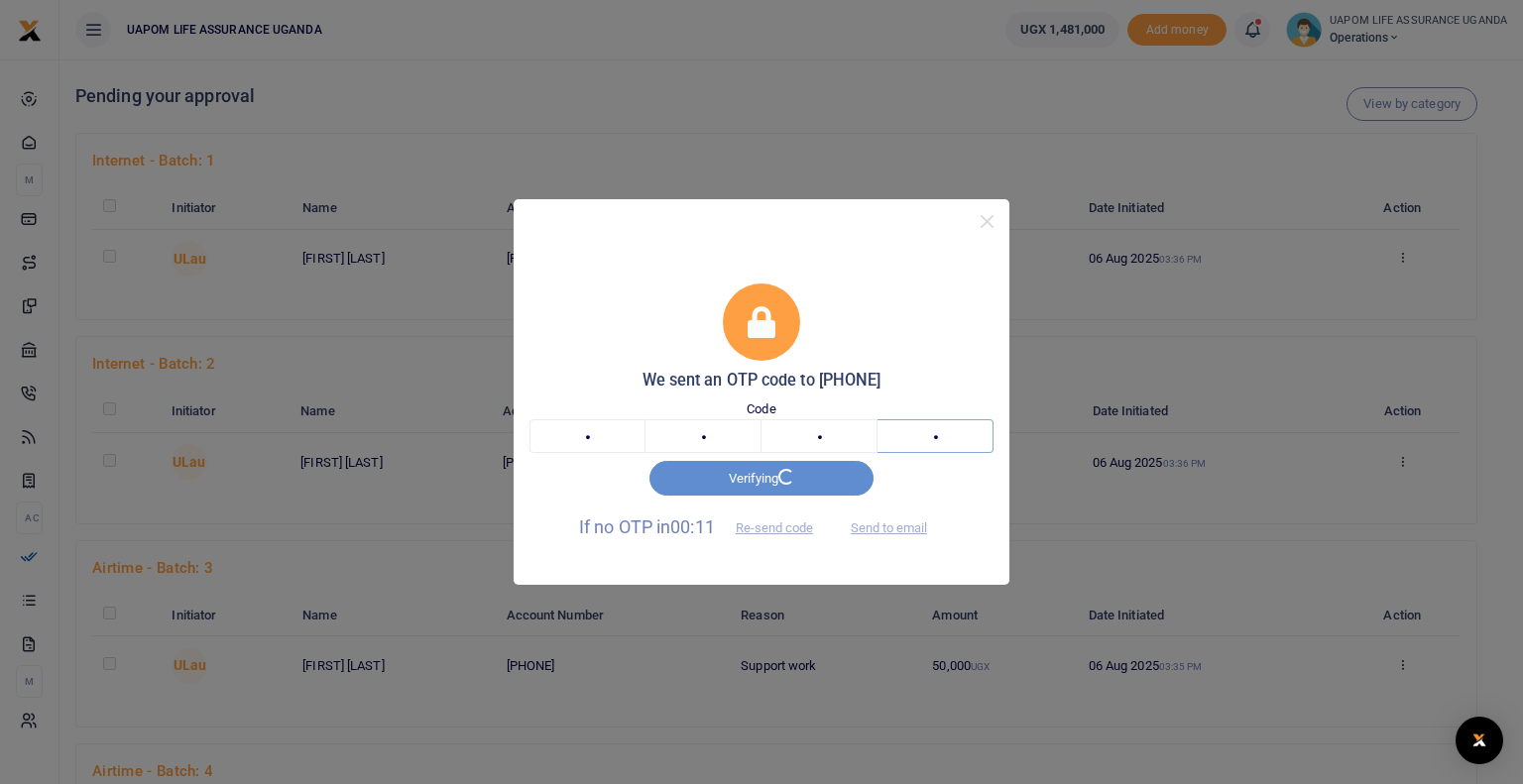 type on "2" 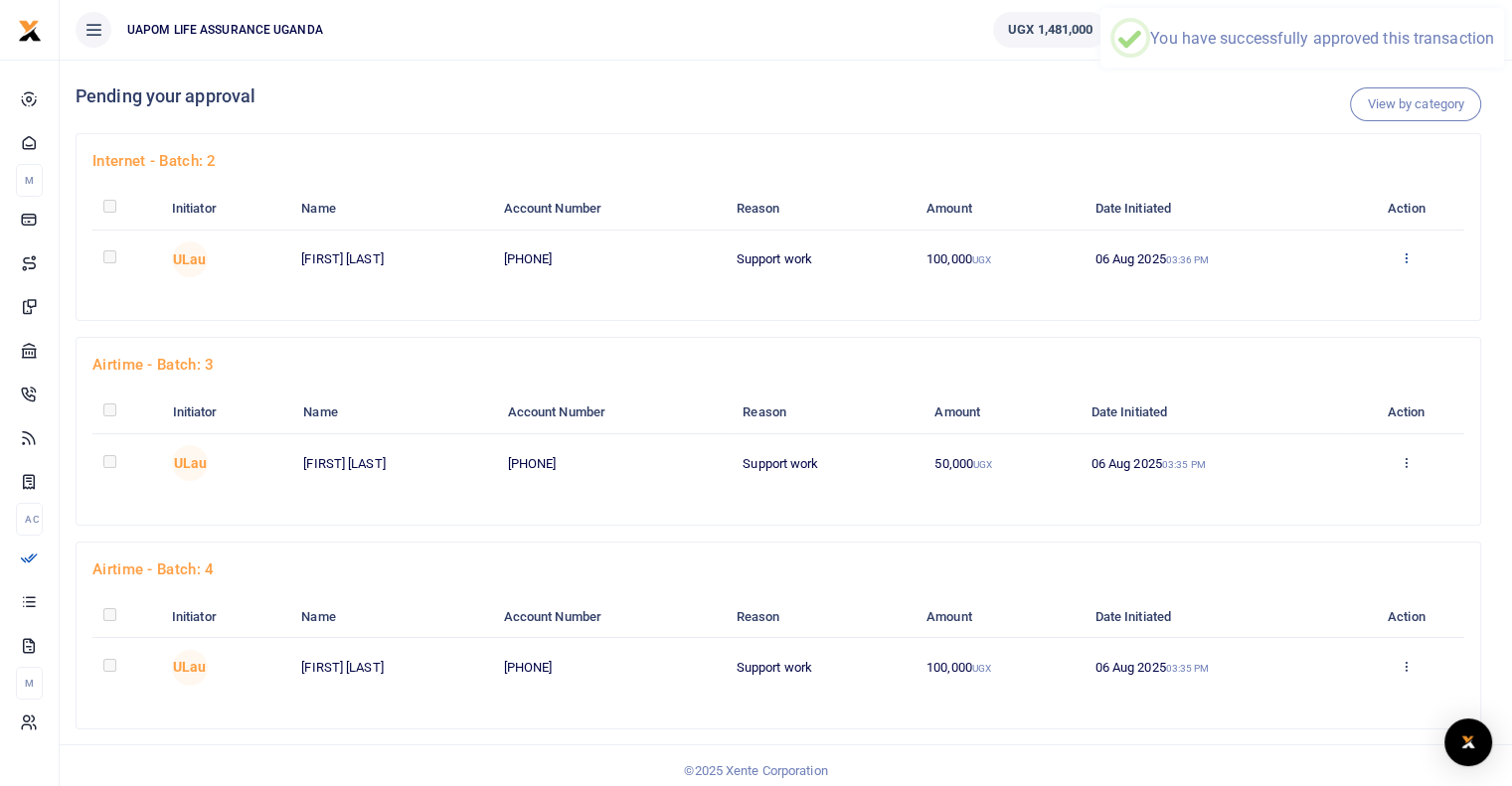 click at bounding box center (1406, 257) 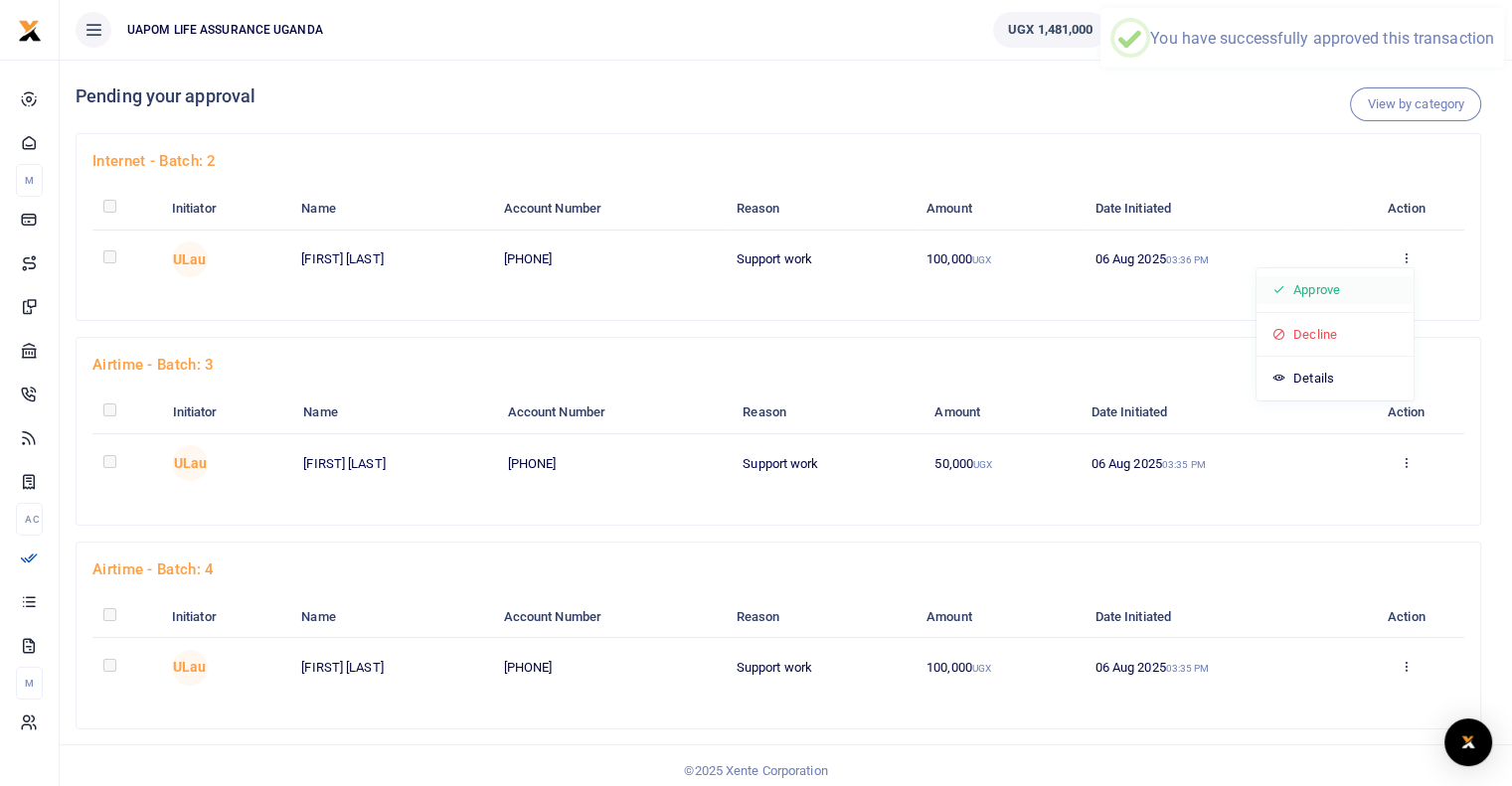 click on "Approve" at bounding box center (1335, 290) 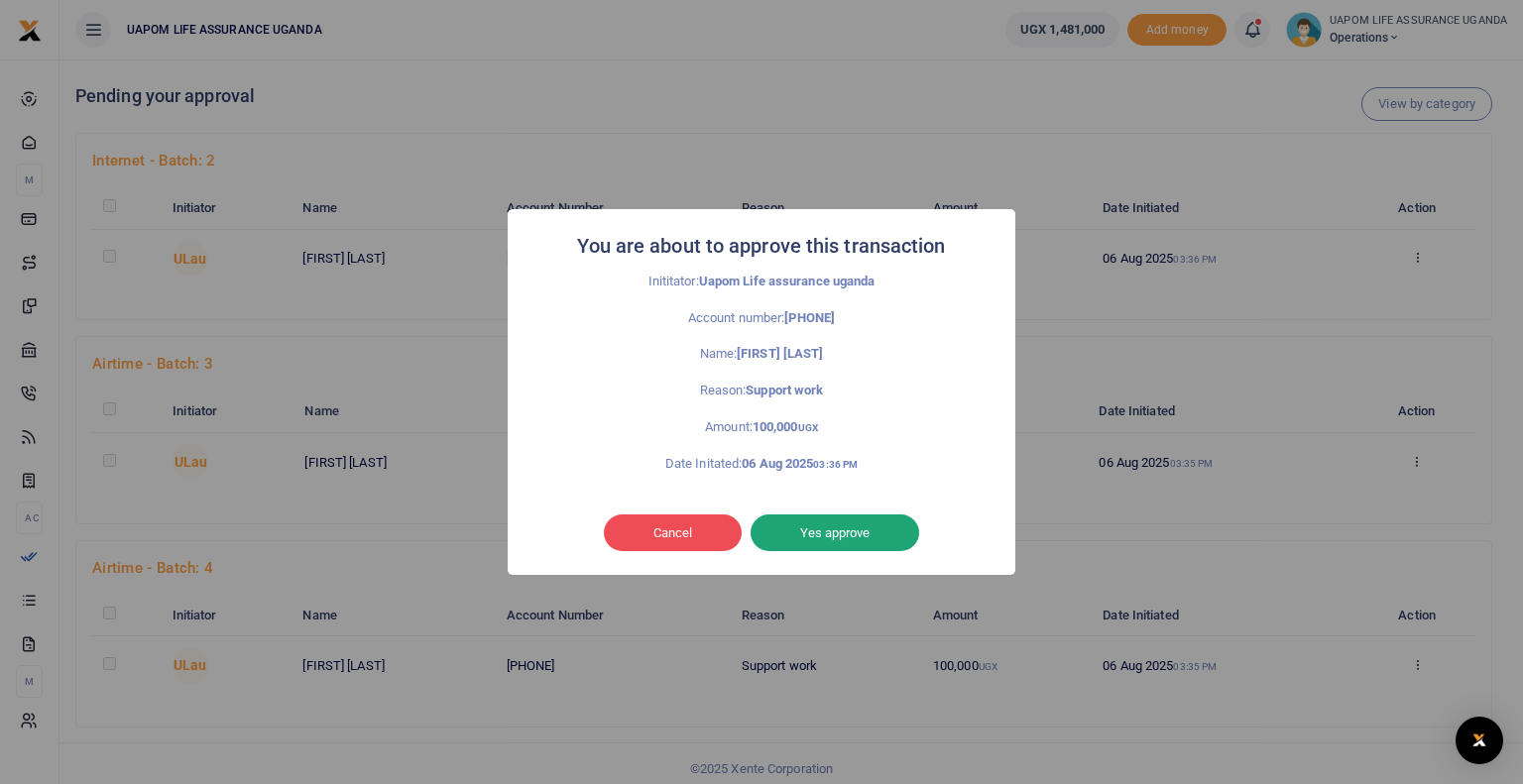 click on "Yes approve" at bounding box center (835, 533) 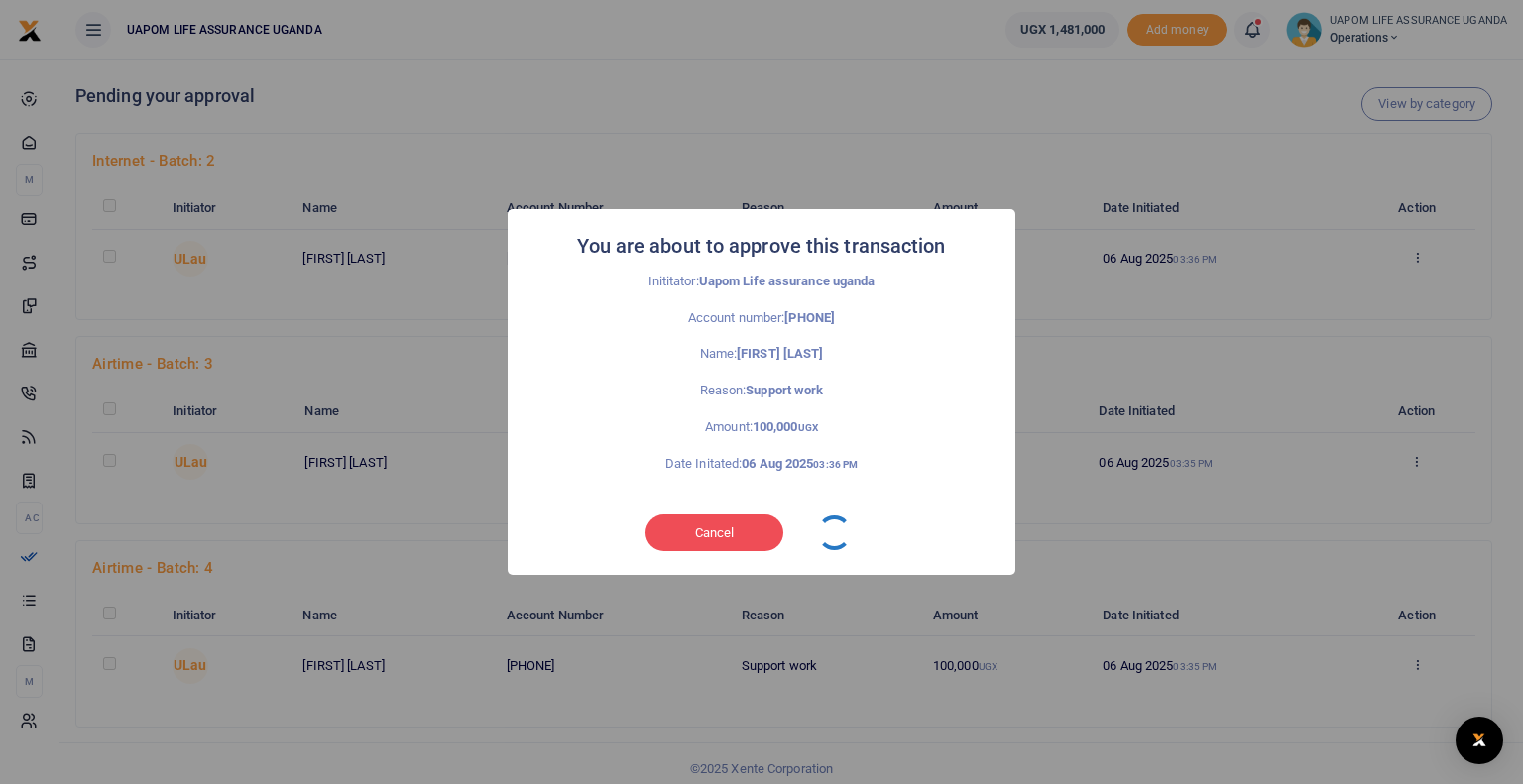 type 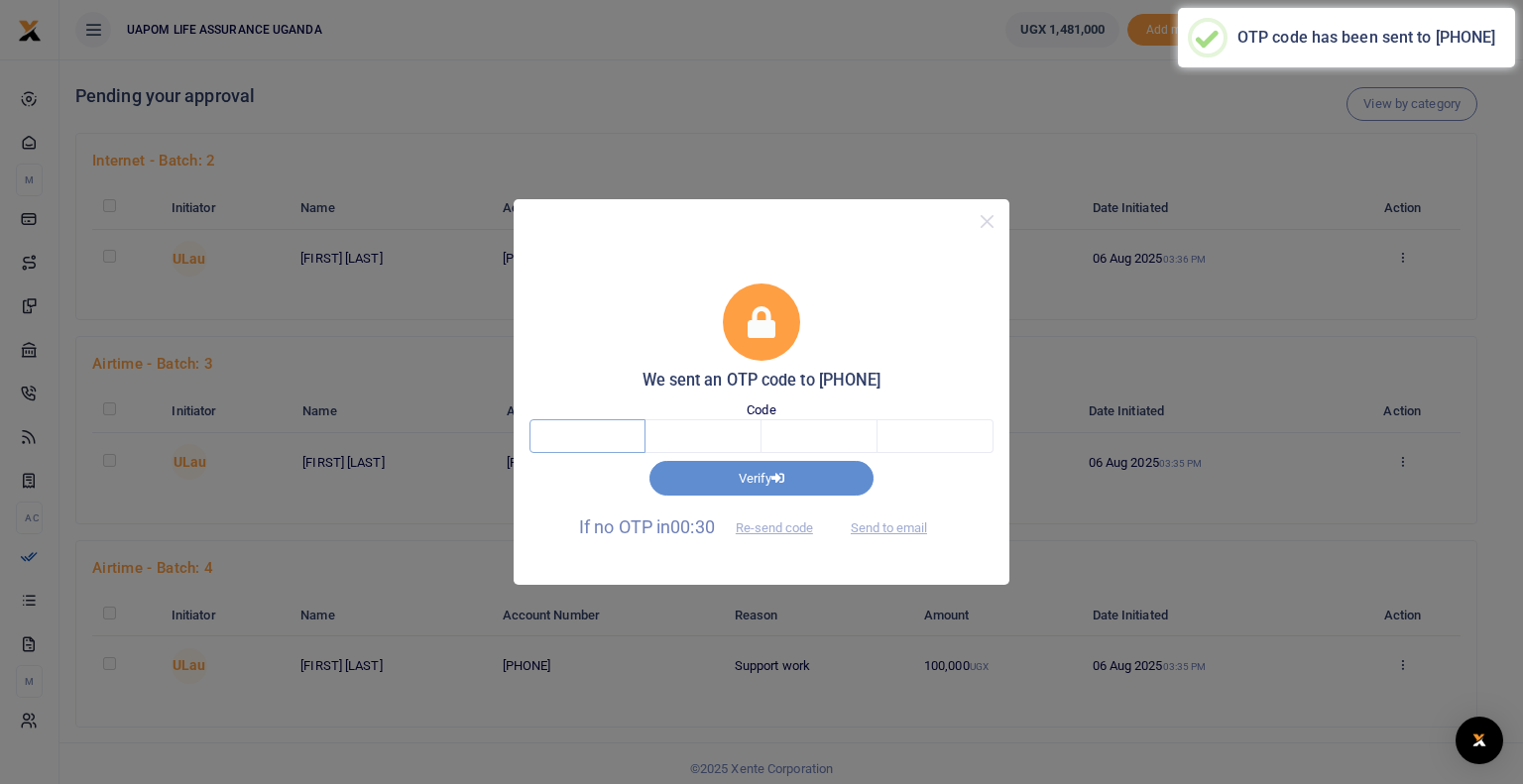 click at bounding box center (587, 436) 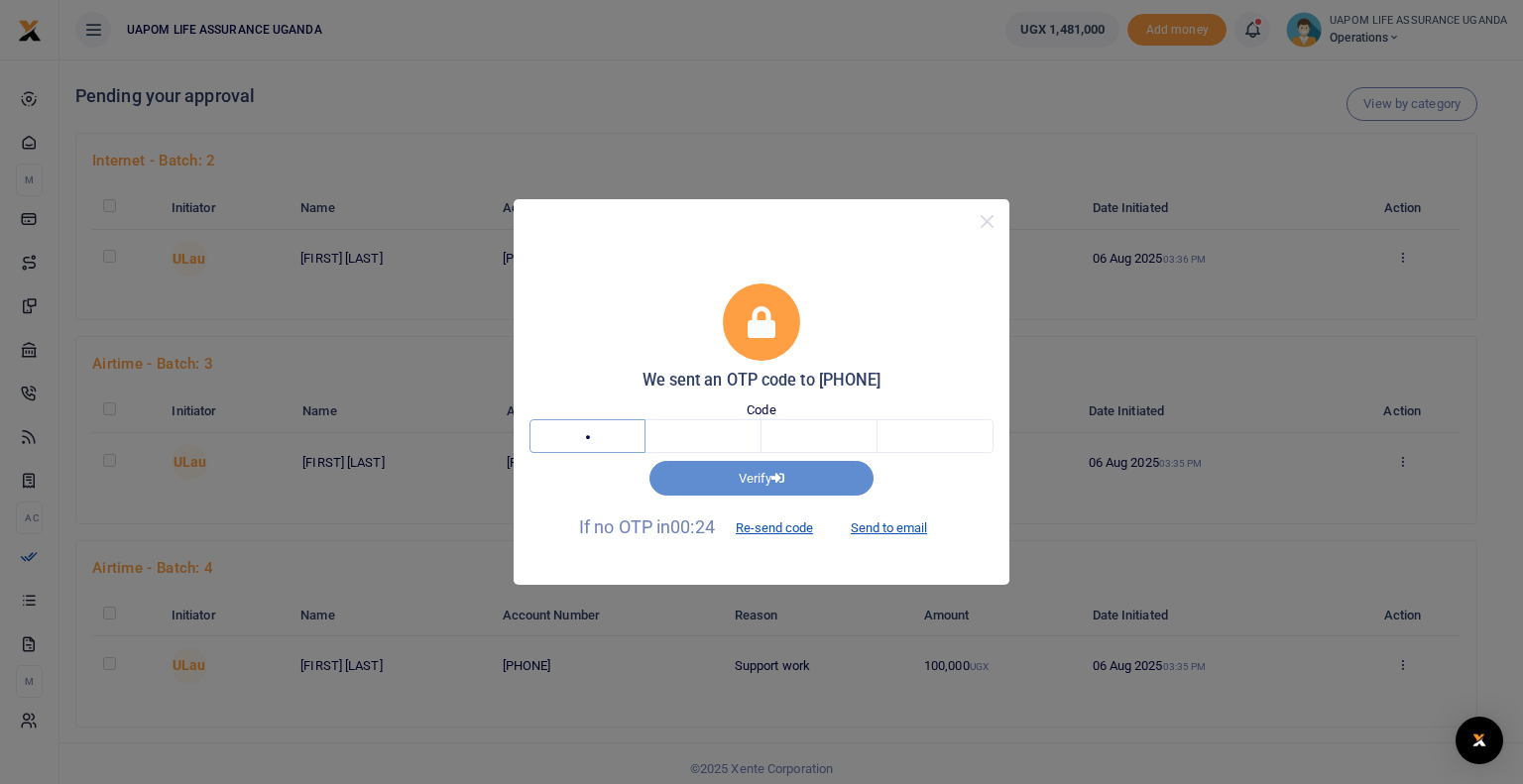 type on "9" 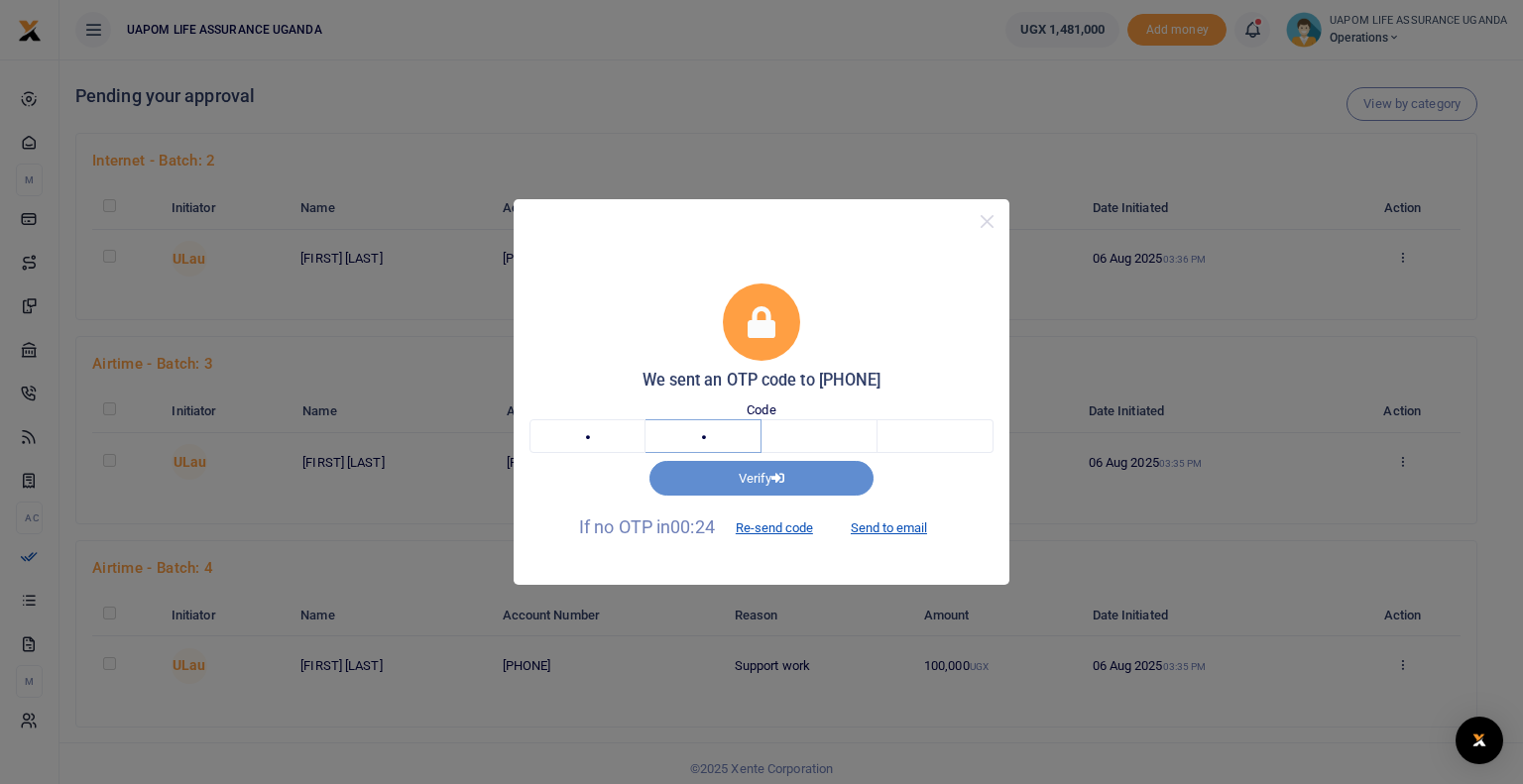 type on "2" 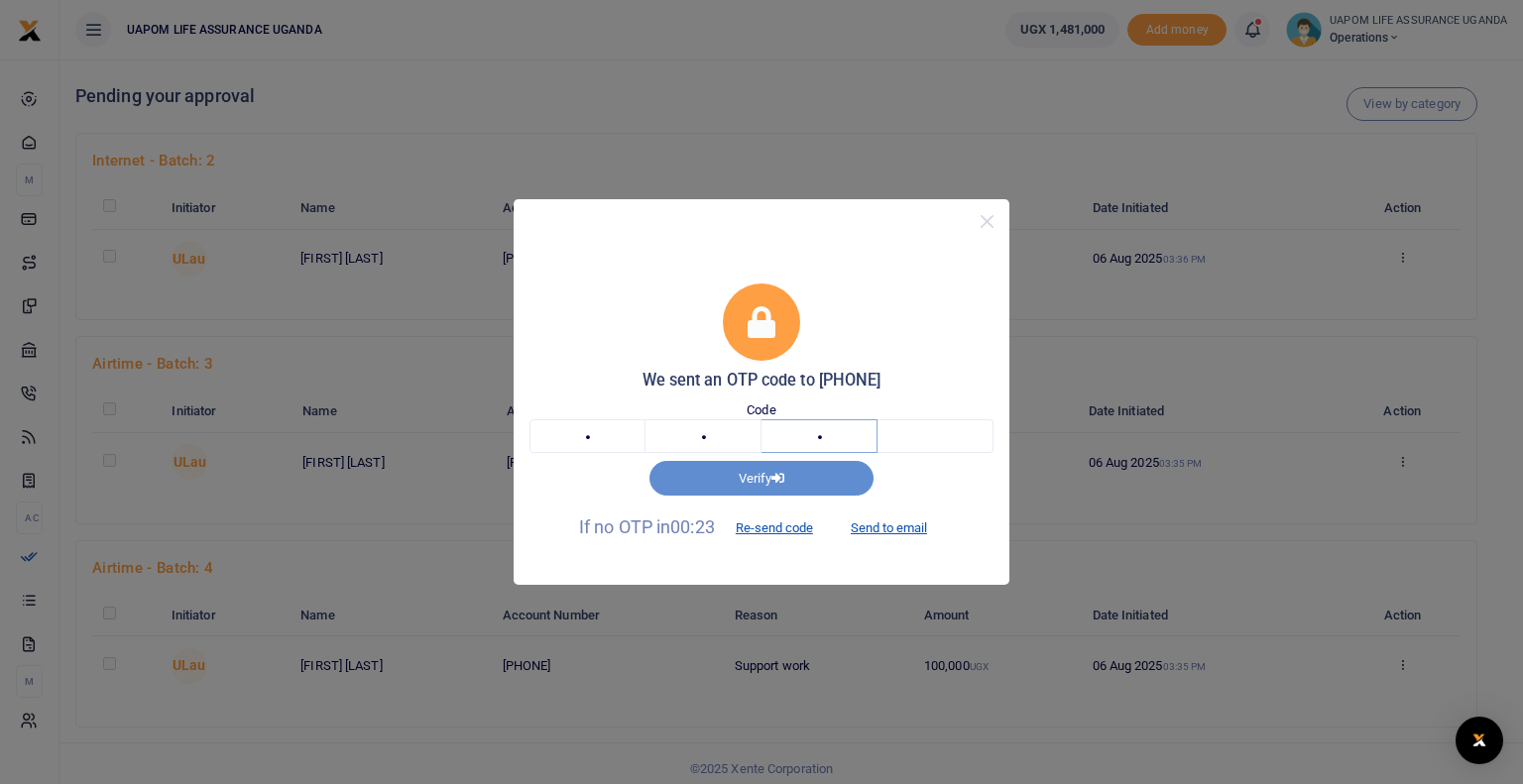type on "2" 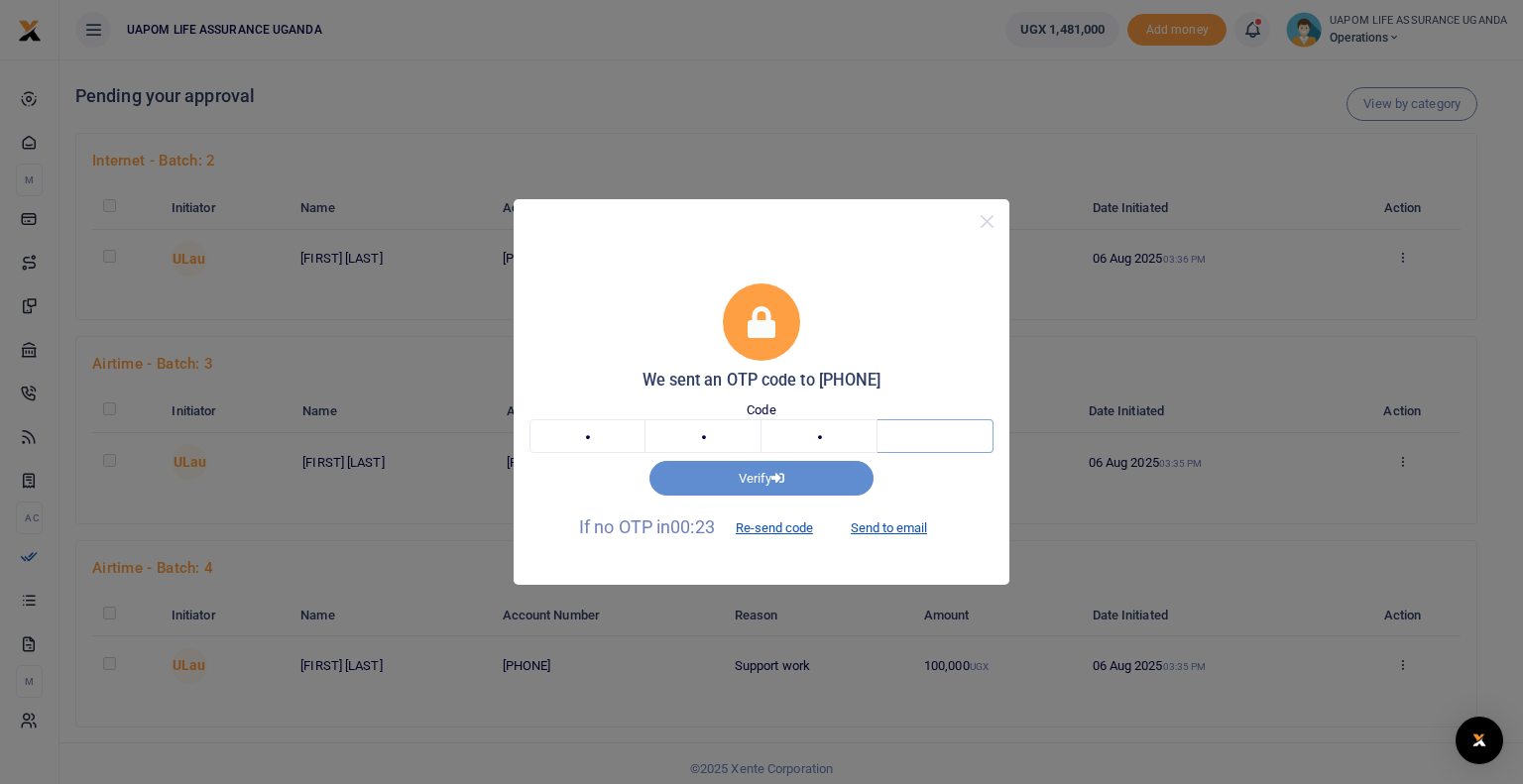 type on "1" 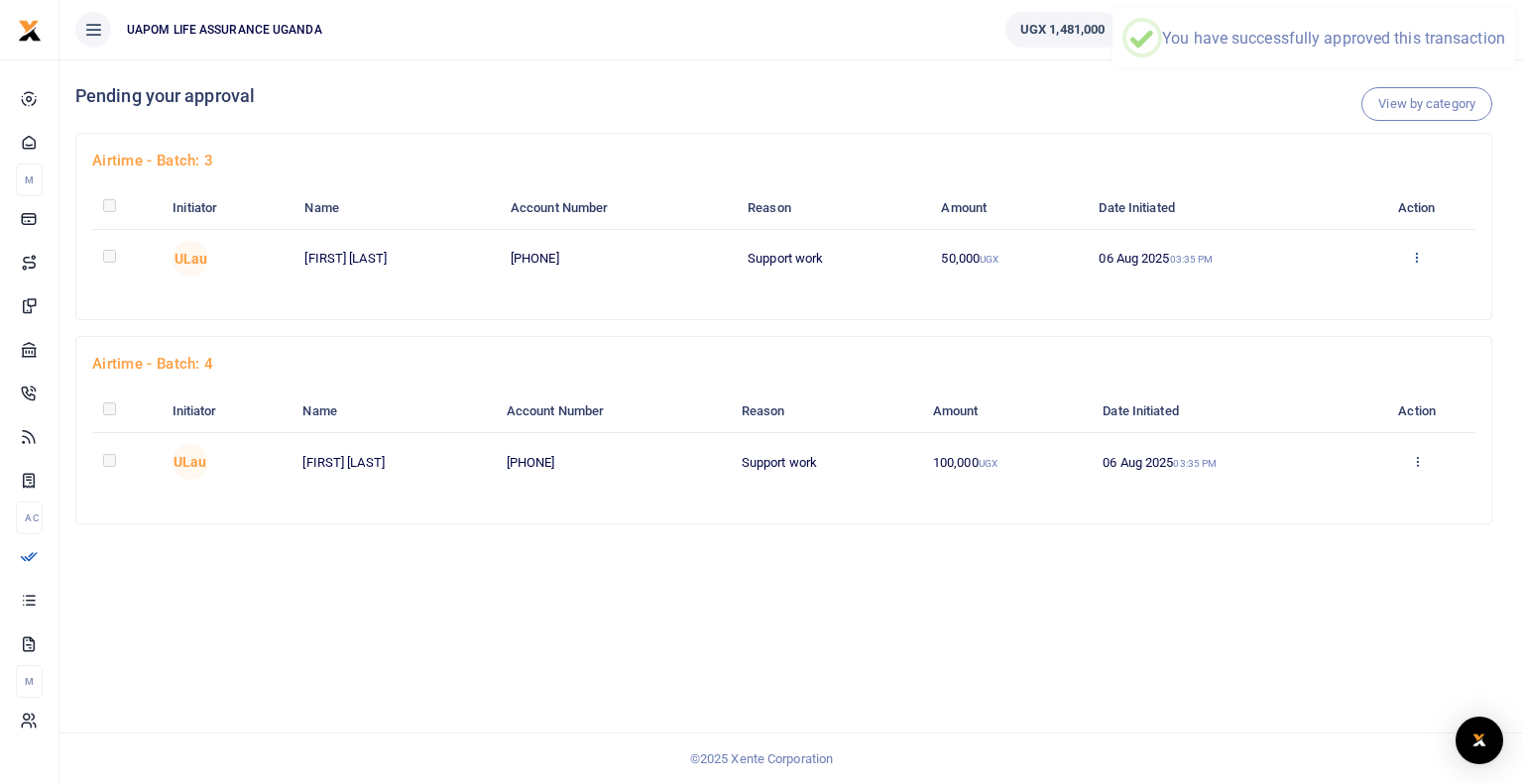 click at bounding box center (1416, 257) 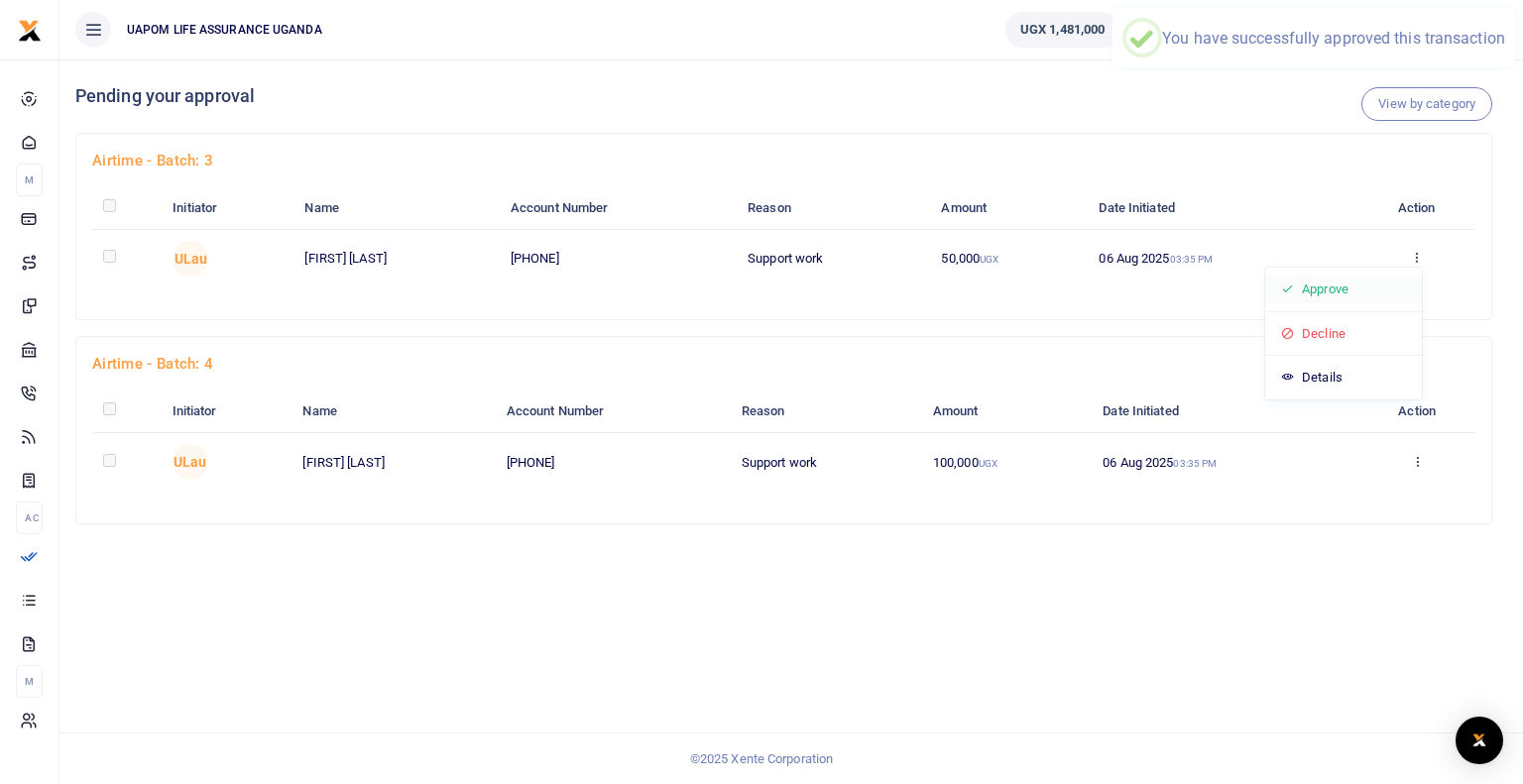 click on "Approve" at bounding box center [1344, 289] 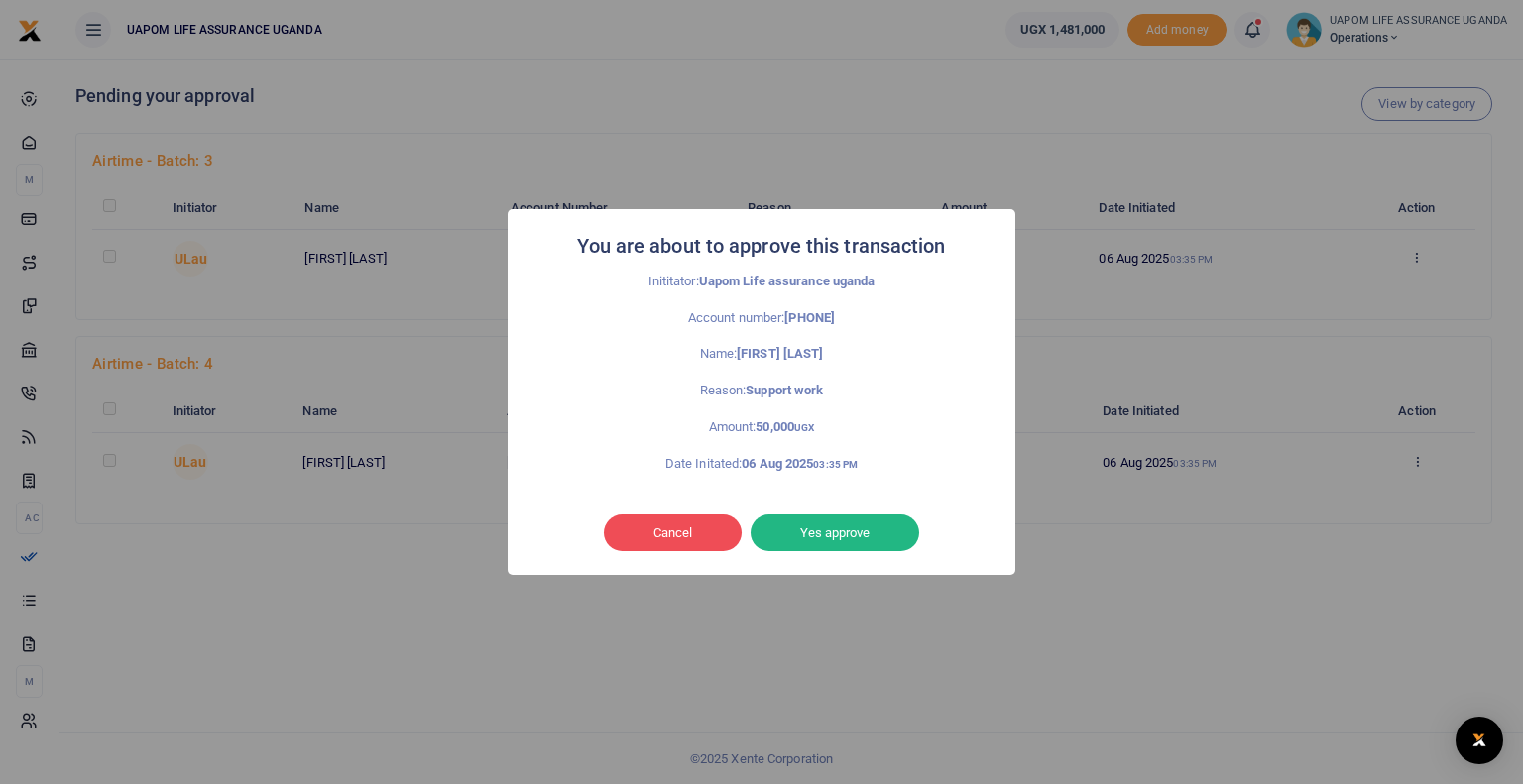 click on "Yes approve" at bounding box center (835, 533) 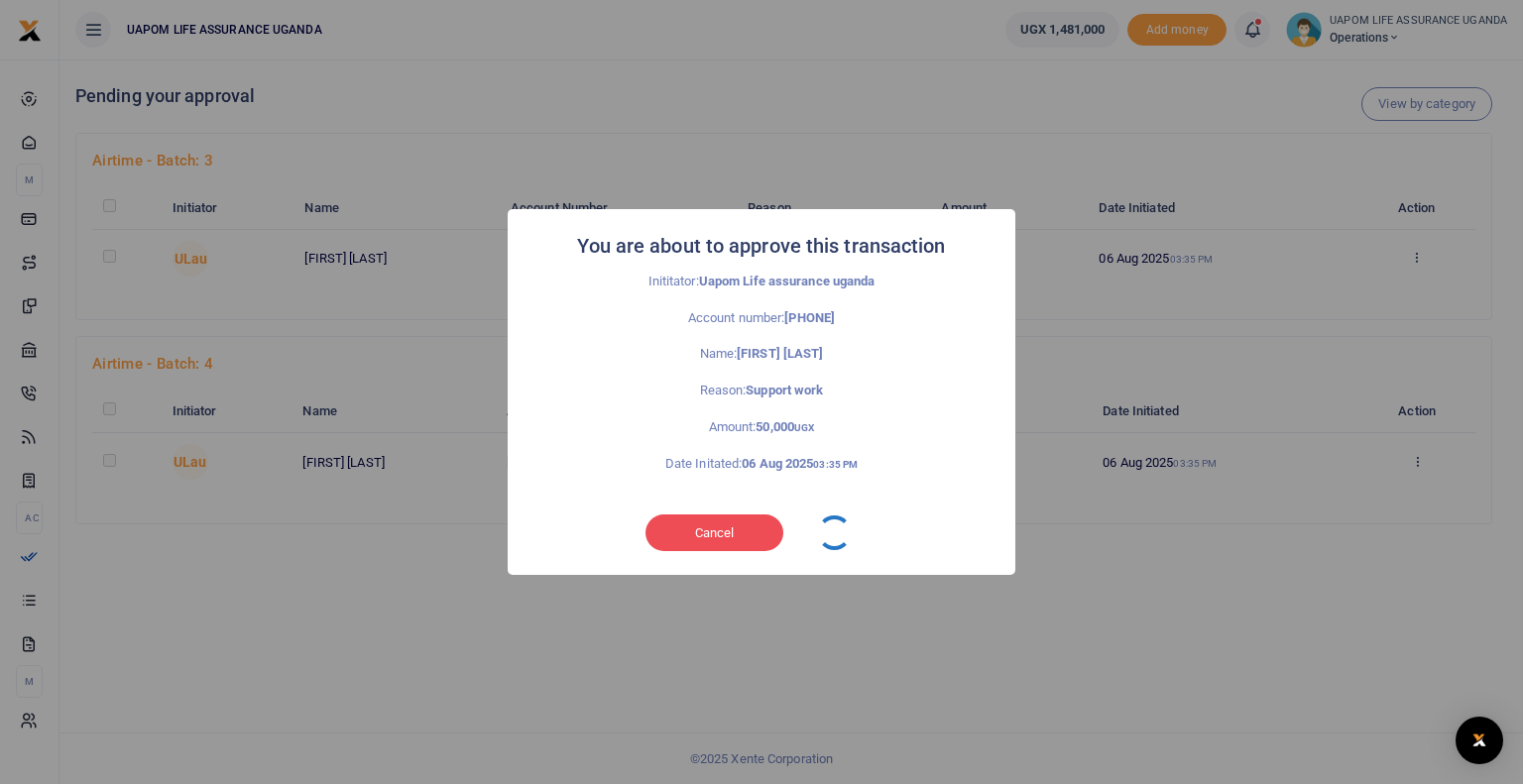 type 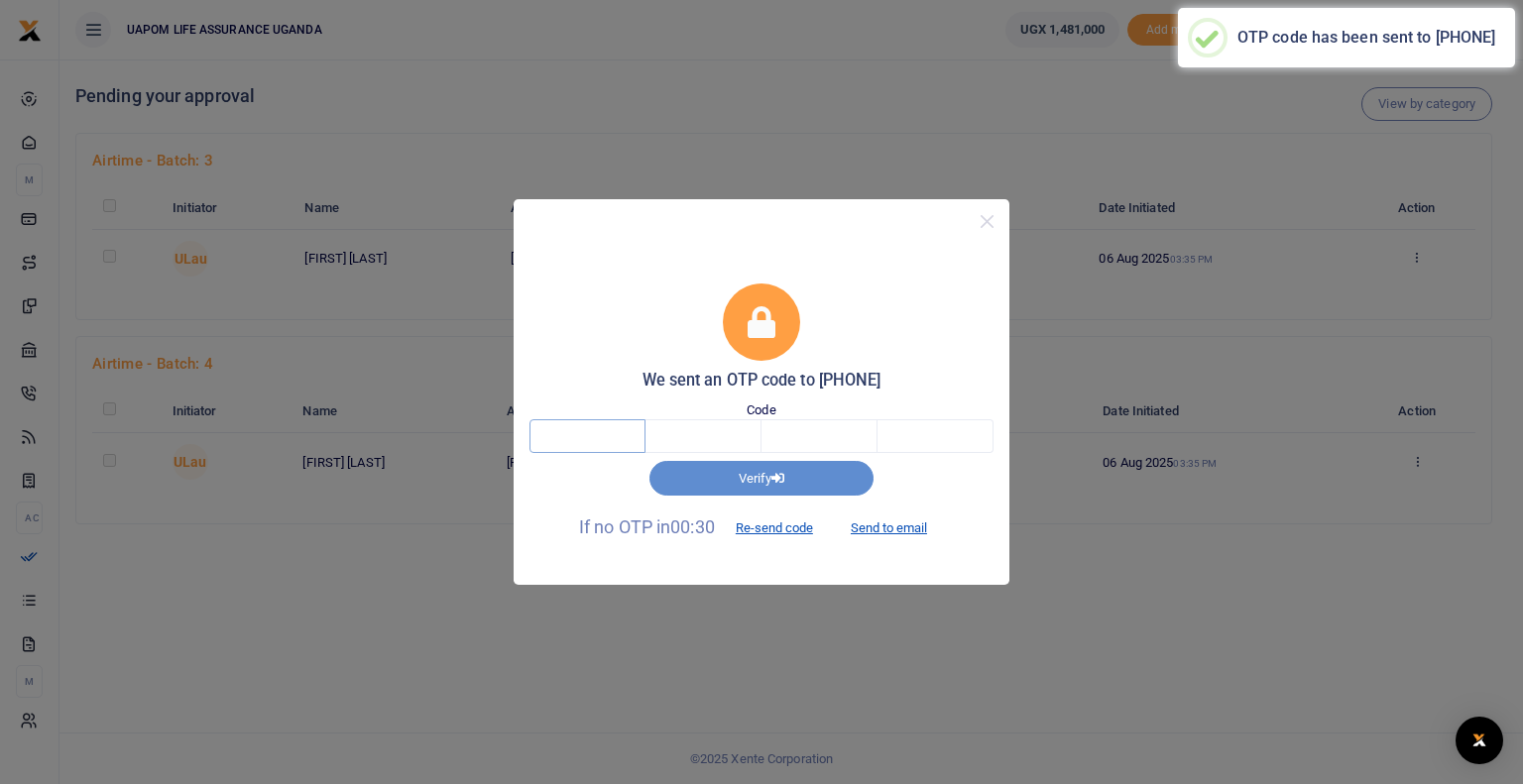 click at bounding box center [587, 436] 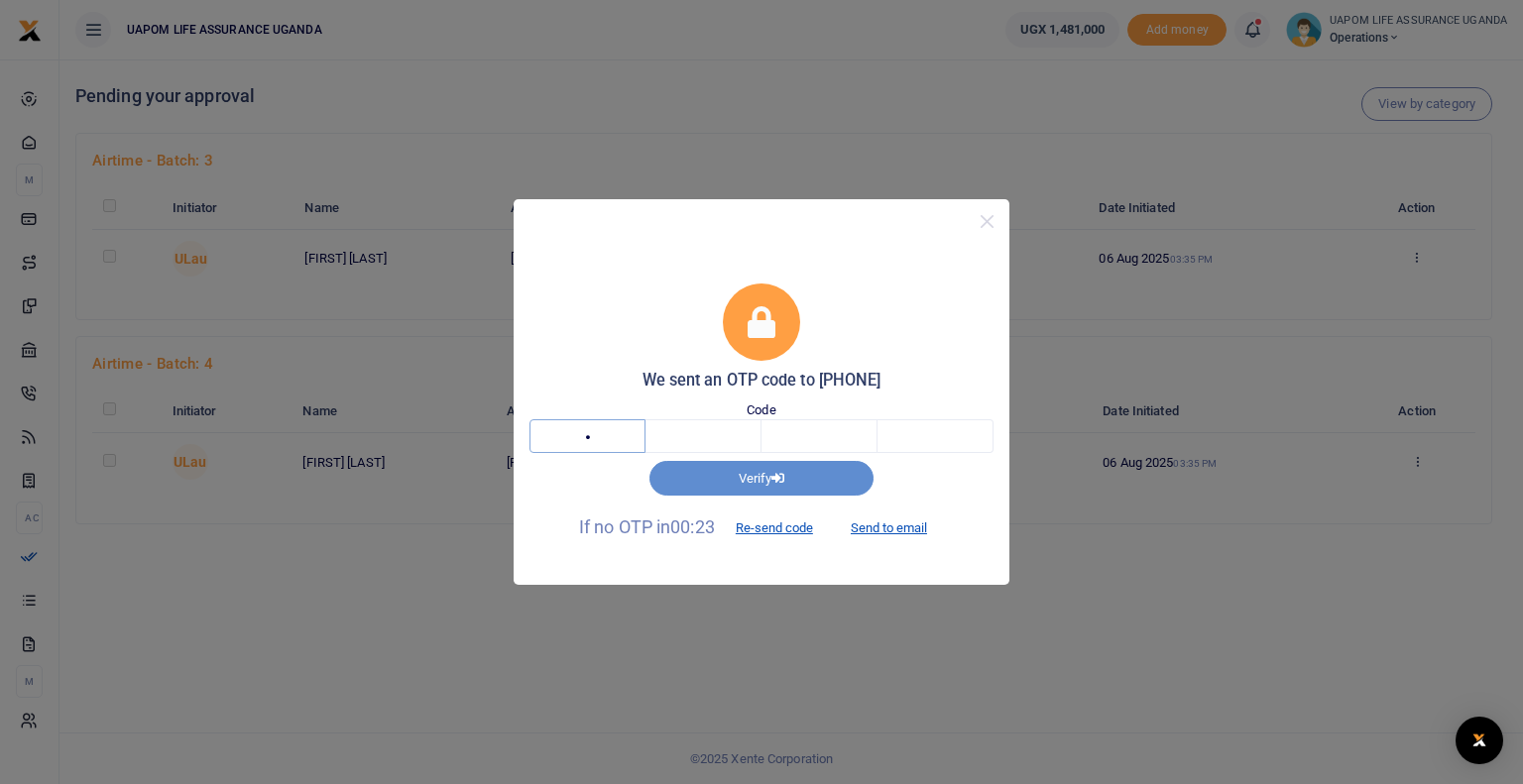 type on "9" 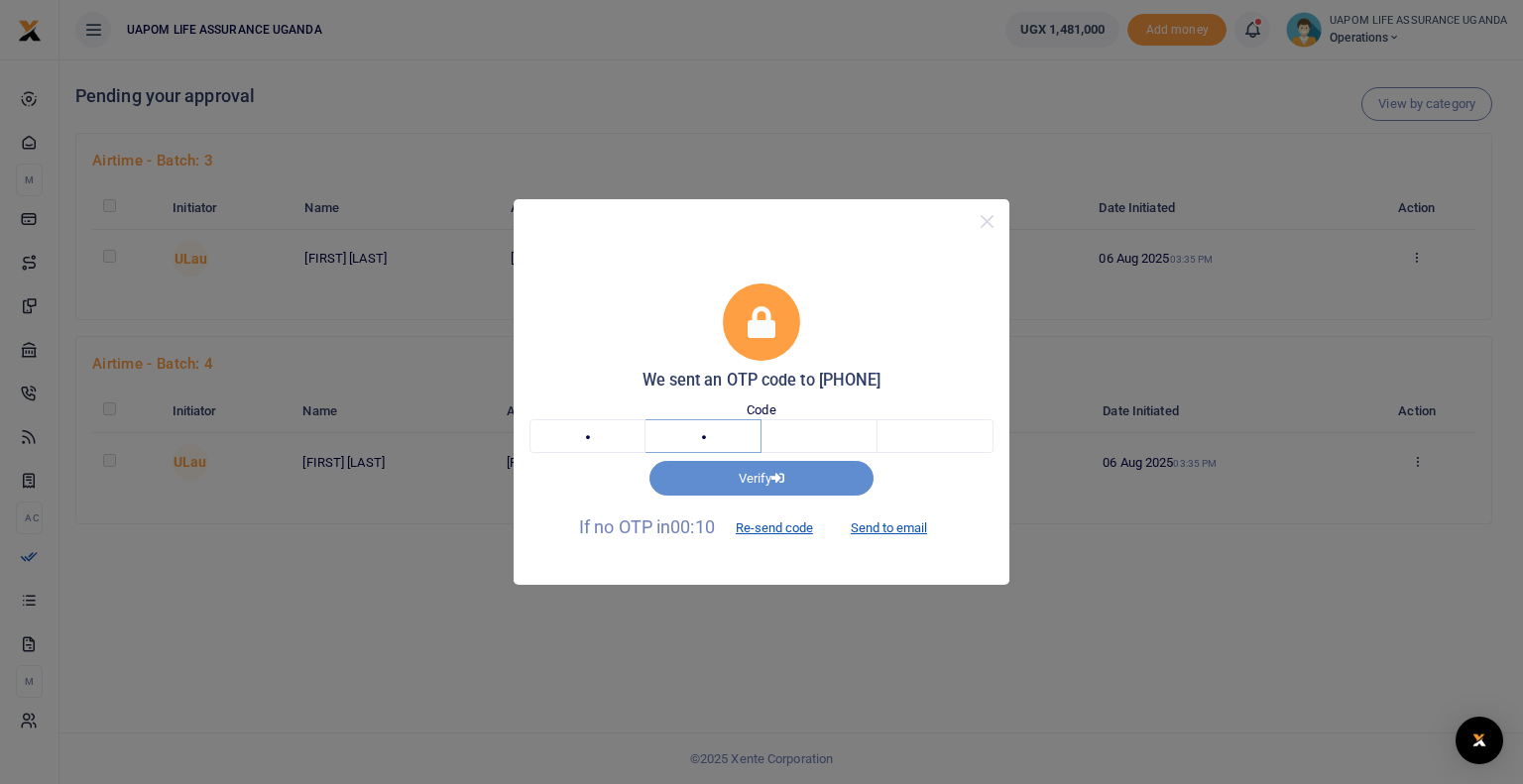 type on "6" 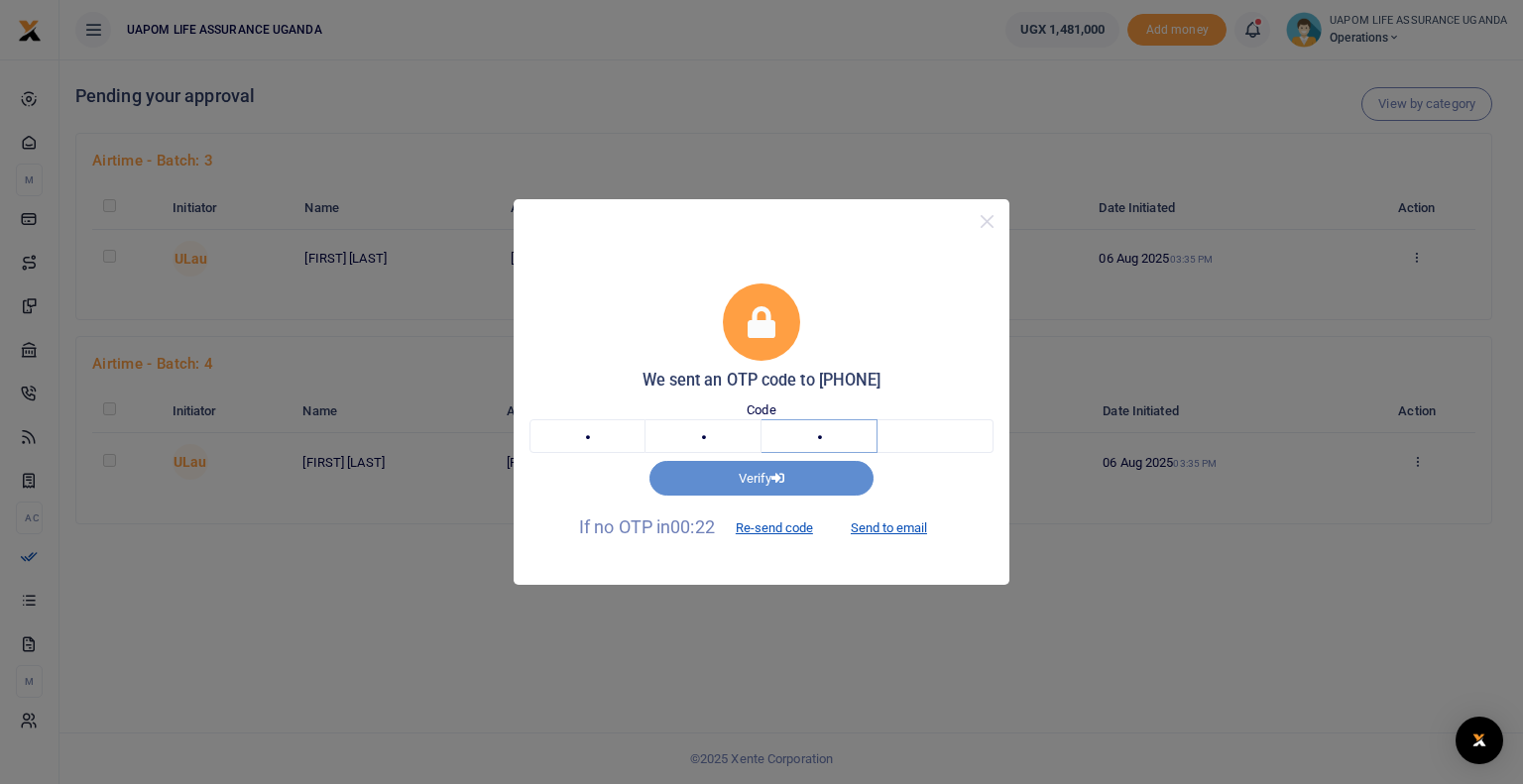 type on "5" 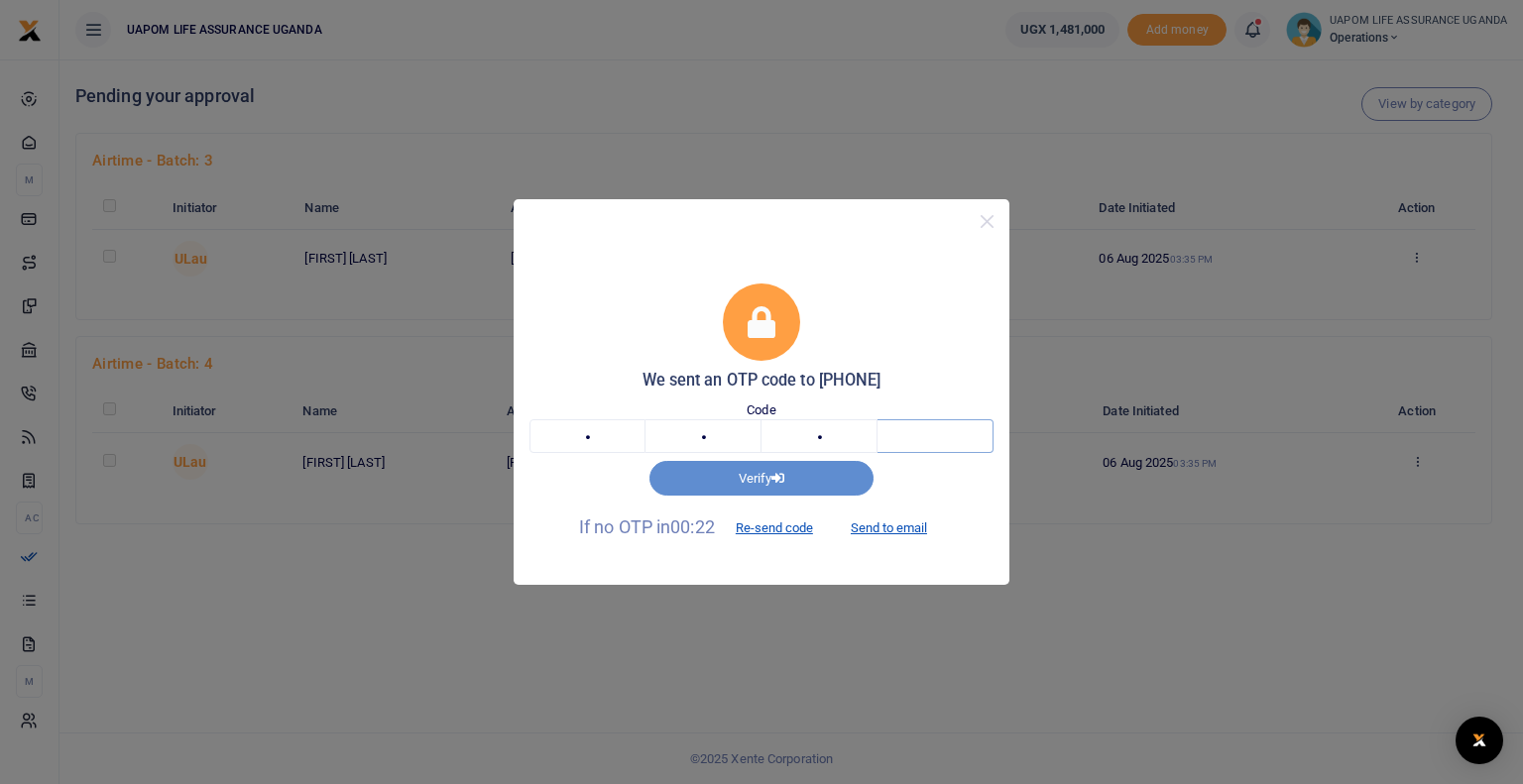 type on "6" 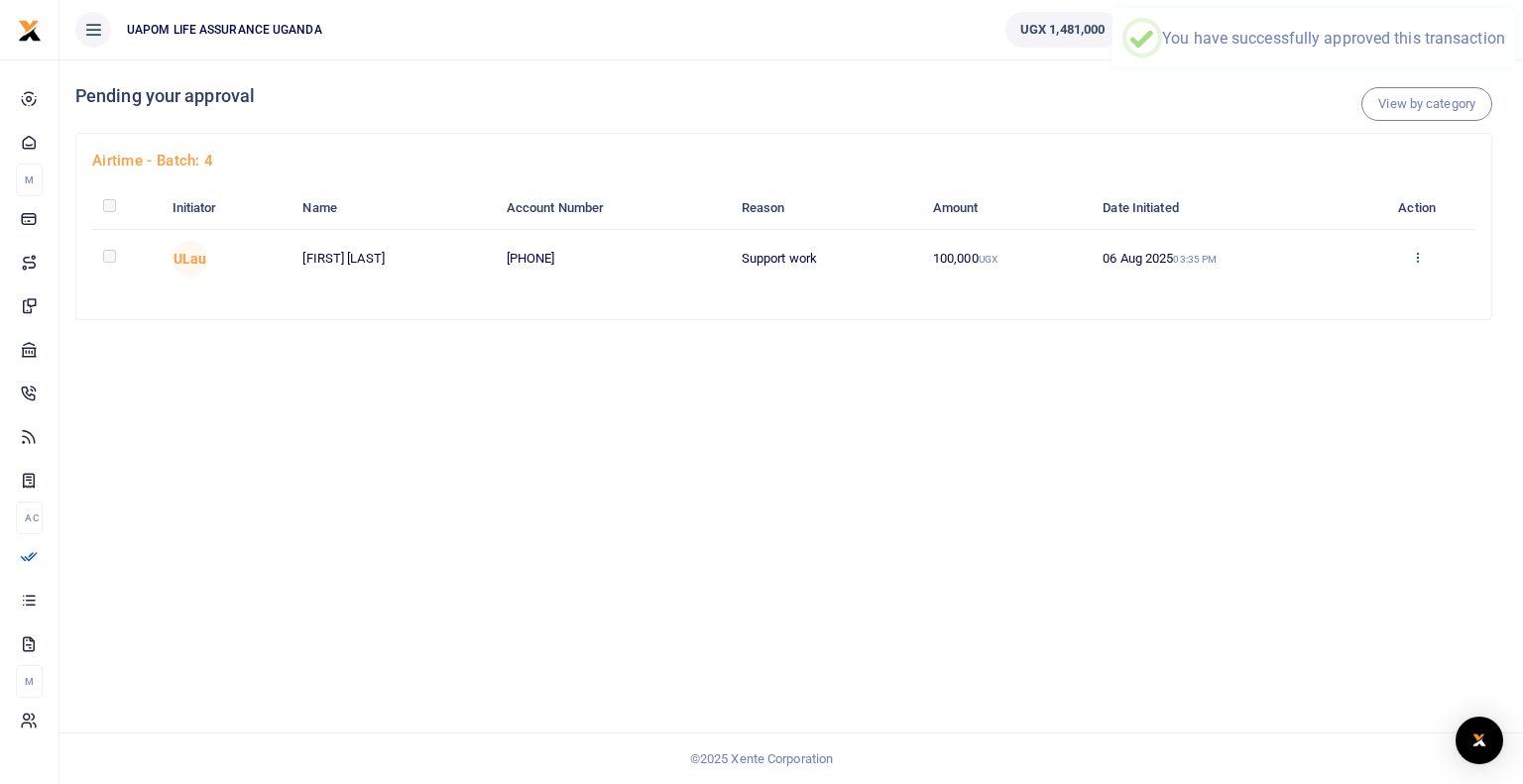 click at bounding box center (1417, 257) 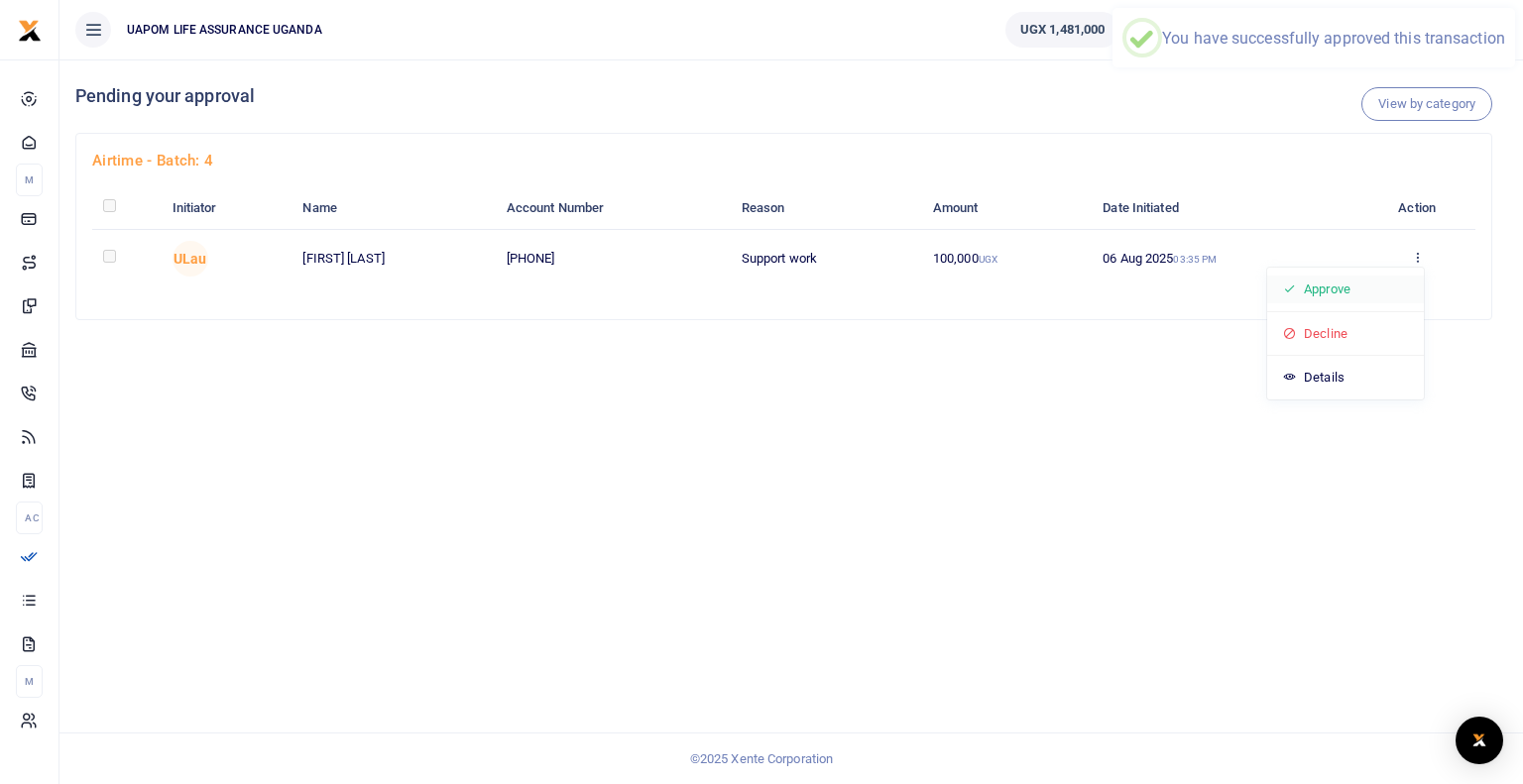 click on "Approve" at bounding box center (1346, 289) 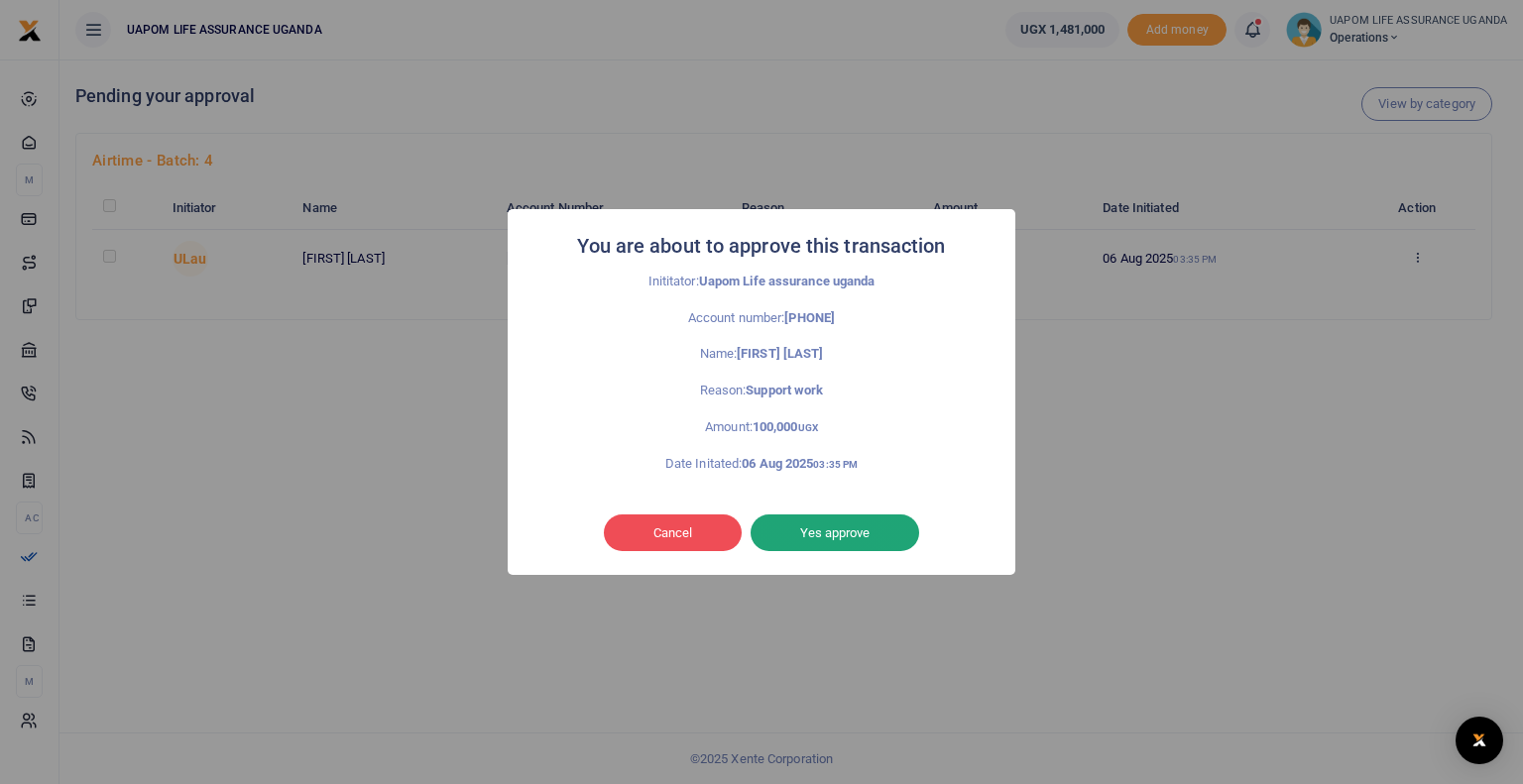 click on "Yes approve" at bounding box center (835, 533) 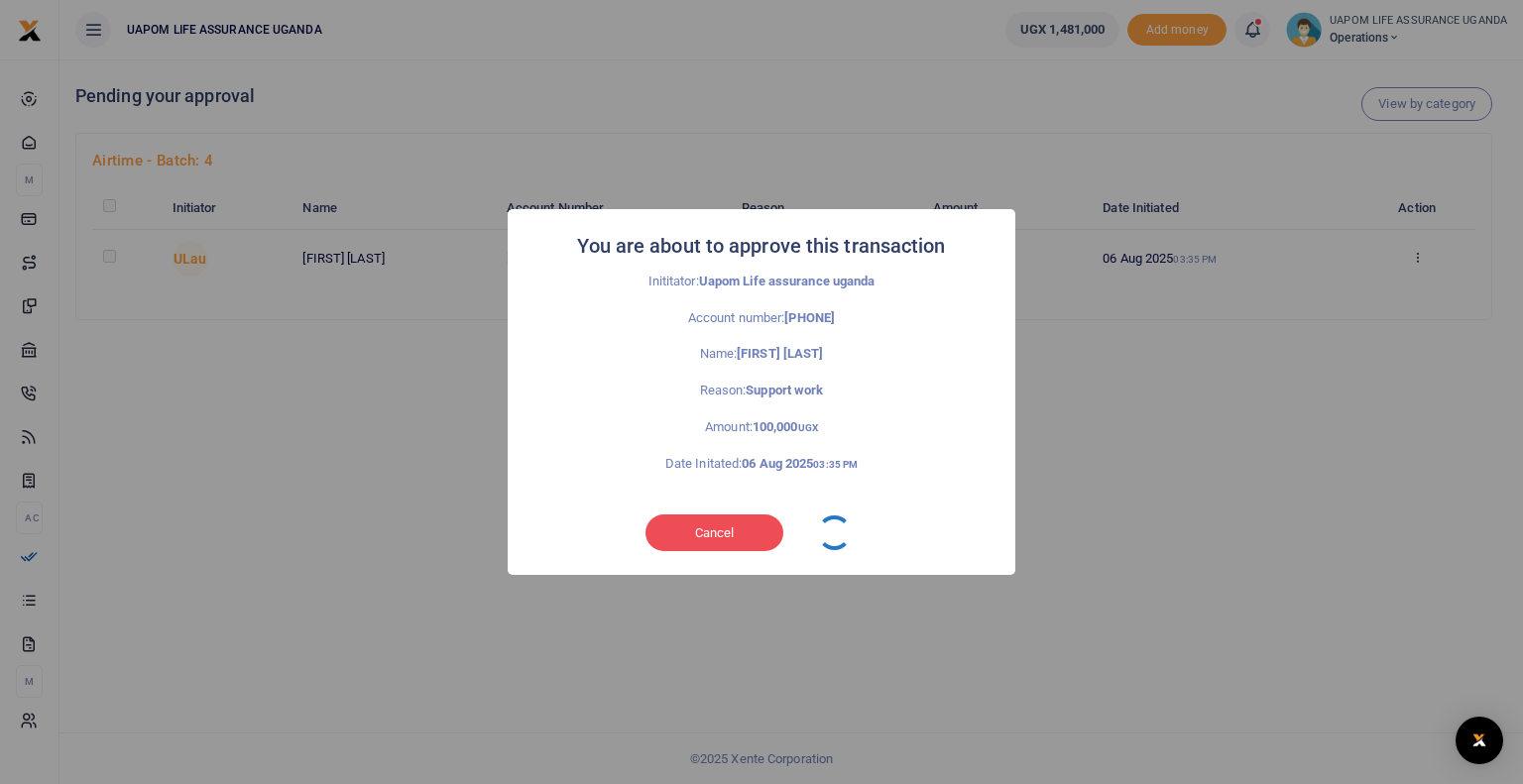 type 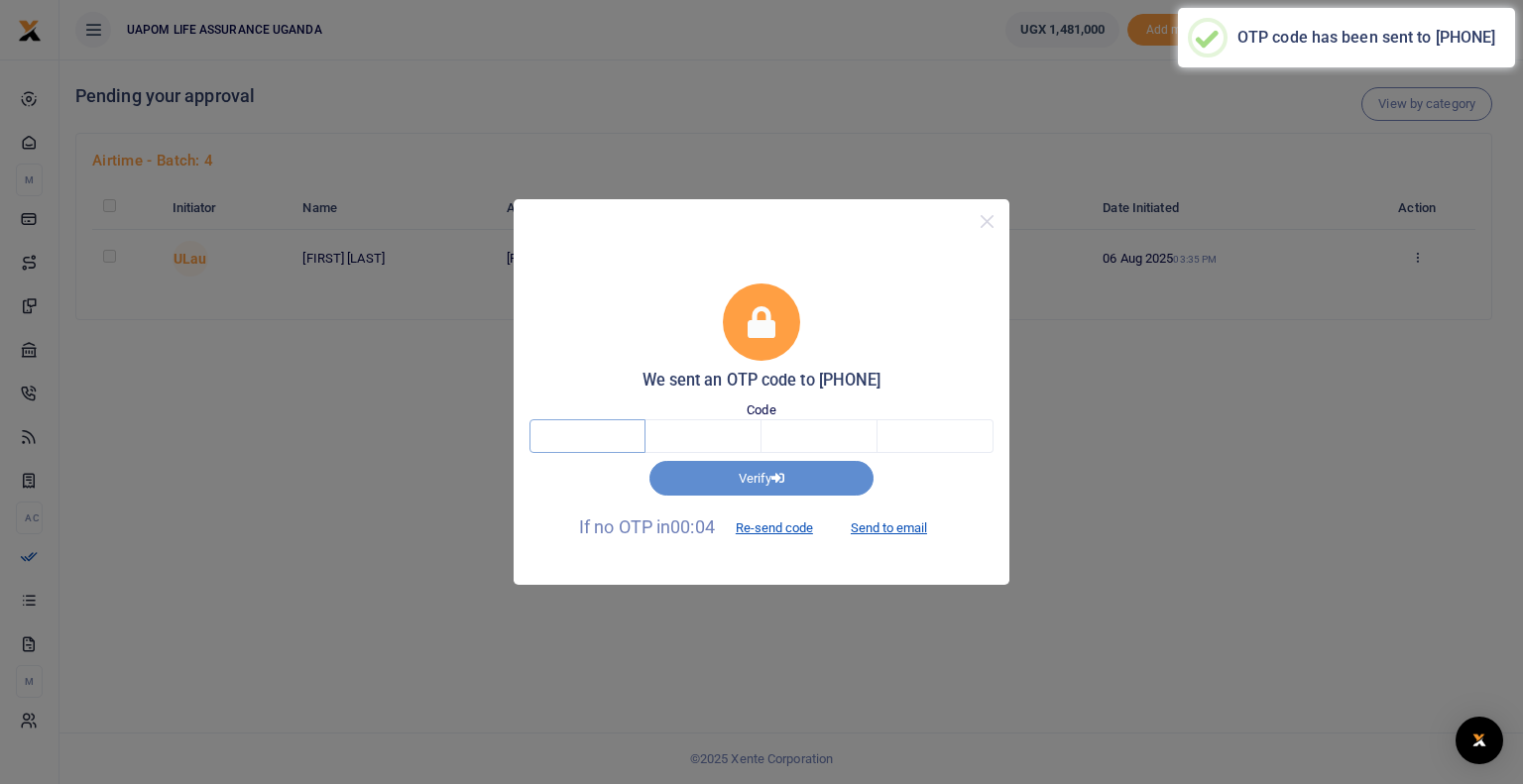 click at bounding box center [587, 436] 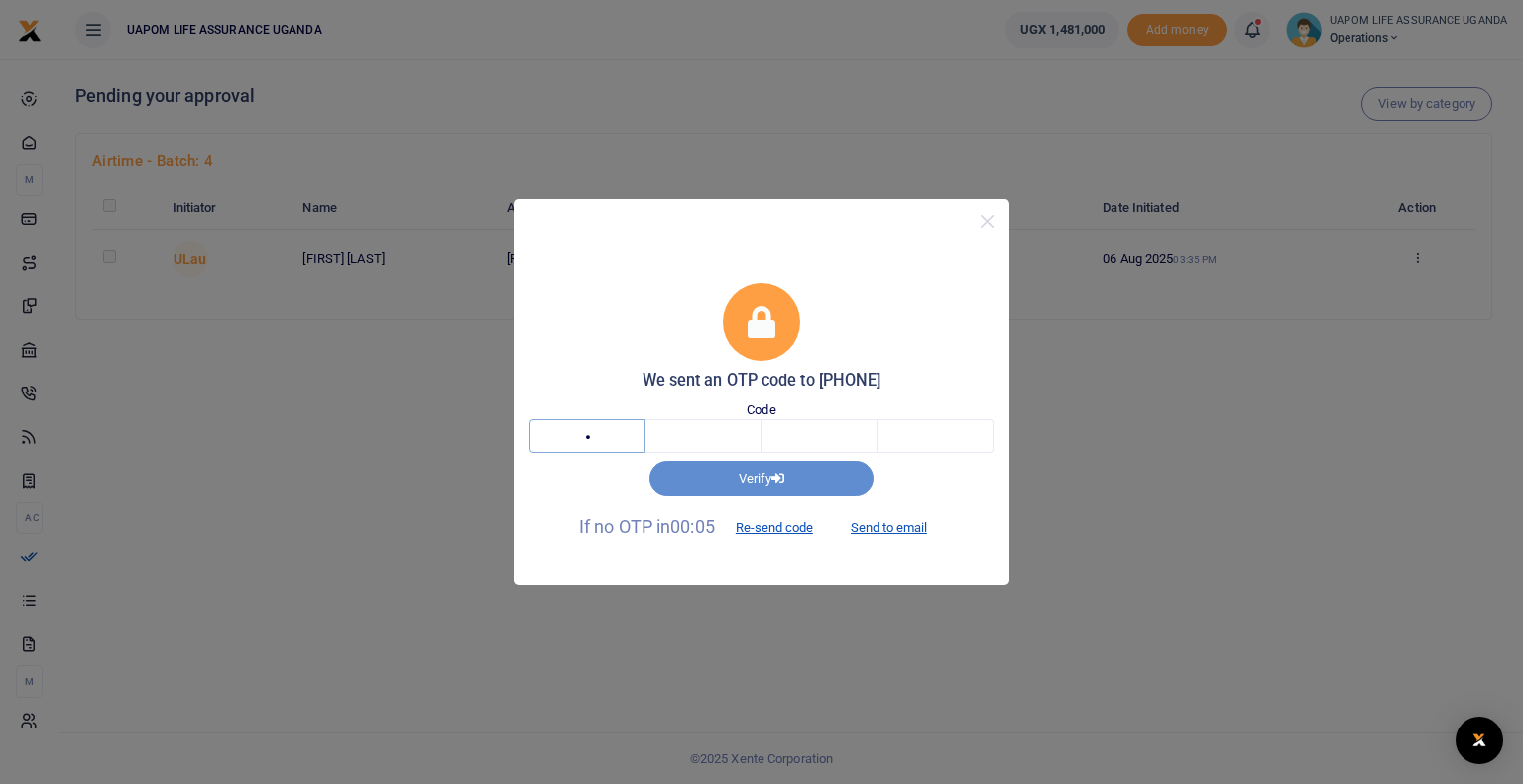 type on "7" 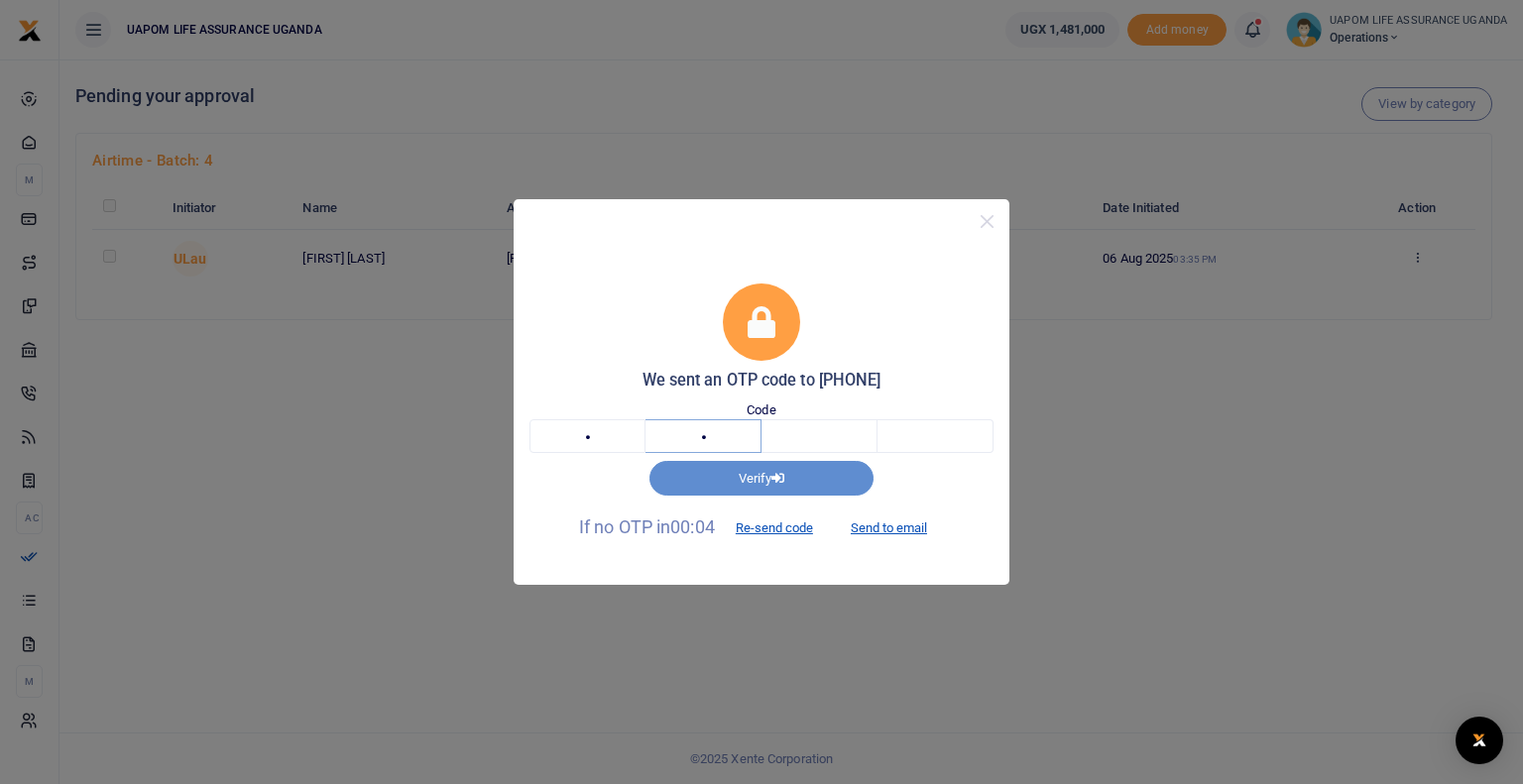 type on "2" 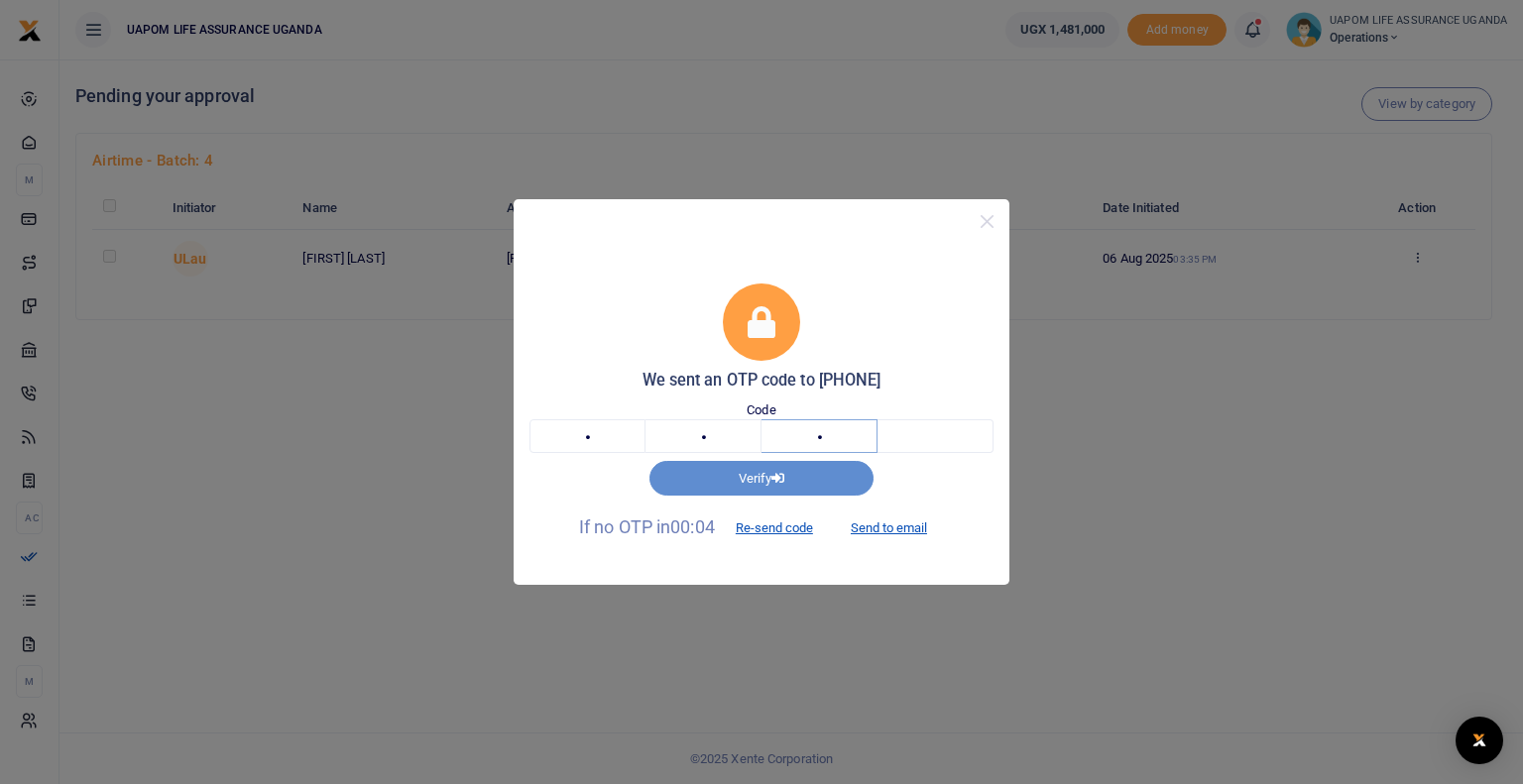 type on "8" 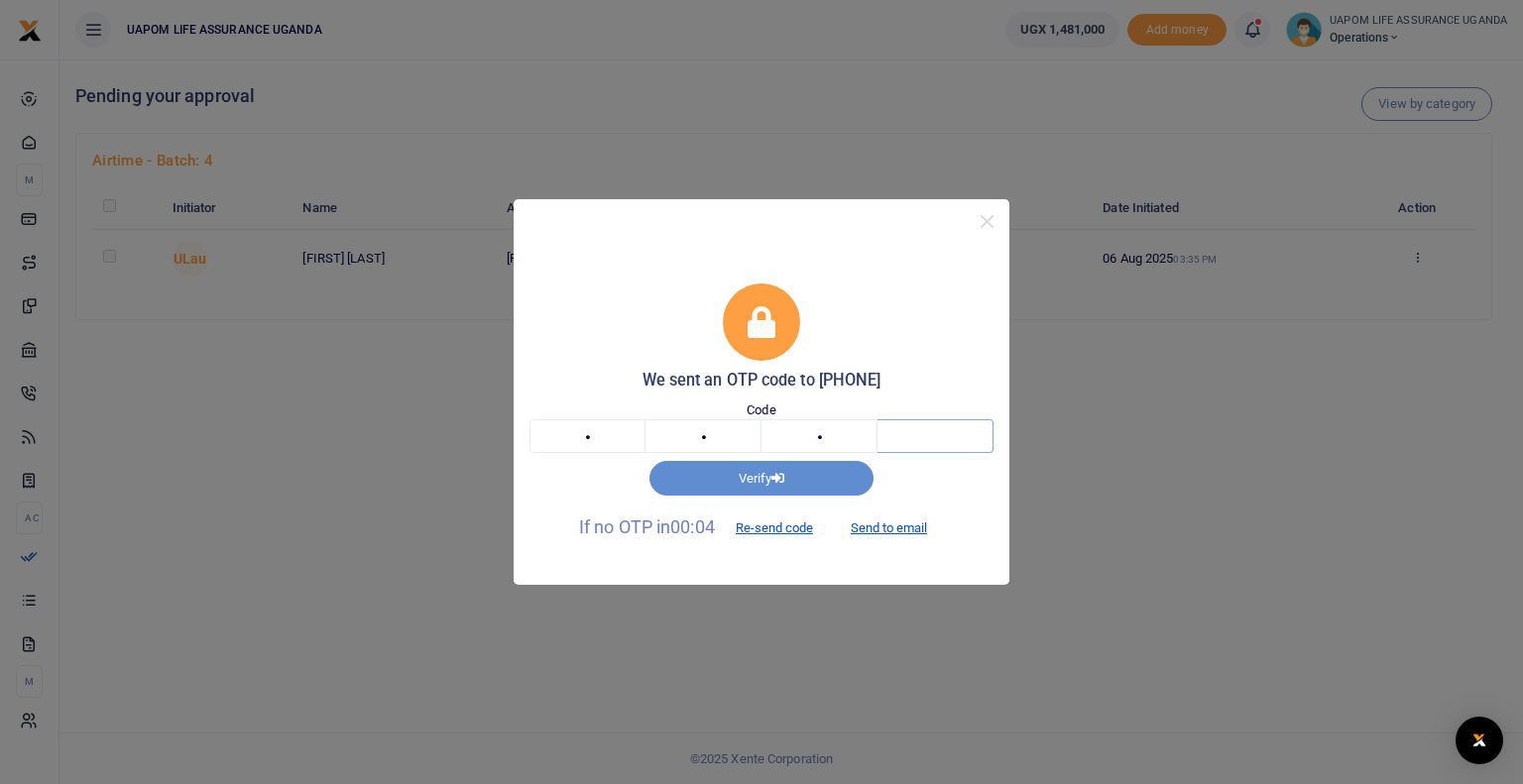 type on "7" 